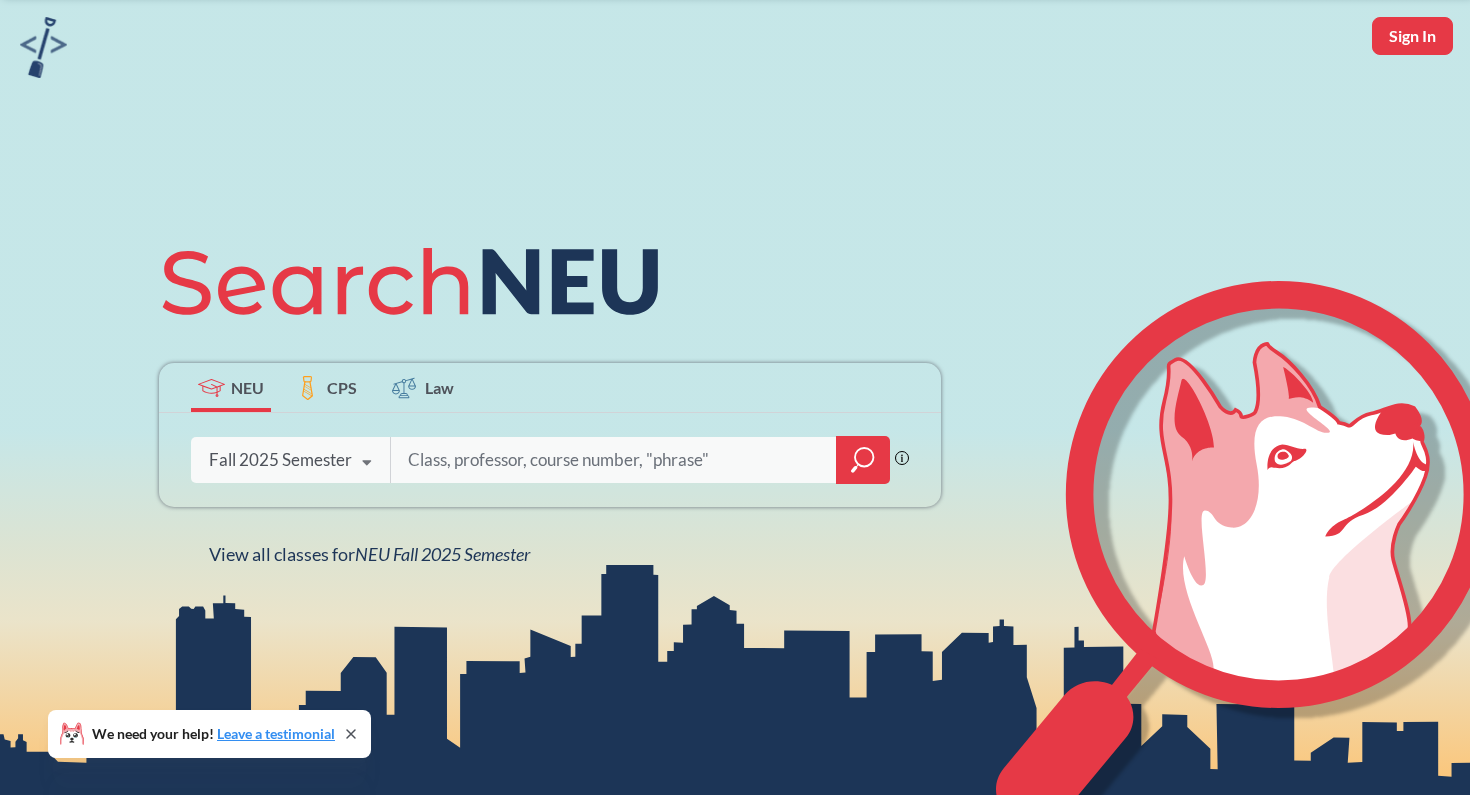 scroll, scrollTop: 90, scrollLeft: 0, axis: vertical 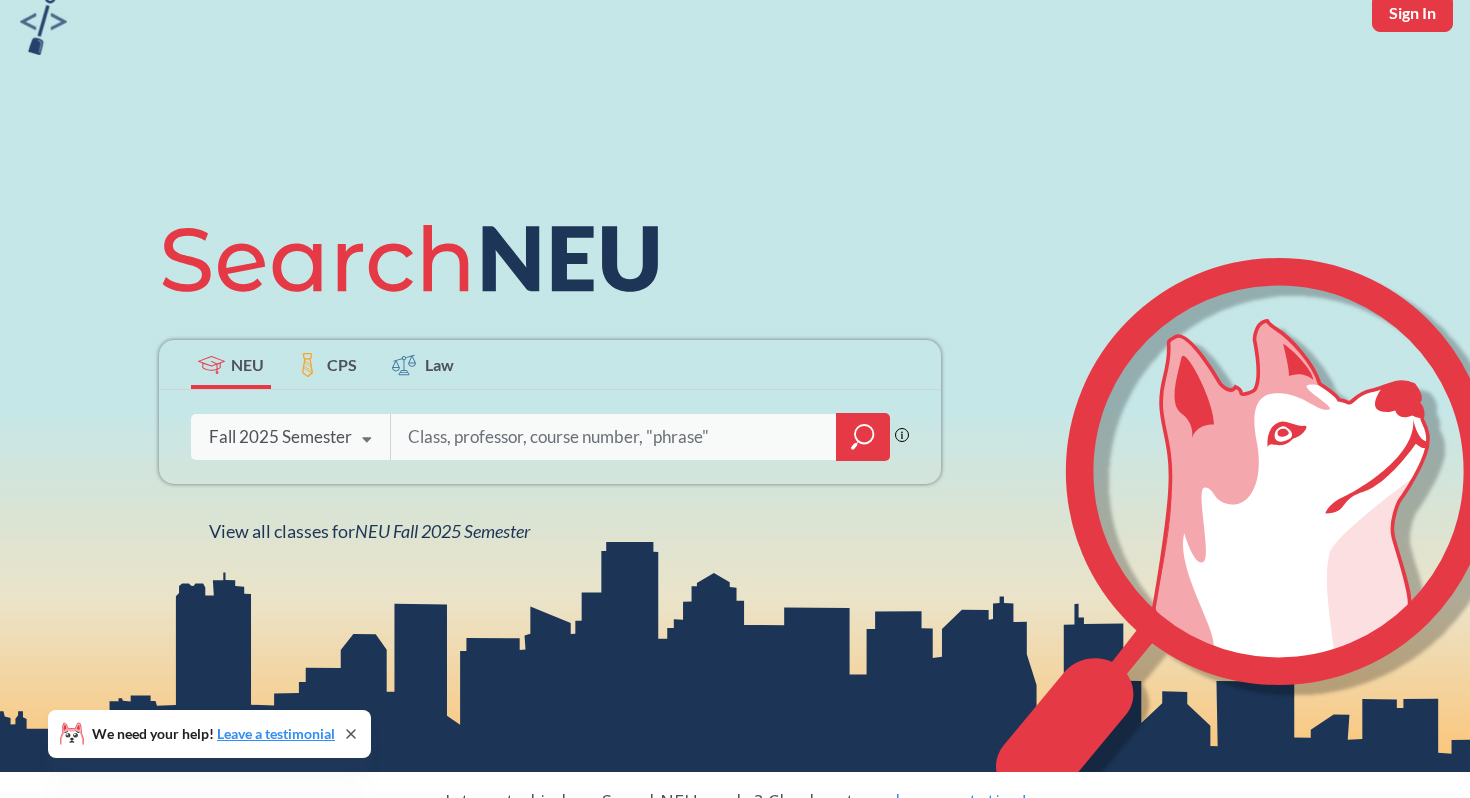 click at bounding box center [614, 437] 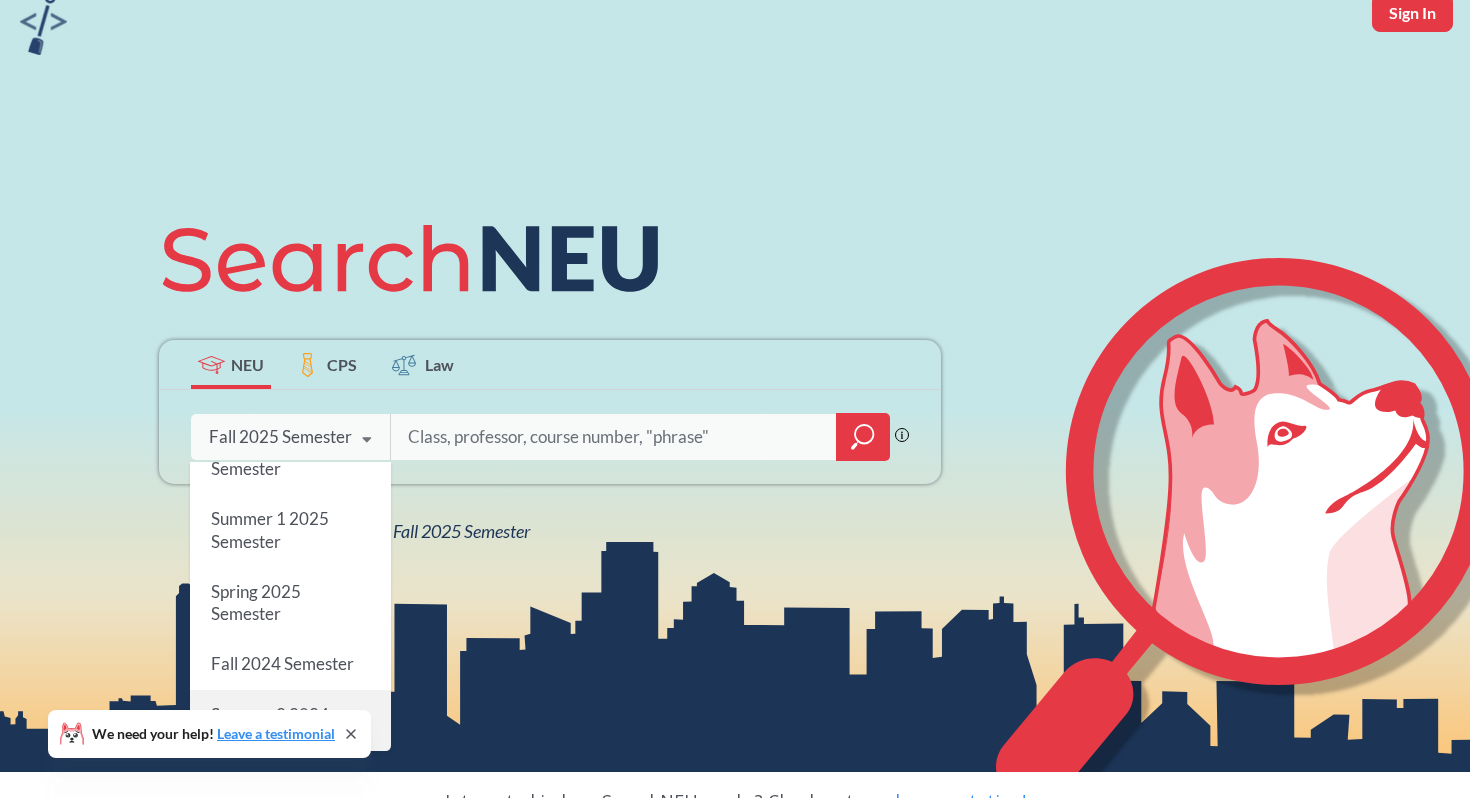 scroll, scrollTop: 0, scrollLeft: 0, axis: both 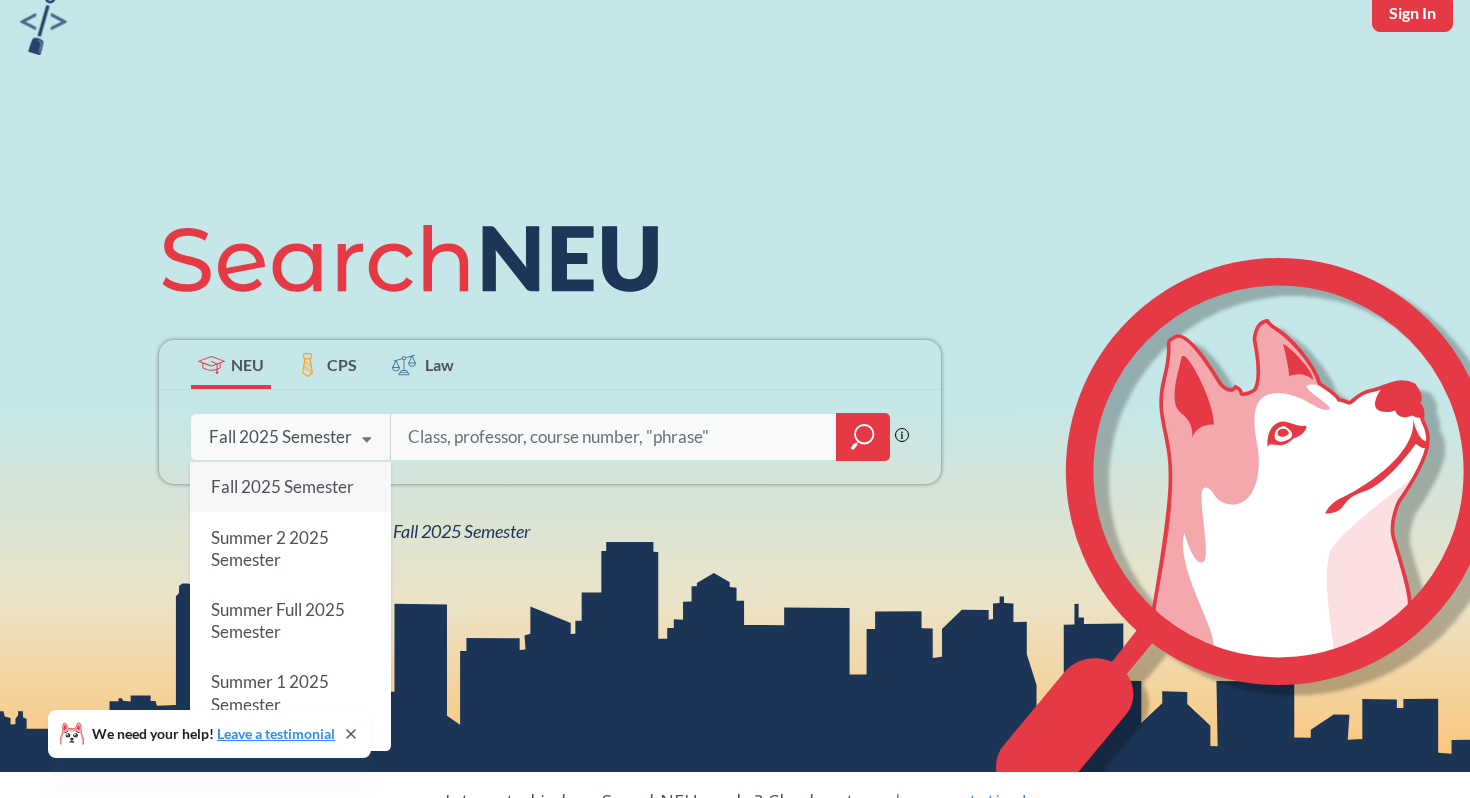click on "NEU CPS Law Phrase search guarantees the exact search appears in the results. Ex. If you want the exact phrase "studio design" to appear in the search results, wrap it up in quotes. Fall 2025 Semester Fall 2025 Semester Summer 2 2025 Semester Summer Full 2025 Semester Summer 1 2025 Semester Spring 2025 Semester Fall 2024 Semester Summer 2 2024 Semester Summer Full 2024 Semester Summer 1 2024 Semester Spring 2024 Semester Fall 2023 Semester Summer 2 2023 Semester Summer Full 2023 Semester Summer 1 2023 Semester Spring 2023 Semester Fall 2022 Semester Summer 2 2022 Semester Summer Full 2022 Semester Summer 1 2022 Semester Spring 2022 Semester Fall 2021 Semester Summer 2 2021 Semester Summer Full 2021 Semester Summer 1 2021 Semester Spring 2021 Semester Fall 2020 Semester Summer 2 2020 Semester Summer Full 2020 Semester Summer 1 2020 Semester Spring 2020 Semester Fall 2019 Semester View all classes for NEU Fall 2025 Semester" at bounding box center [550, 373] 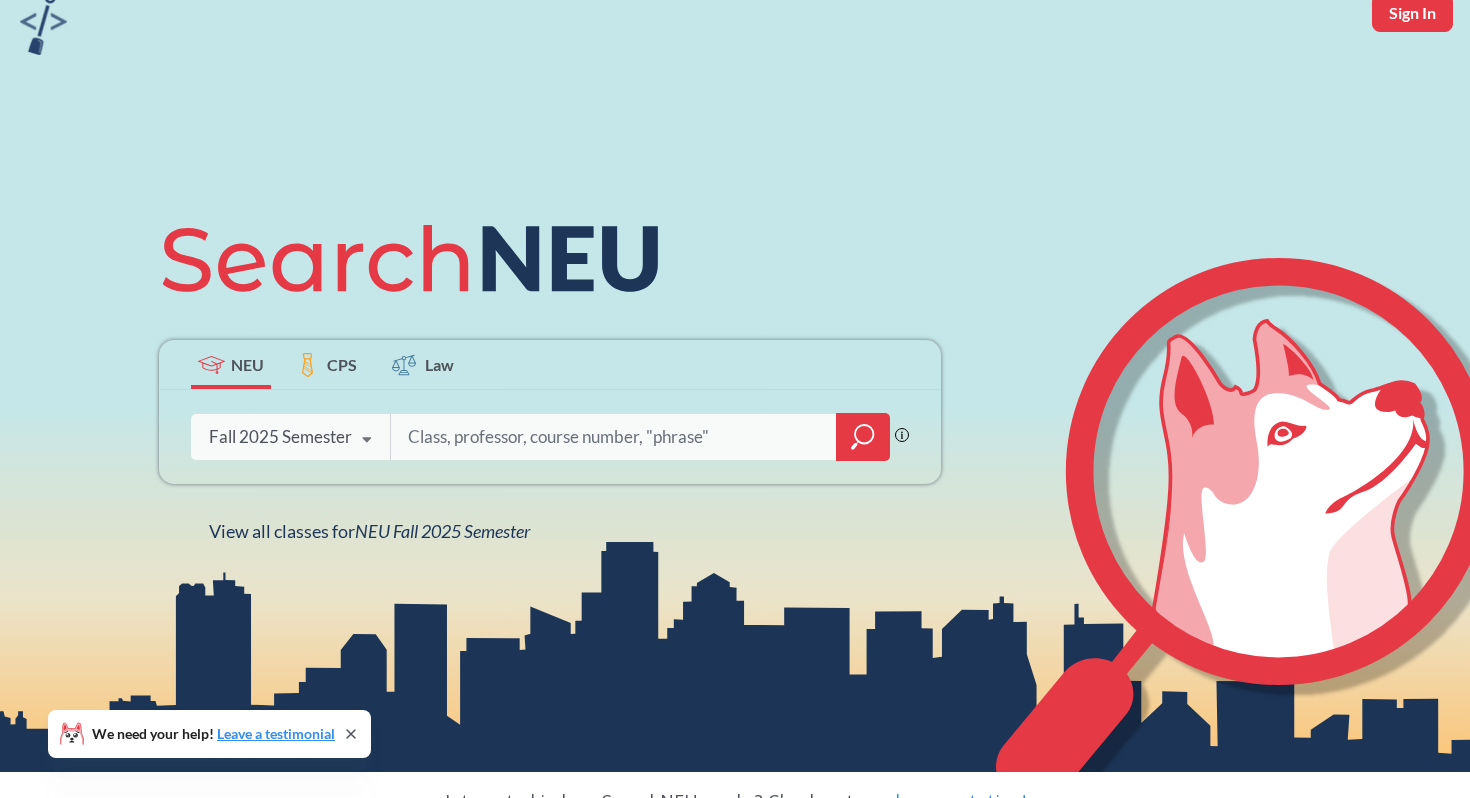 click on "Fall 2025 Semester Fall 2025 Semester Summer 2 2025 Semester Summer Full 2025 Semester Summer 1 2025 Semester Spring 2025 Semester Fall 2024 Semester Summer 2 2024 Semester Summer Full 2024 Semester Summer 1 2024 Semester Spring 2024 Semester Fall 2023 Semester Summer 2 2023 Semester Summer Full 2023 Semester Summer 1 2023 Semester Spring 2023 Semester Fall 2022 Semester Summer 2 2022 Semester Summer Full 2022 Semester Summer 1 2022 Semester Spring 2022 Semester Fall 2021 Semester Summer 2 2021 Semester Summer Full 2021 Semester Summer 1 2021 Semester Spring 2021 Semester Fall 2020 Semester Summer 2 2020 Semester Summer Full 2020 Semester Summer 1 2020 Semester Spring 2020 Semester Fall 2019 Semester" at bounding box center [290, 437] 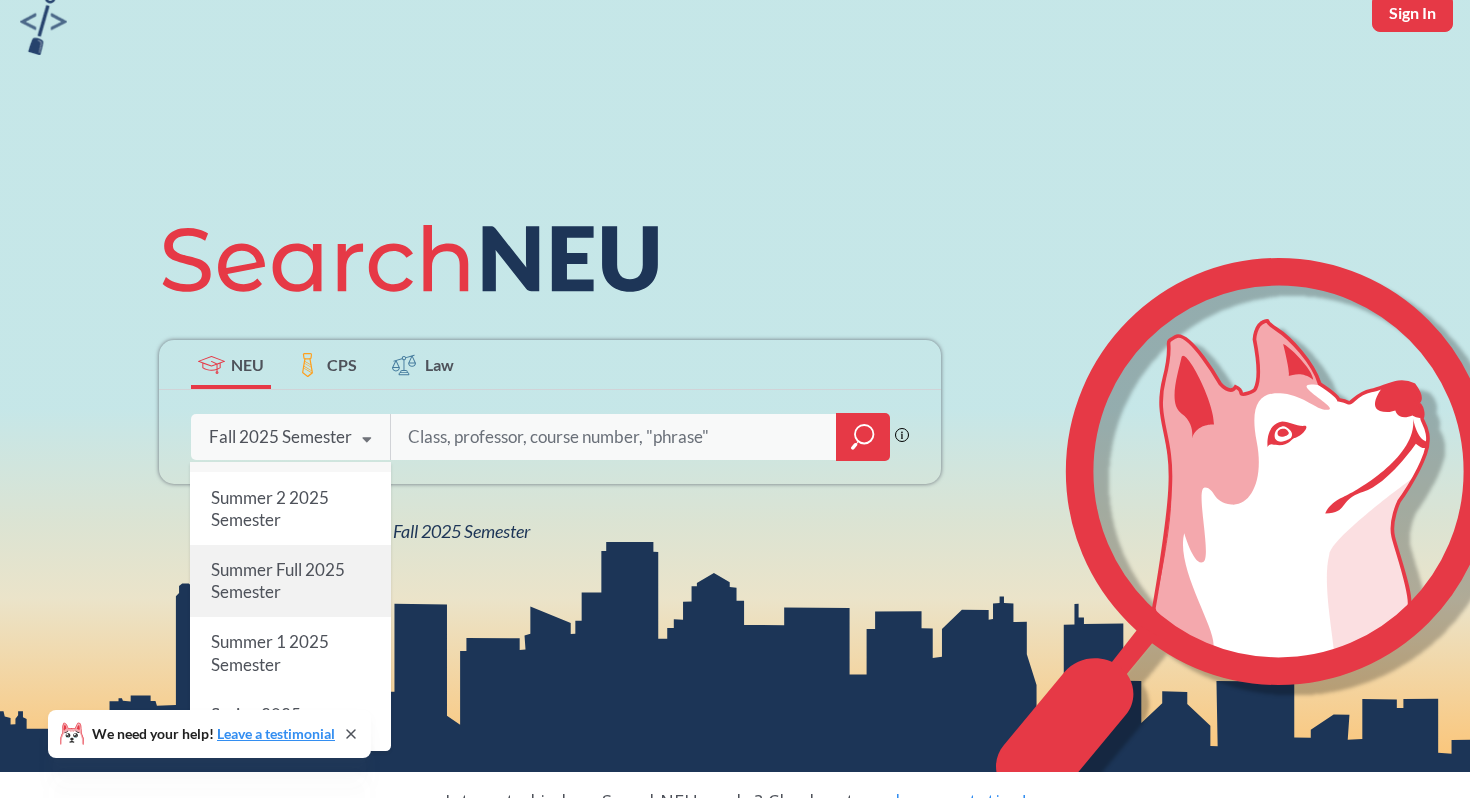 scroll, scrollTop: 41, scrollLeft: 0, axis: vertical 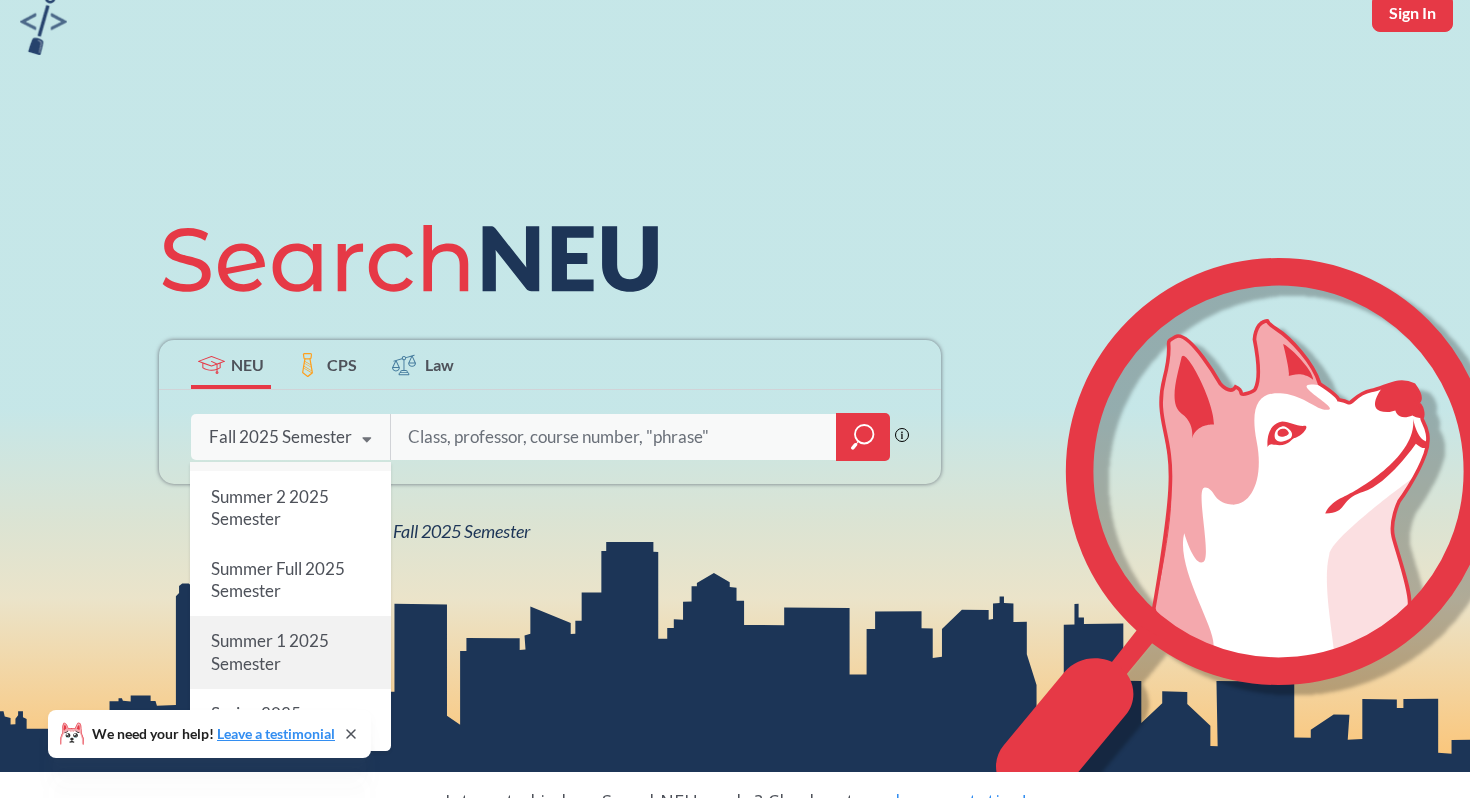 click on "Summer 1 2025 Semester" at bounding box center [290, 653] 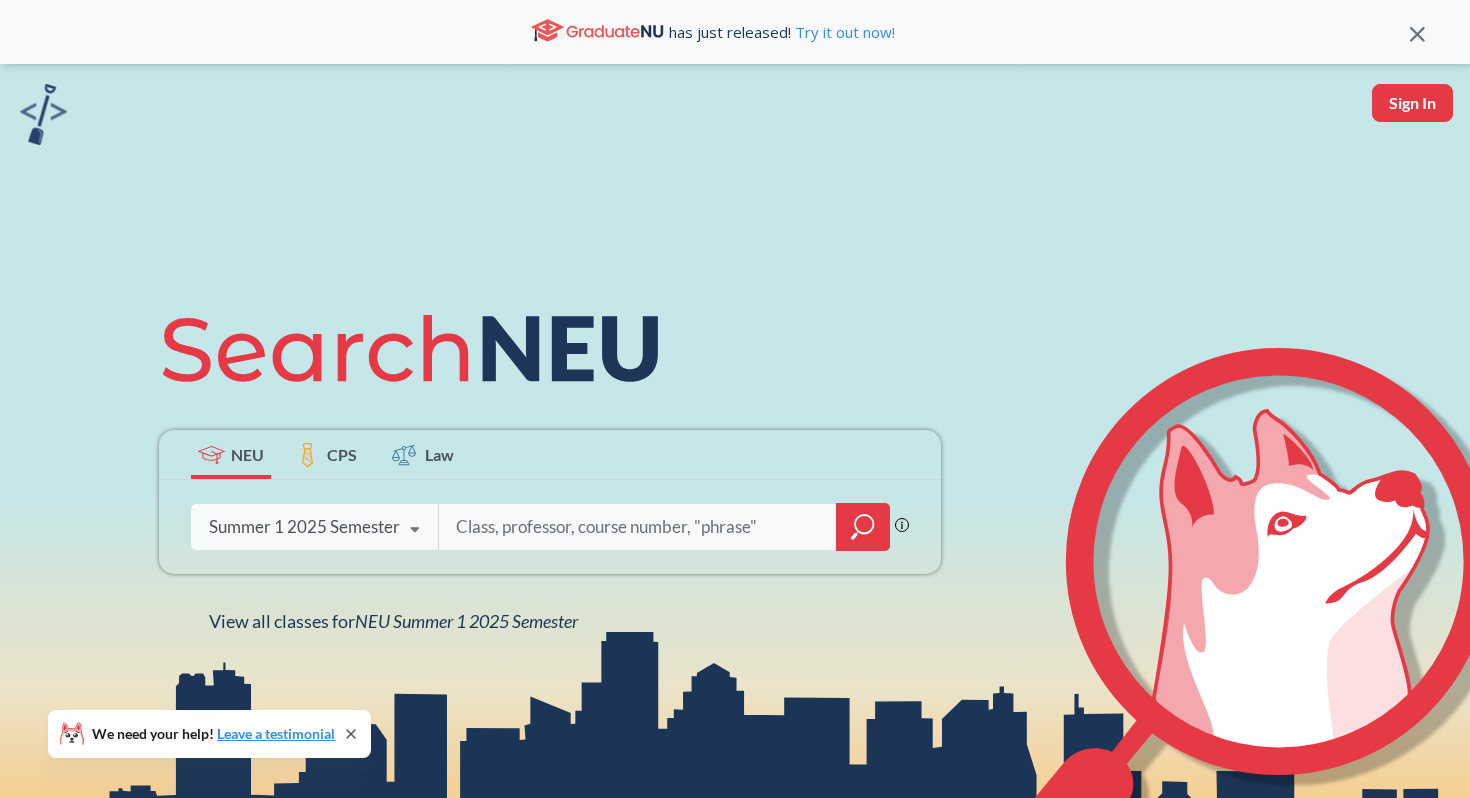 click at bounding box center (638, 527) 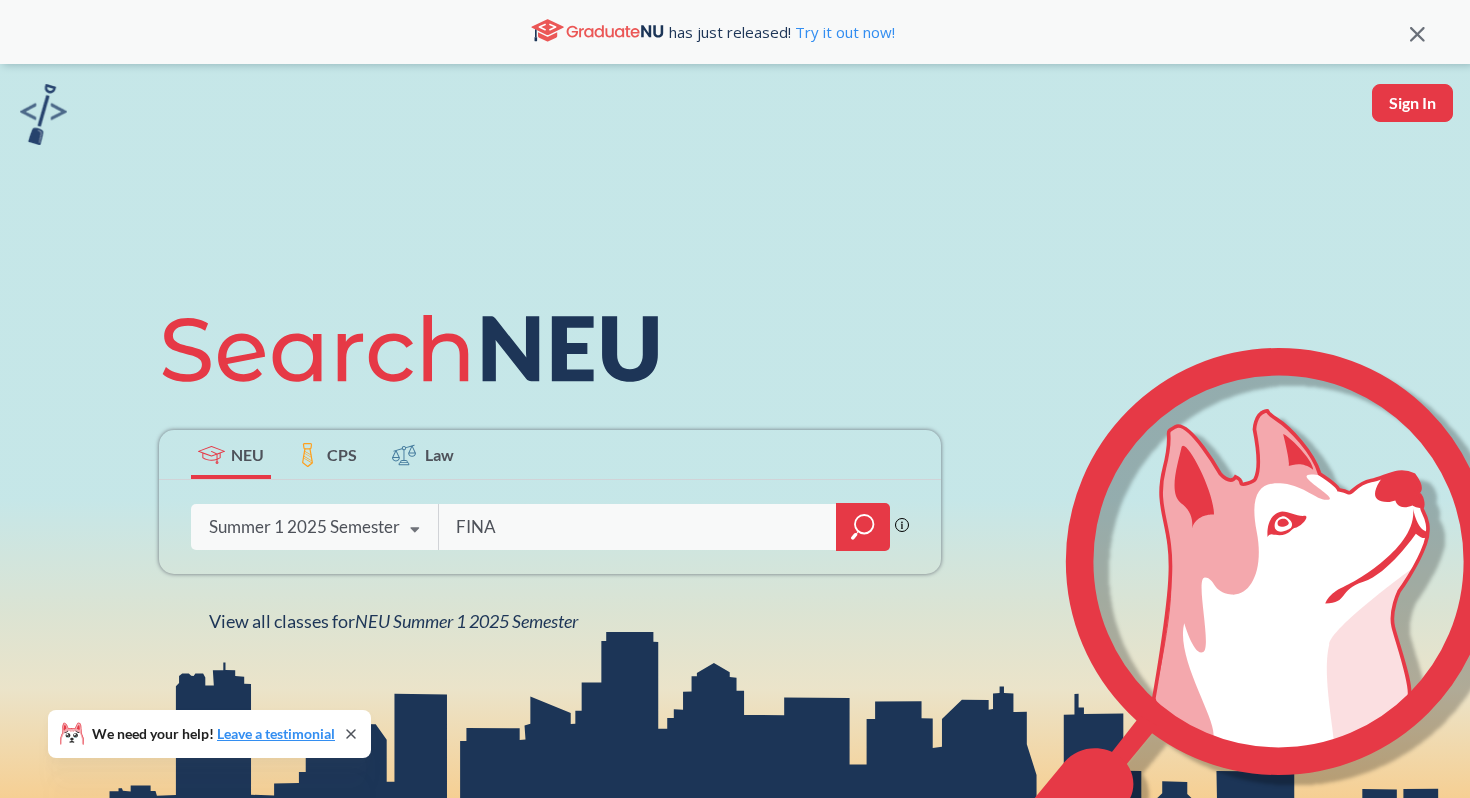 type on "FINA" 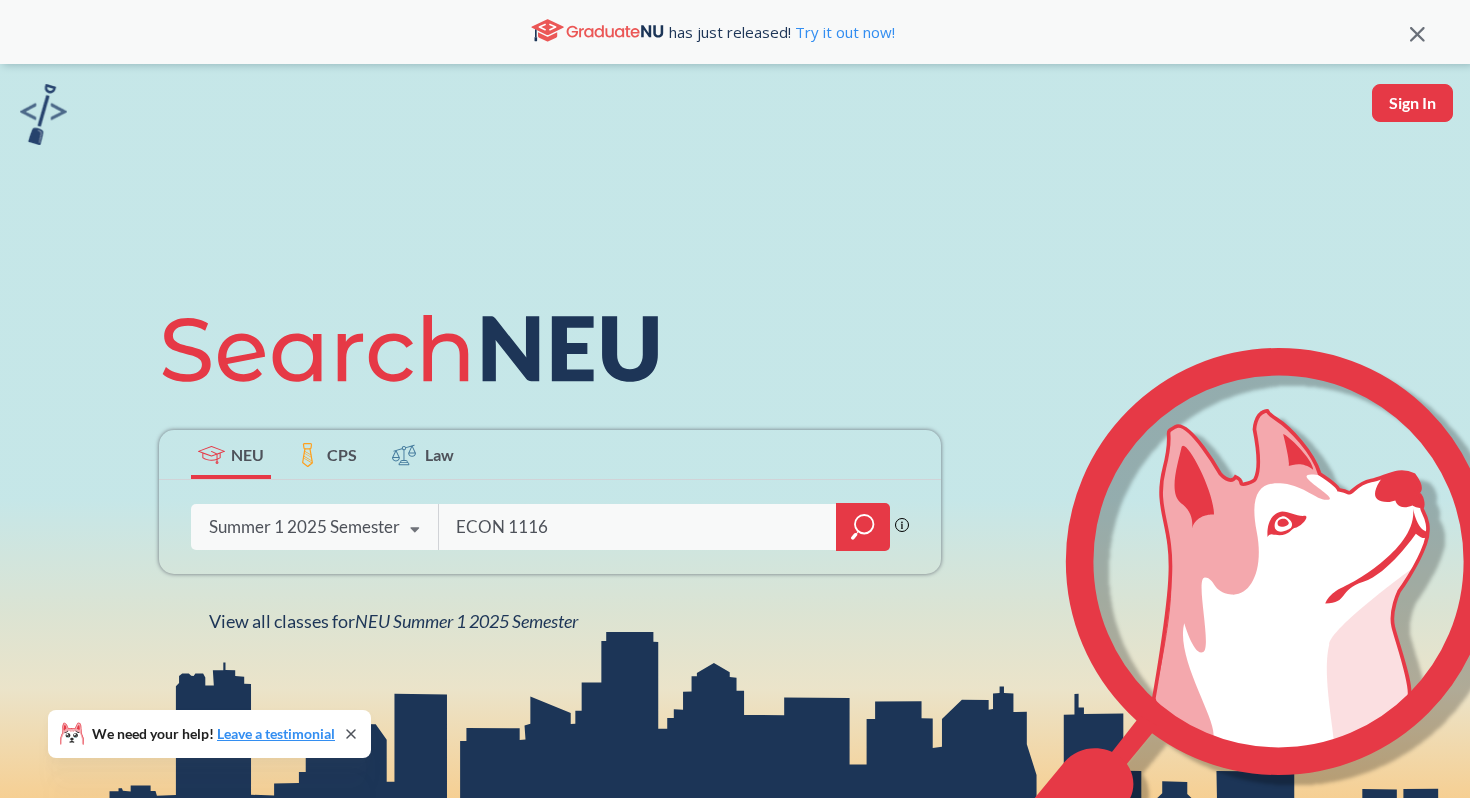 type on "ECON 1116" 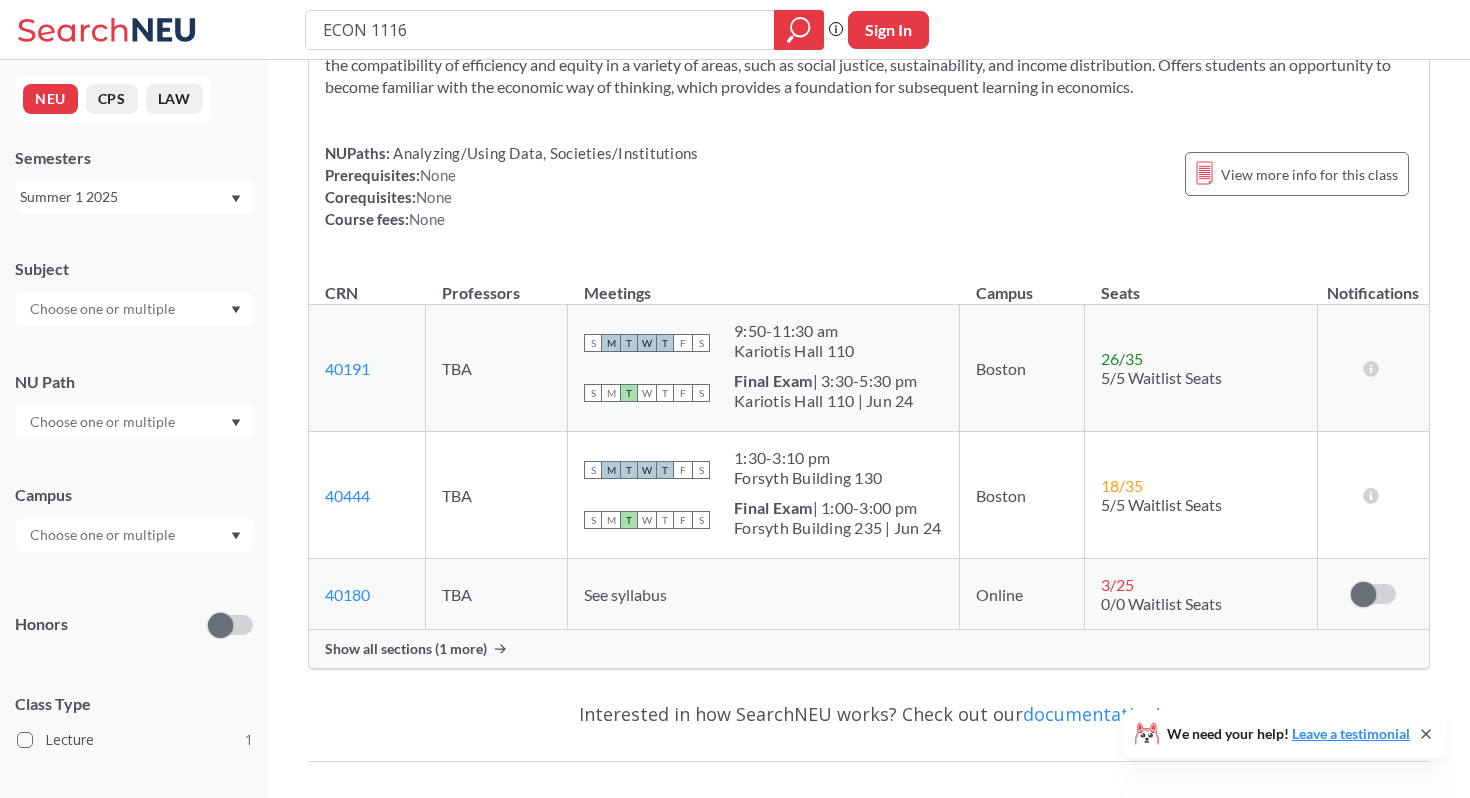 scroll, scrollTop: 155, scrollLeft: 0, axis: vertical 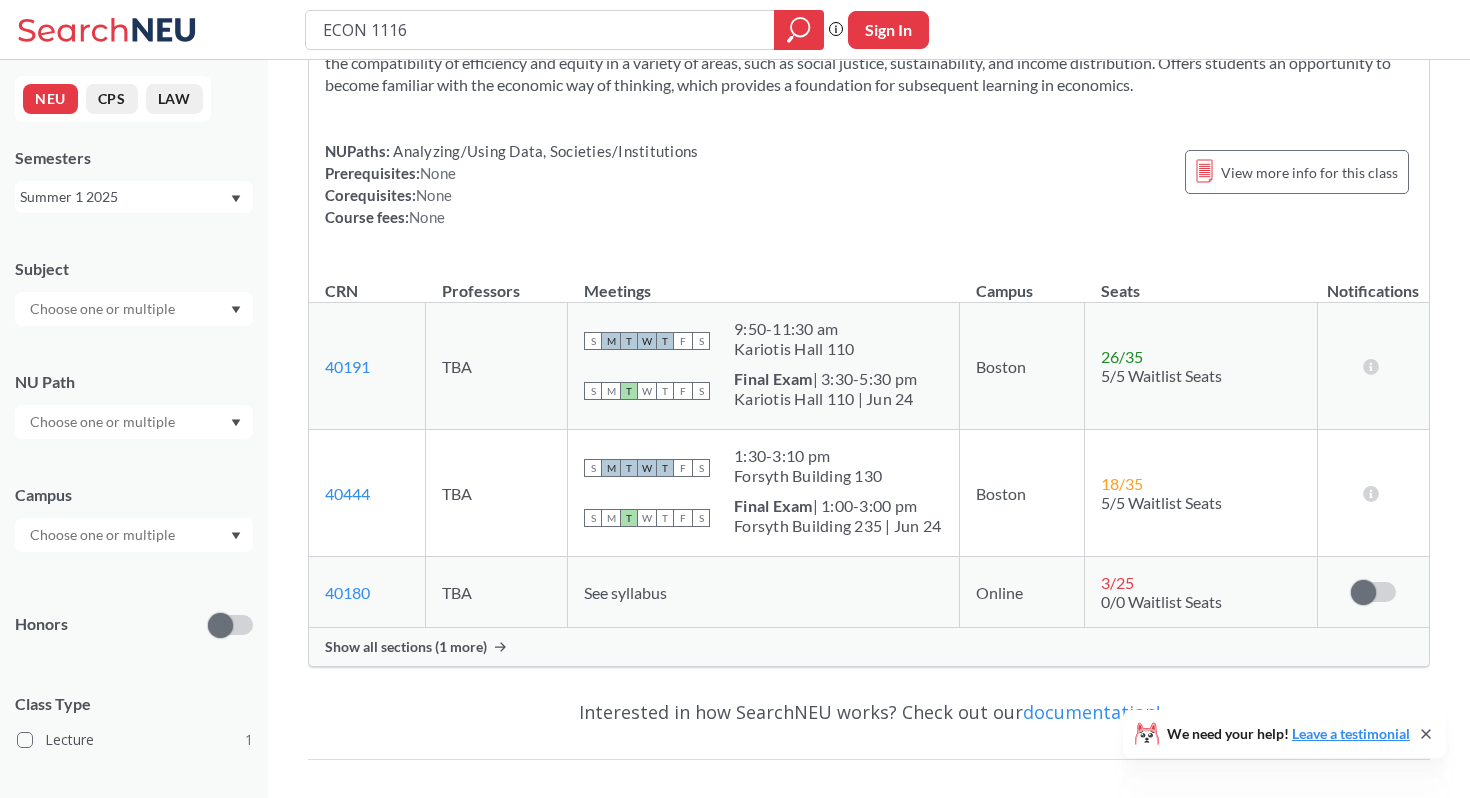 click on "Show all sections (1 more)" at bounding box center (406, 647) 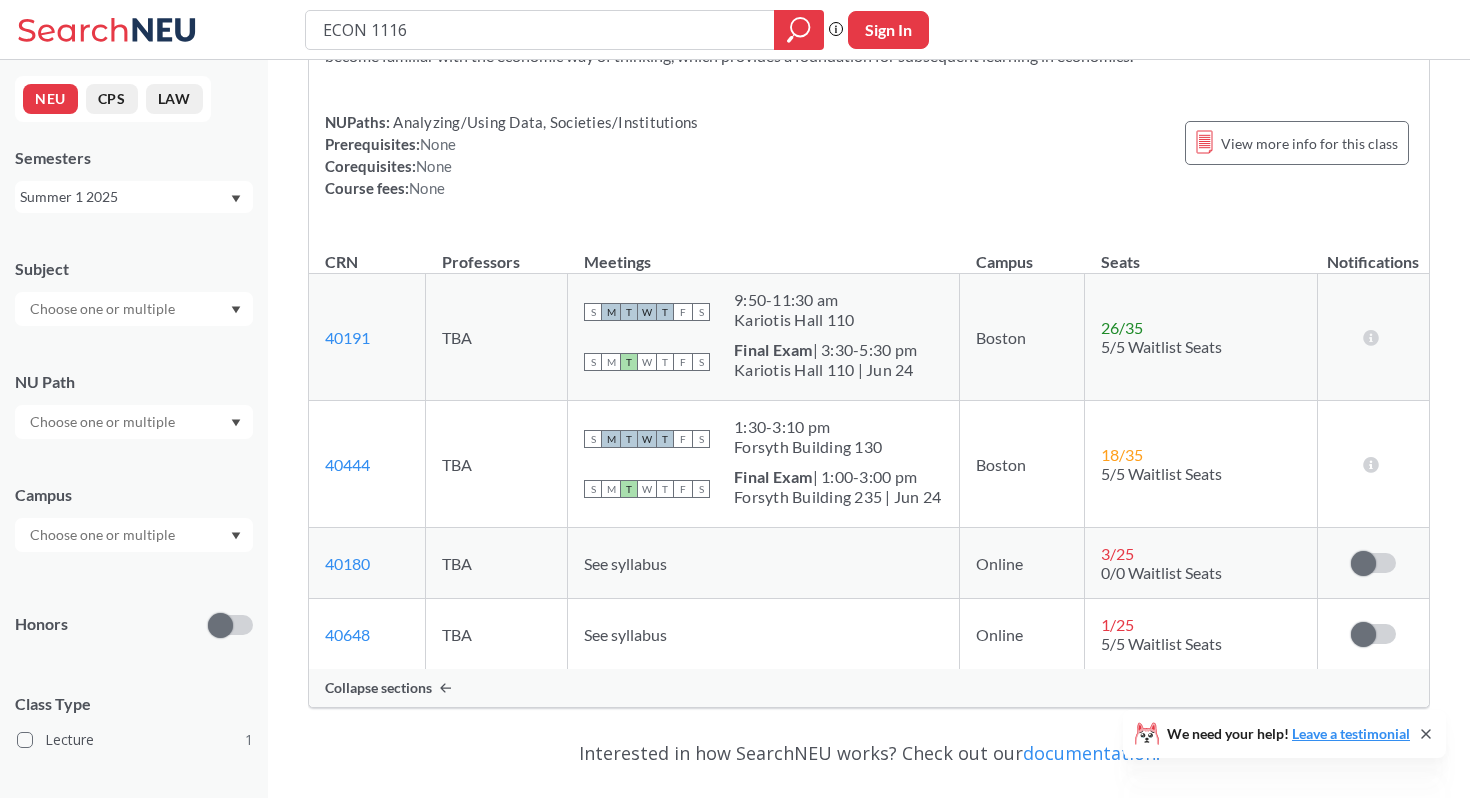 scroll, scrollTop: 167, scrollLeft: 0, axis: vertical 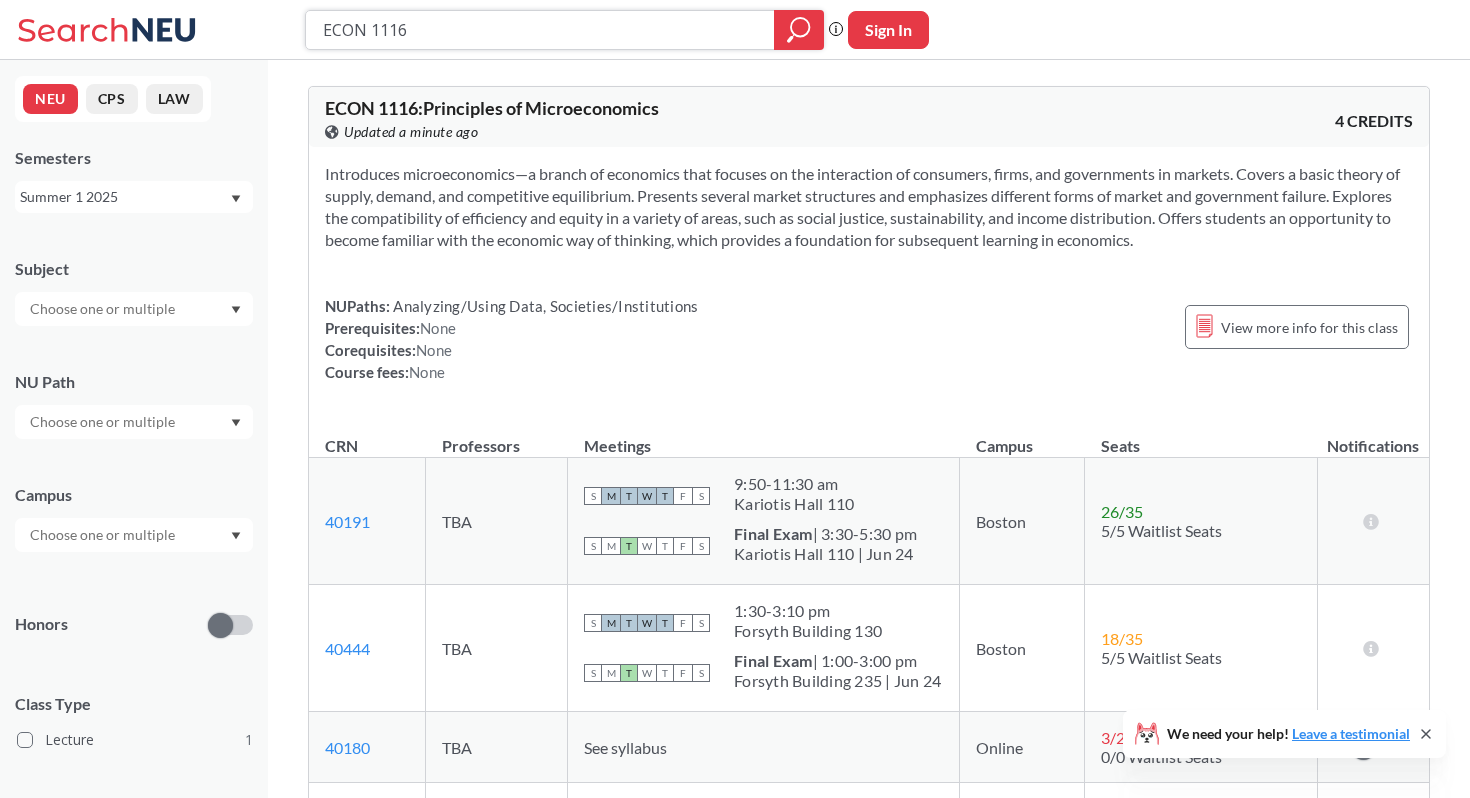 click on "ECON 1116" at bounding box center [540, 30] 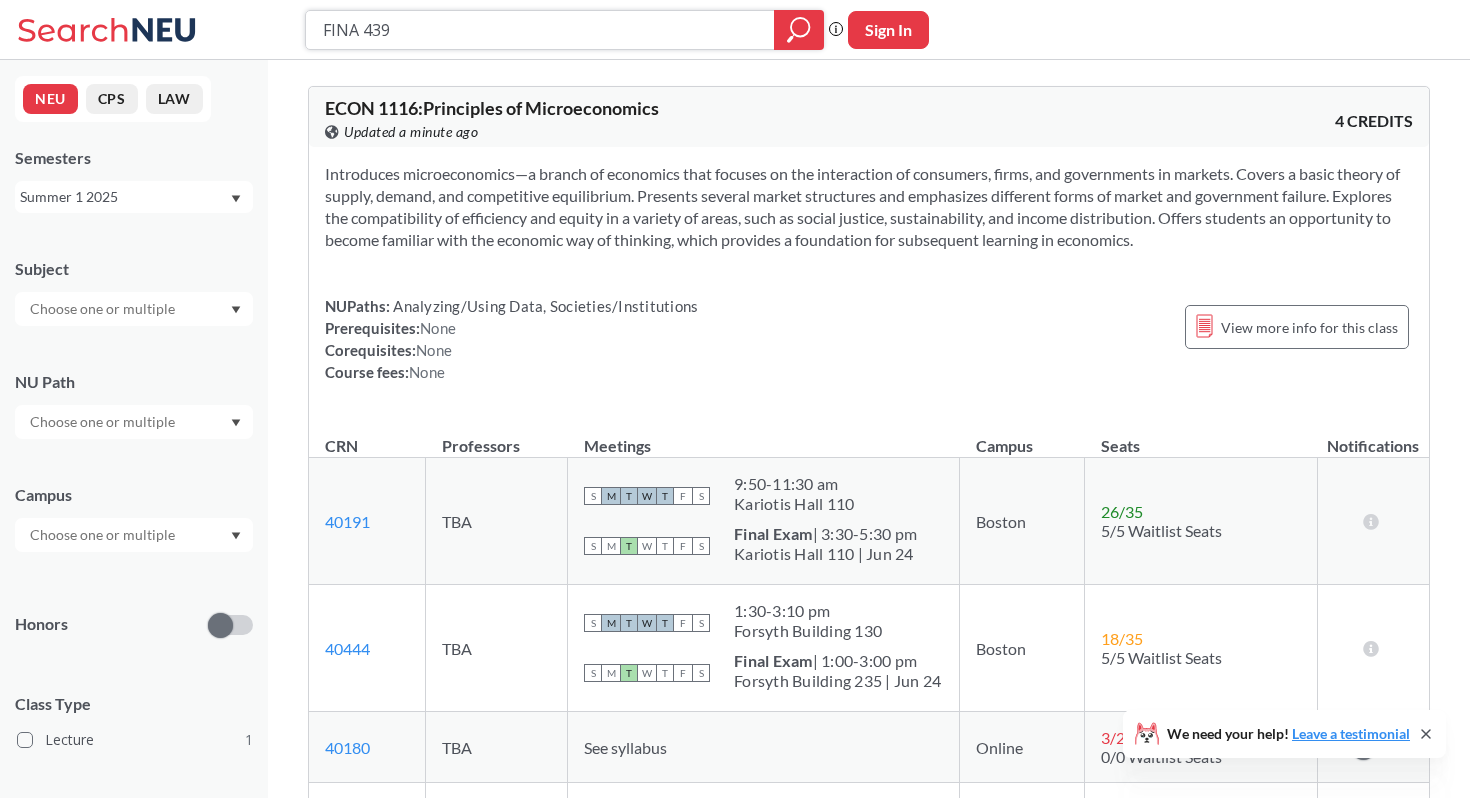 type on "FINA 4390" 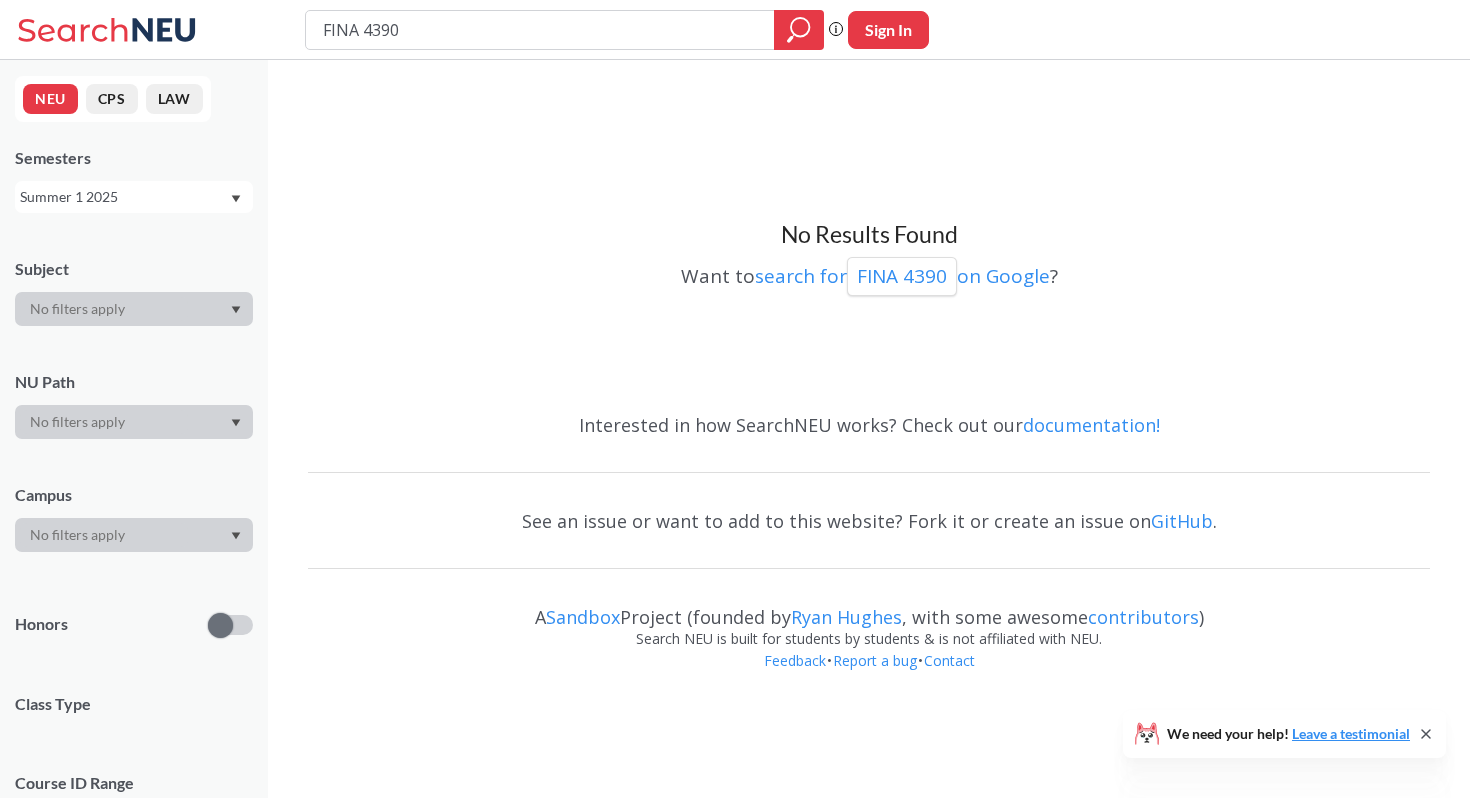 click on "FINA 4390" at bounding box center [540, 30] 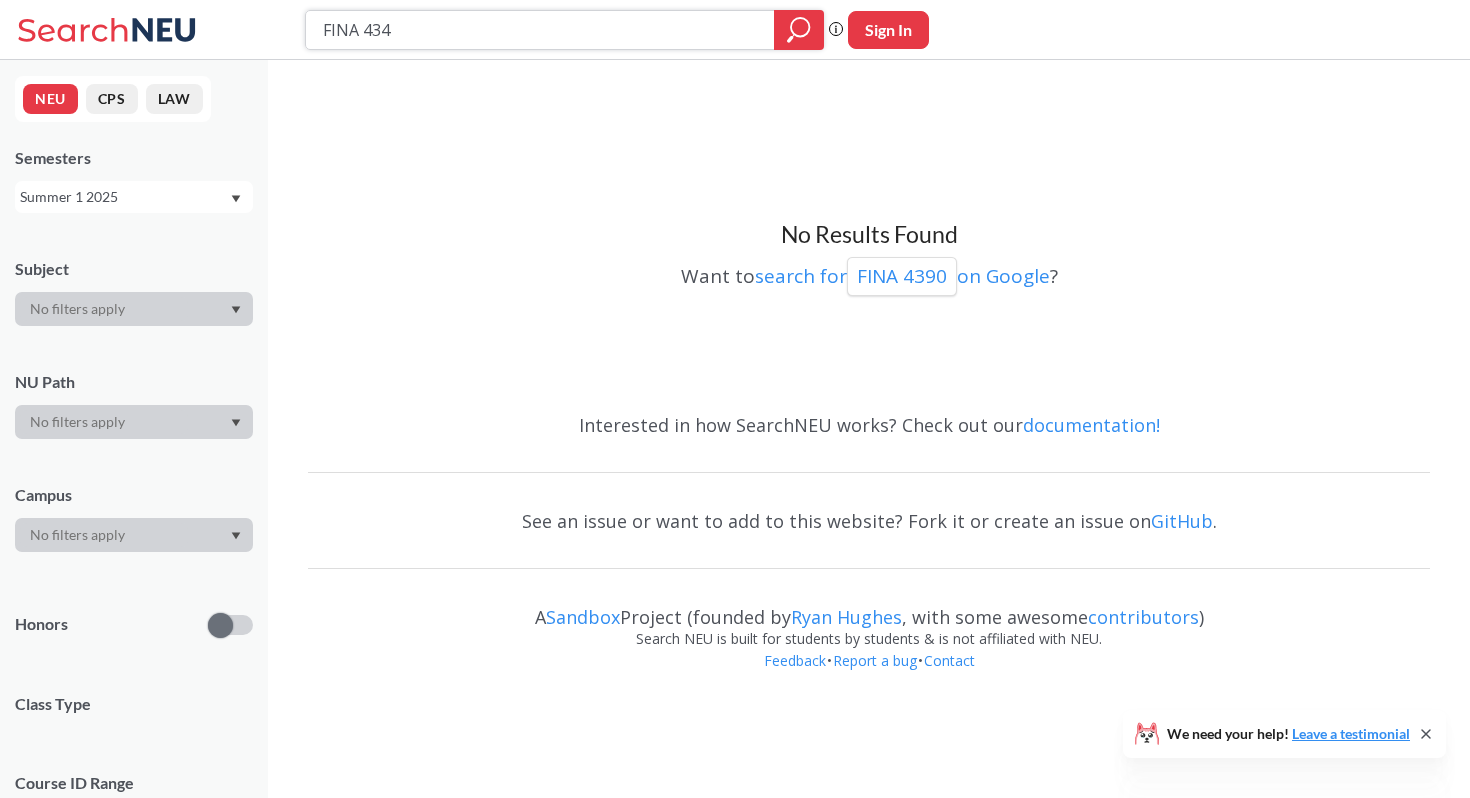 type on "FINA 4340" 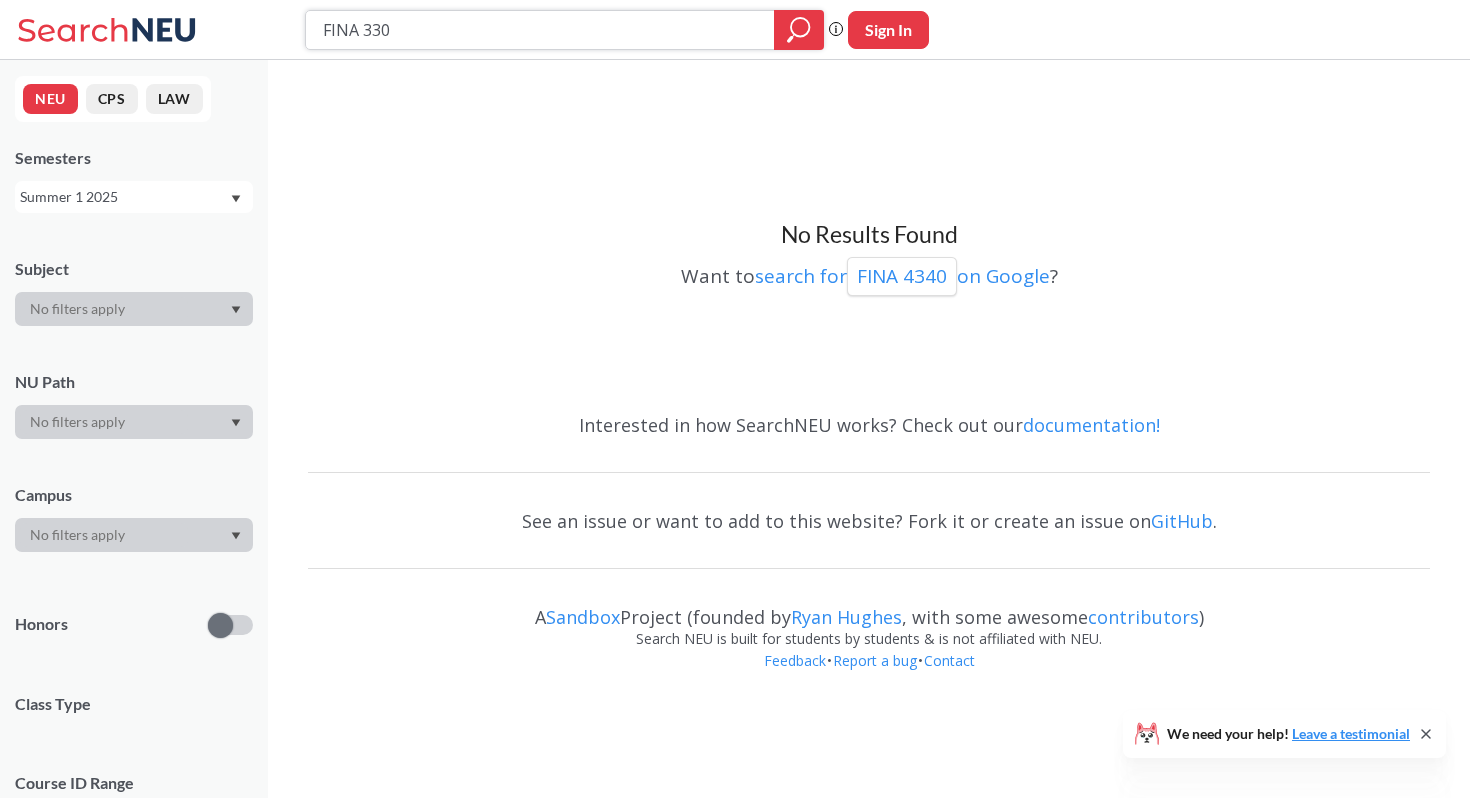 type on "FINA 3303" 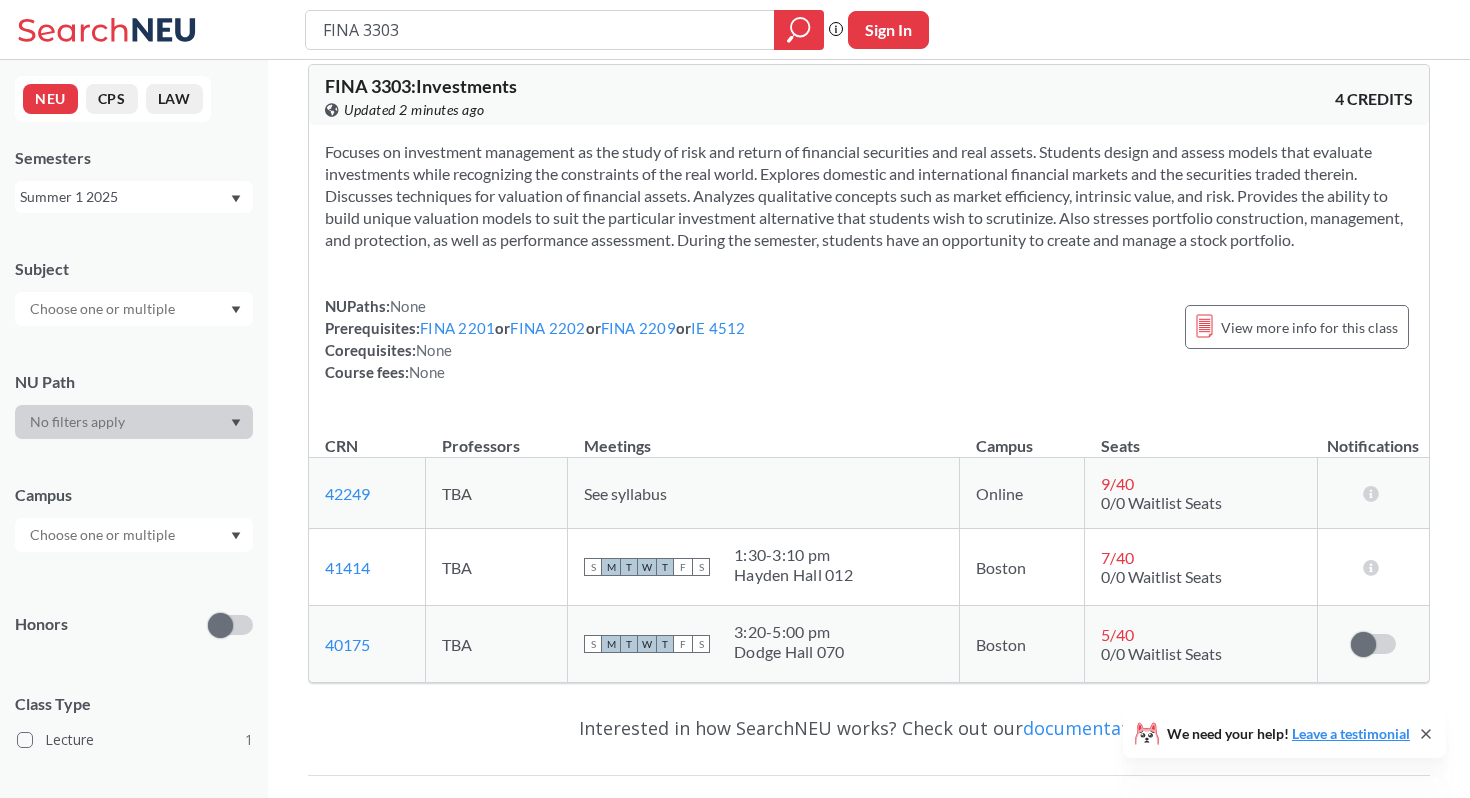 scroll, scrollTop: 0, scrollLeft: 0, axis: both 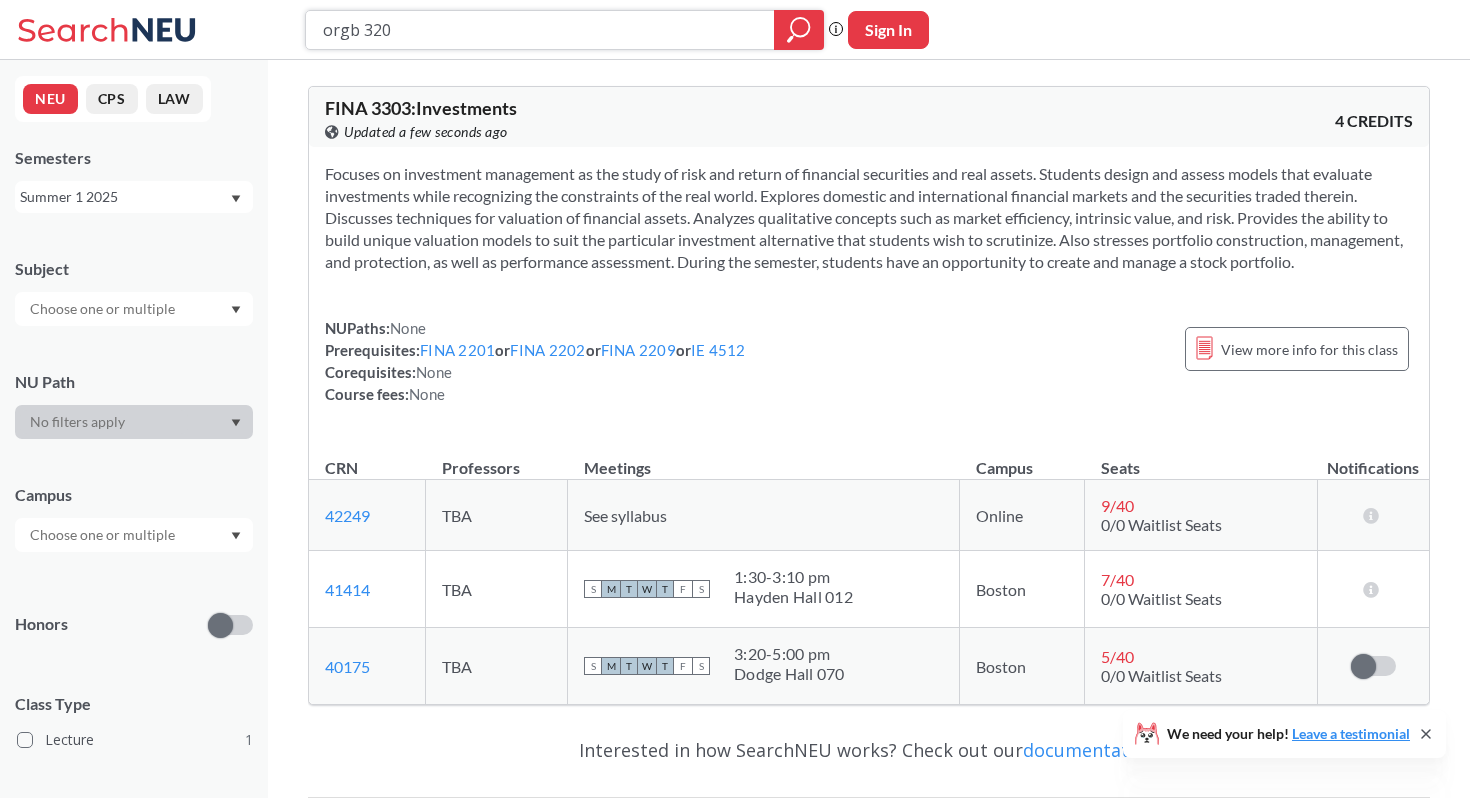 type on "orgb 3201" 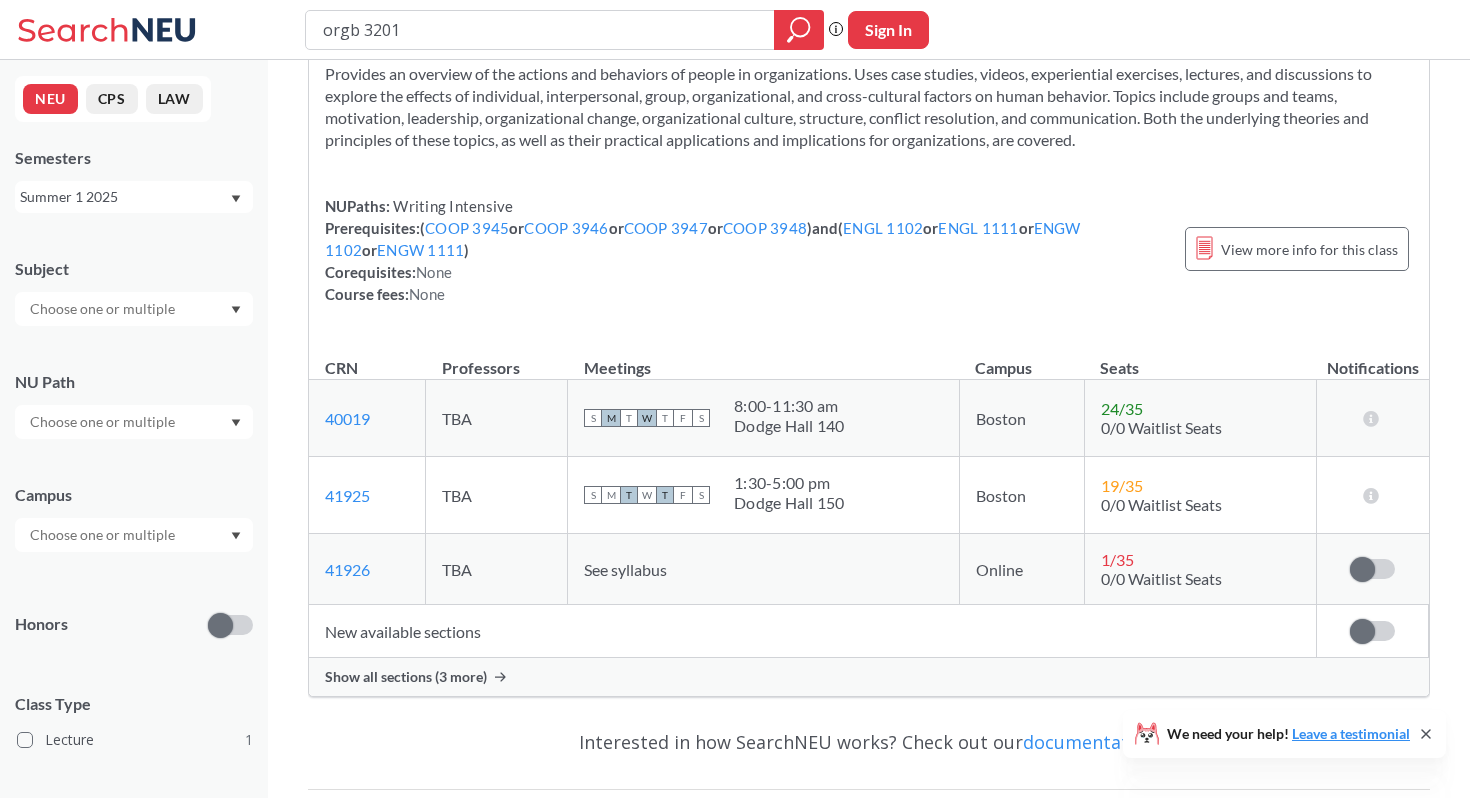scroll, scrollTop: 102, scrollLeft: 0, axis: vertical 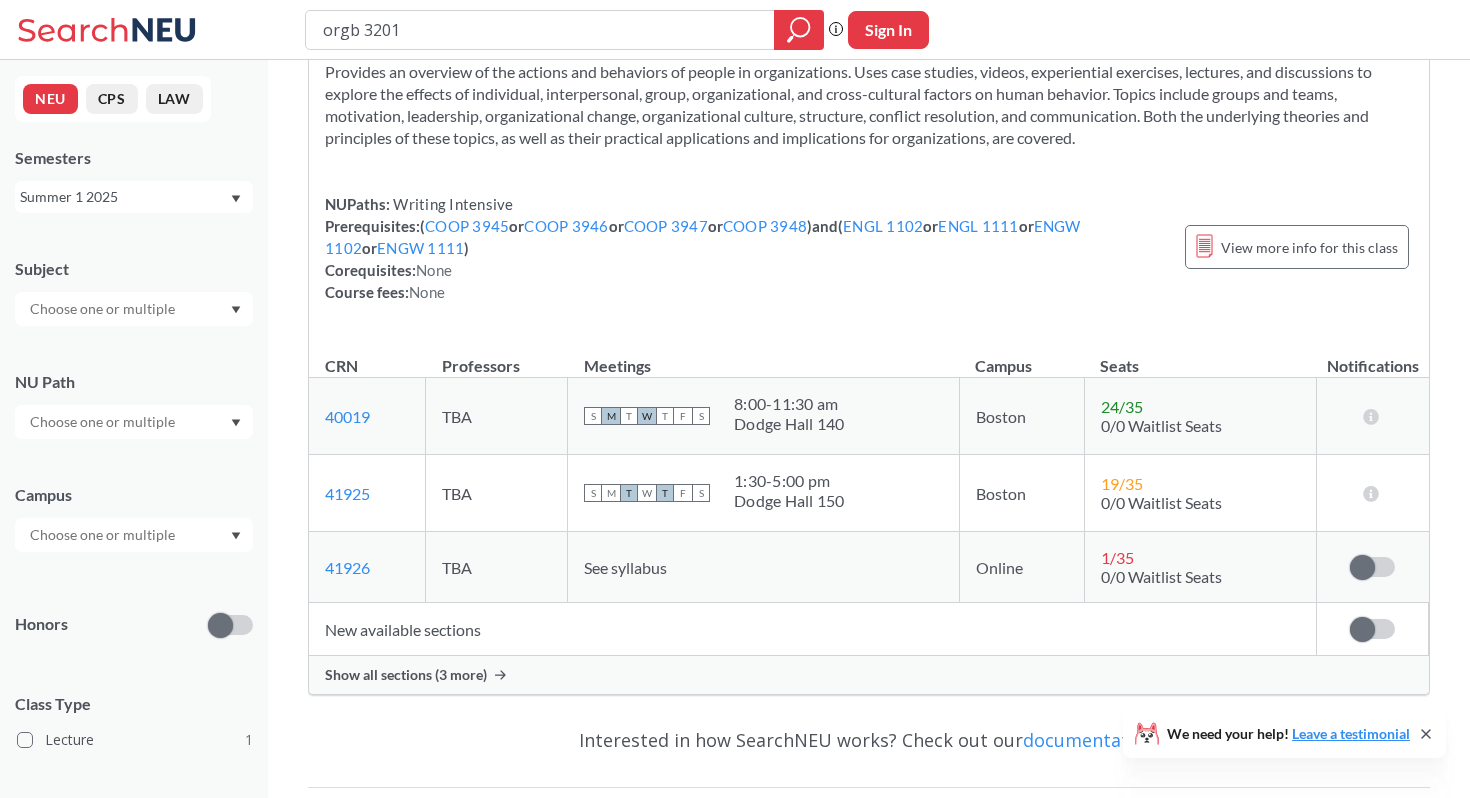 click on "Summer 1 2025" at bounding box center [124, 197] 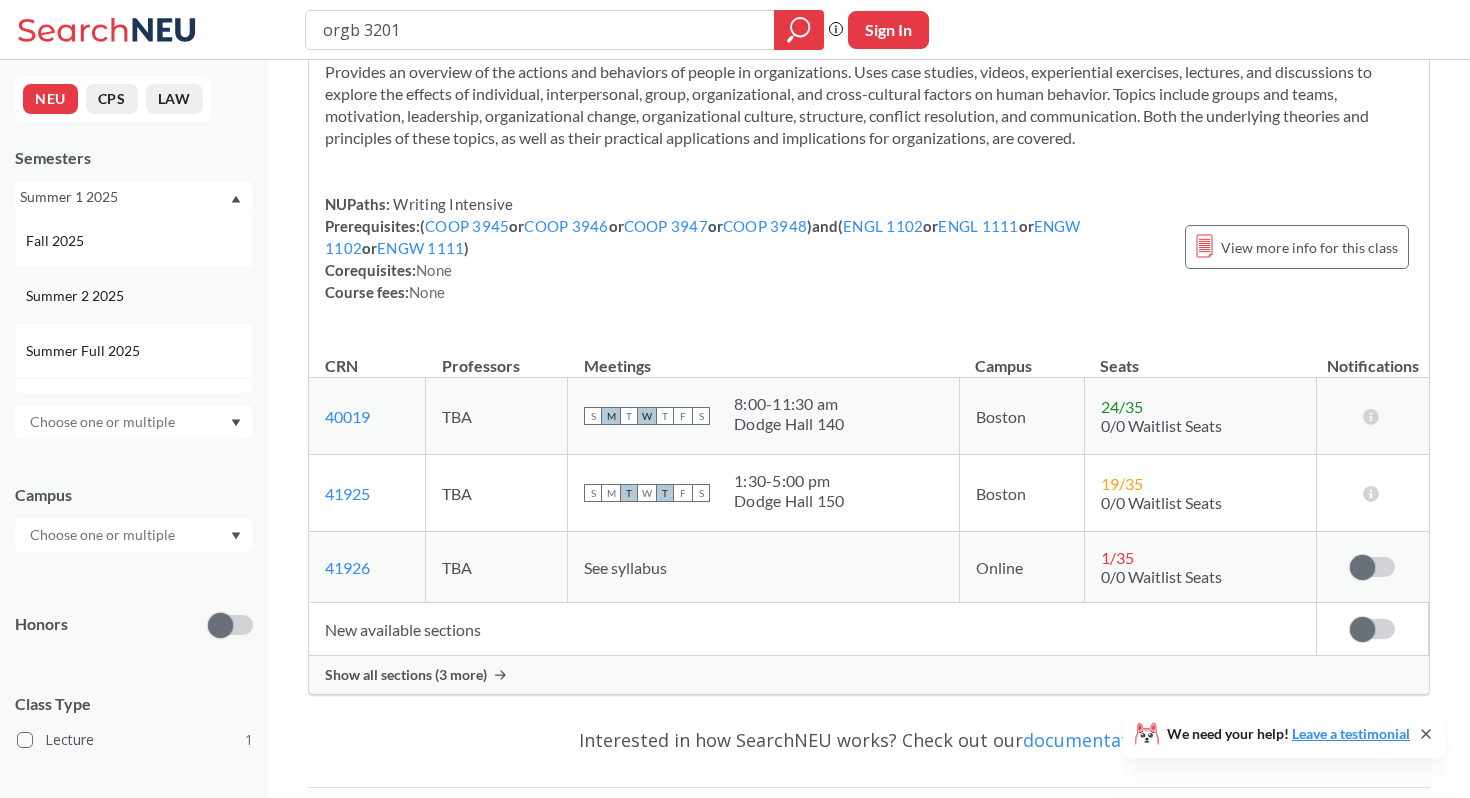 click on "Summer 2 2025" at bounding box center [77, 296] 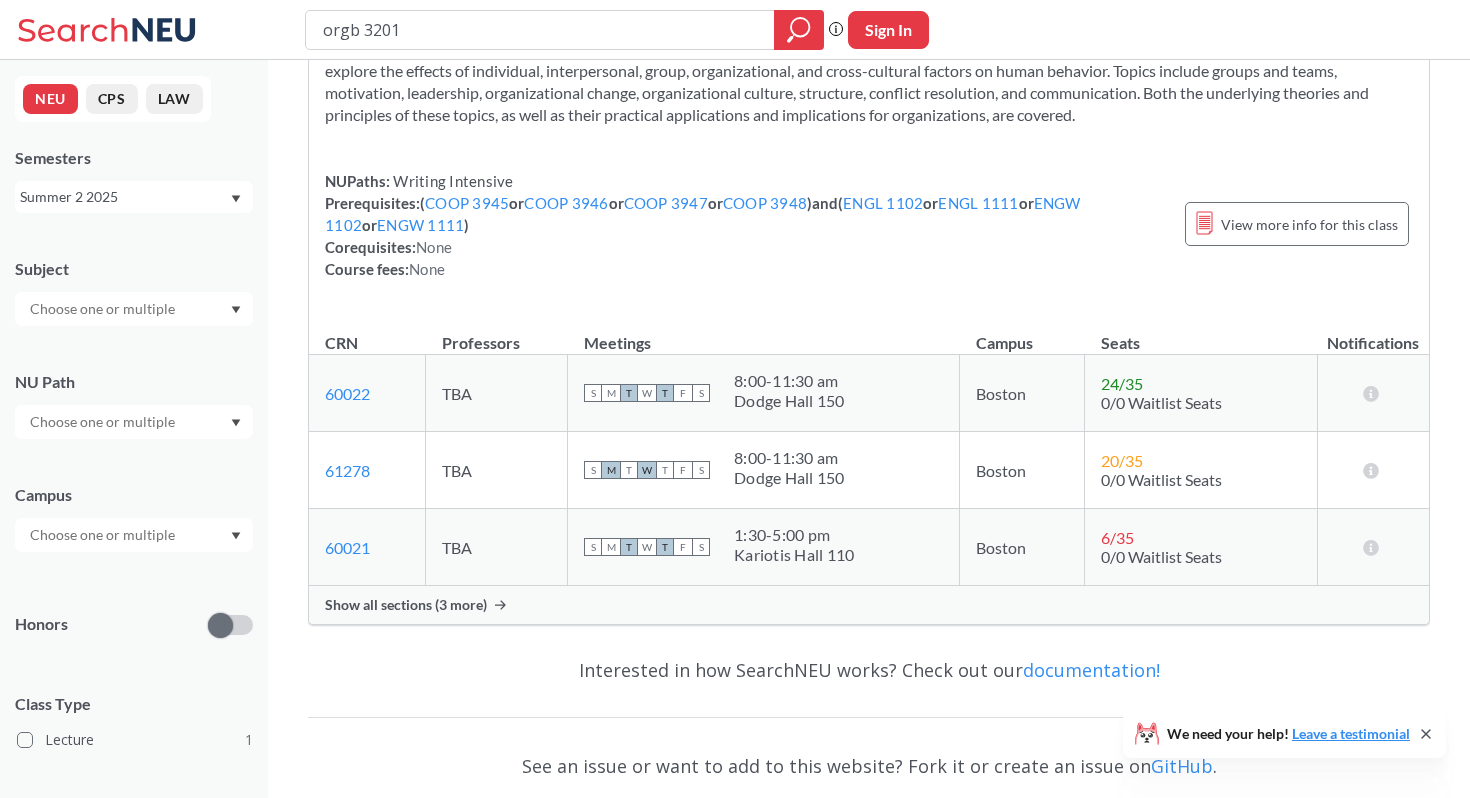 scroll, scrollTop: 120, scrollLeft: 0, axis: vertical 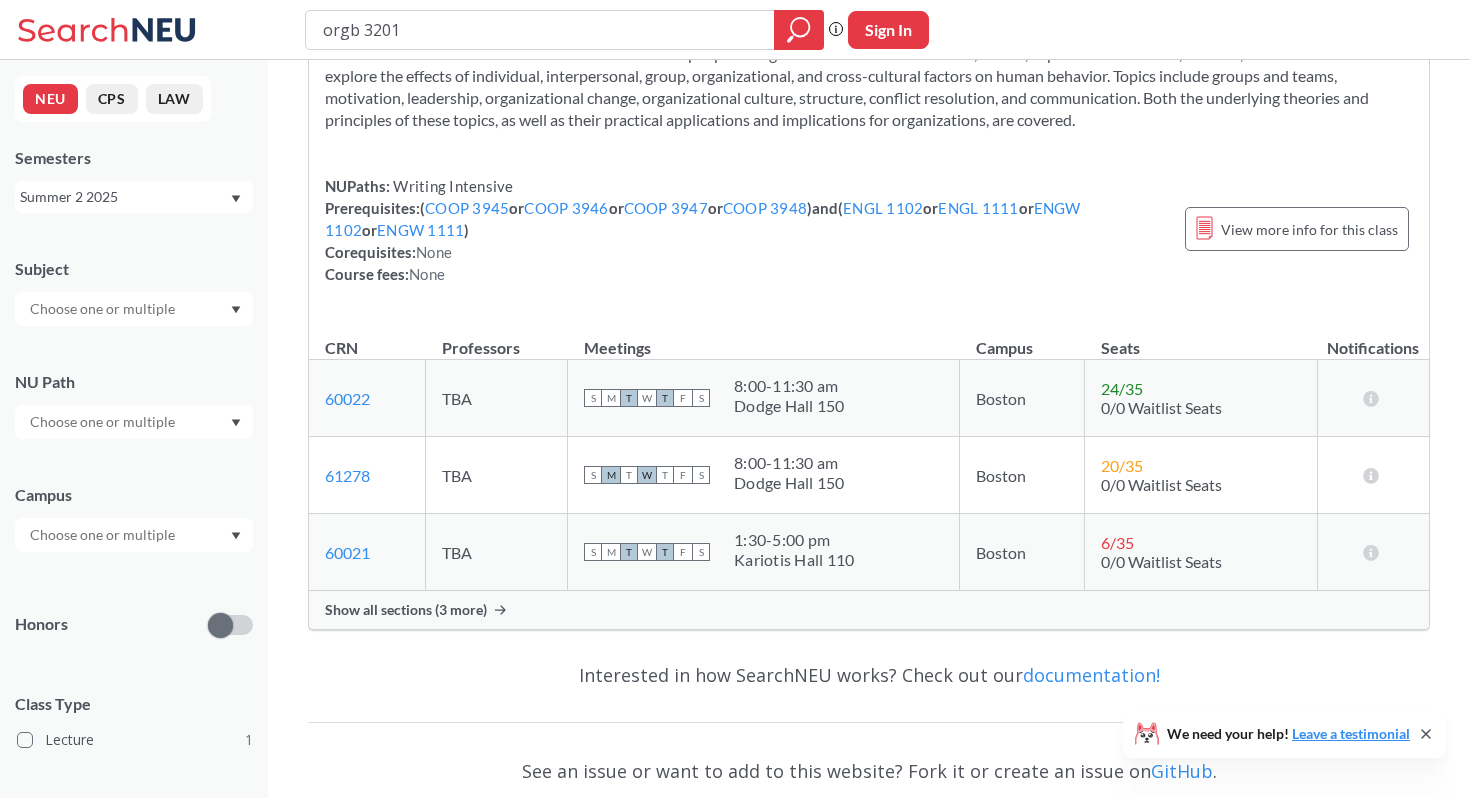 click on "Summer 2 2025" at bounding box center [124, 197] 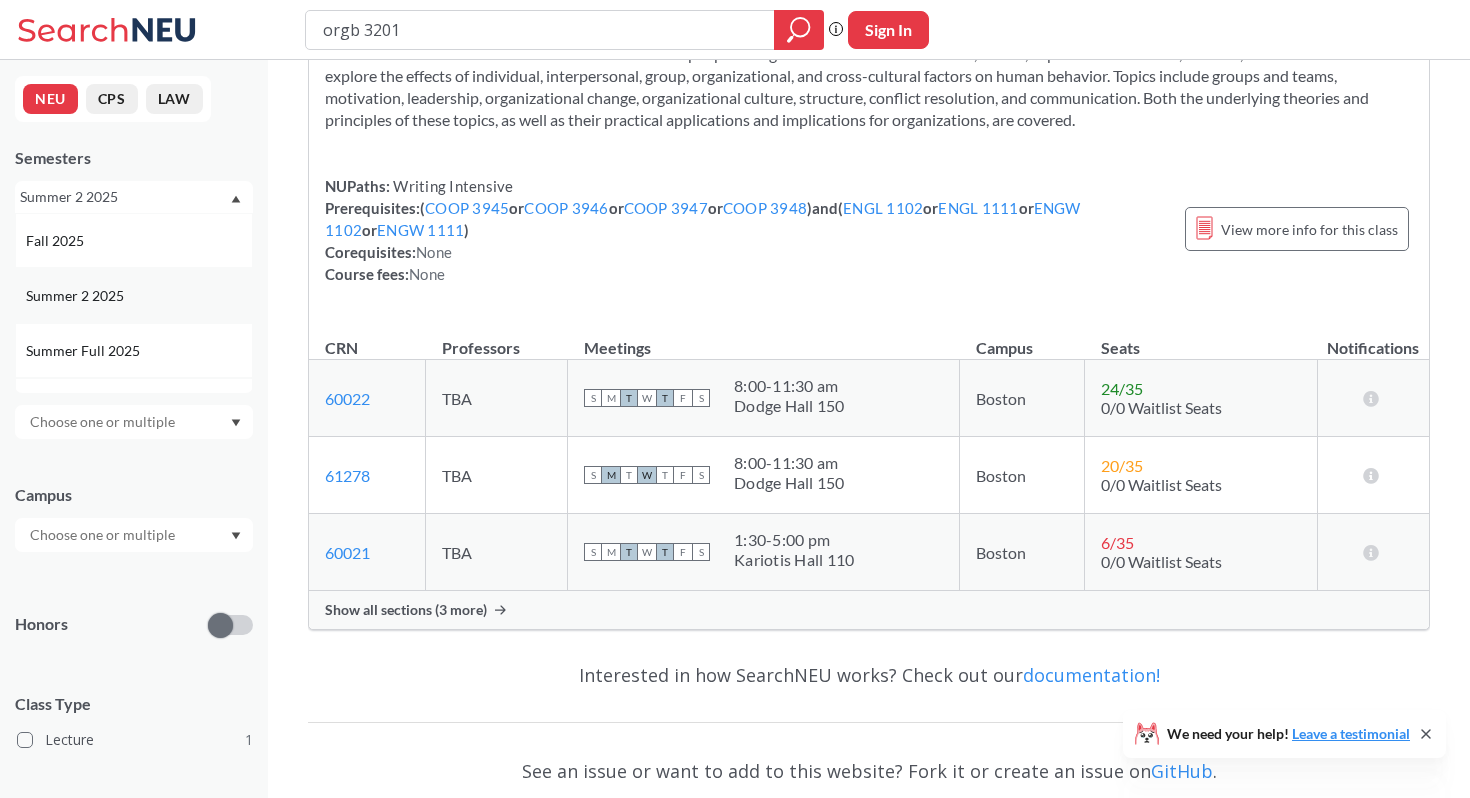 scroll, scrollTop: 1, scrollLeft: 0, axis: vertical 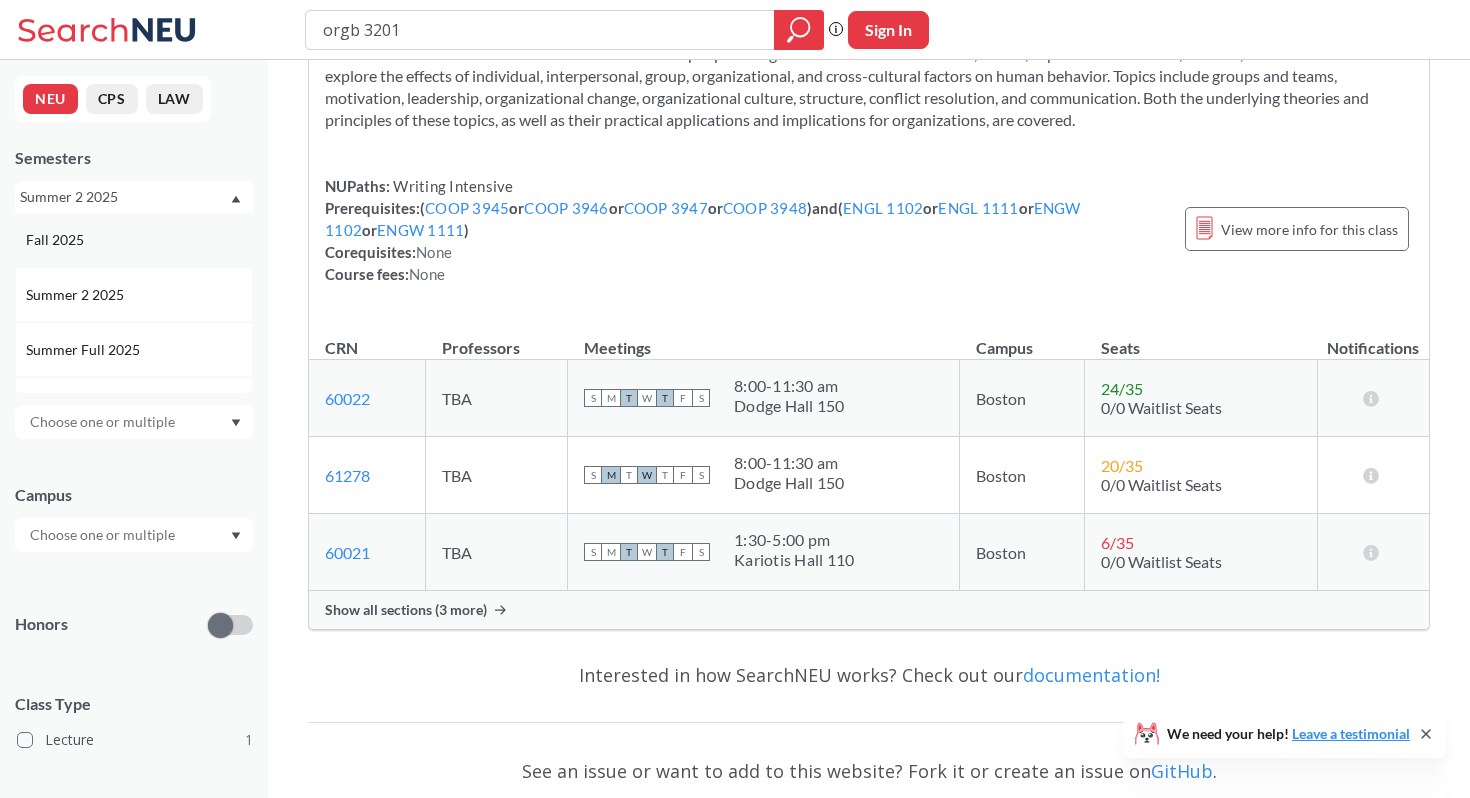 click on "Fall 2025" at bounding box center [134, 239] 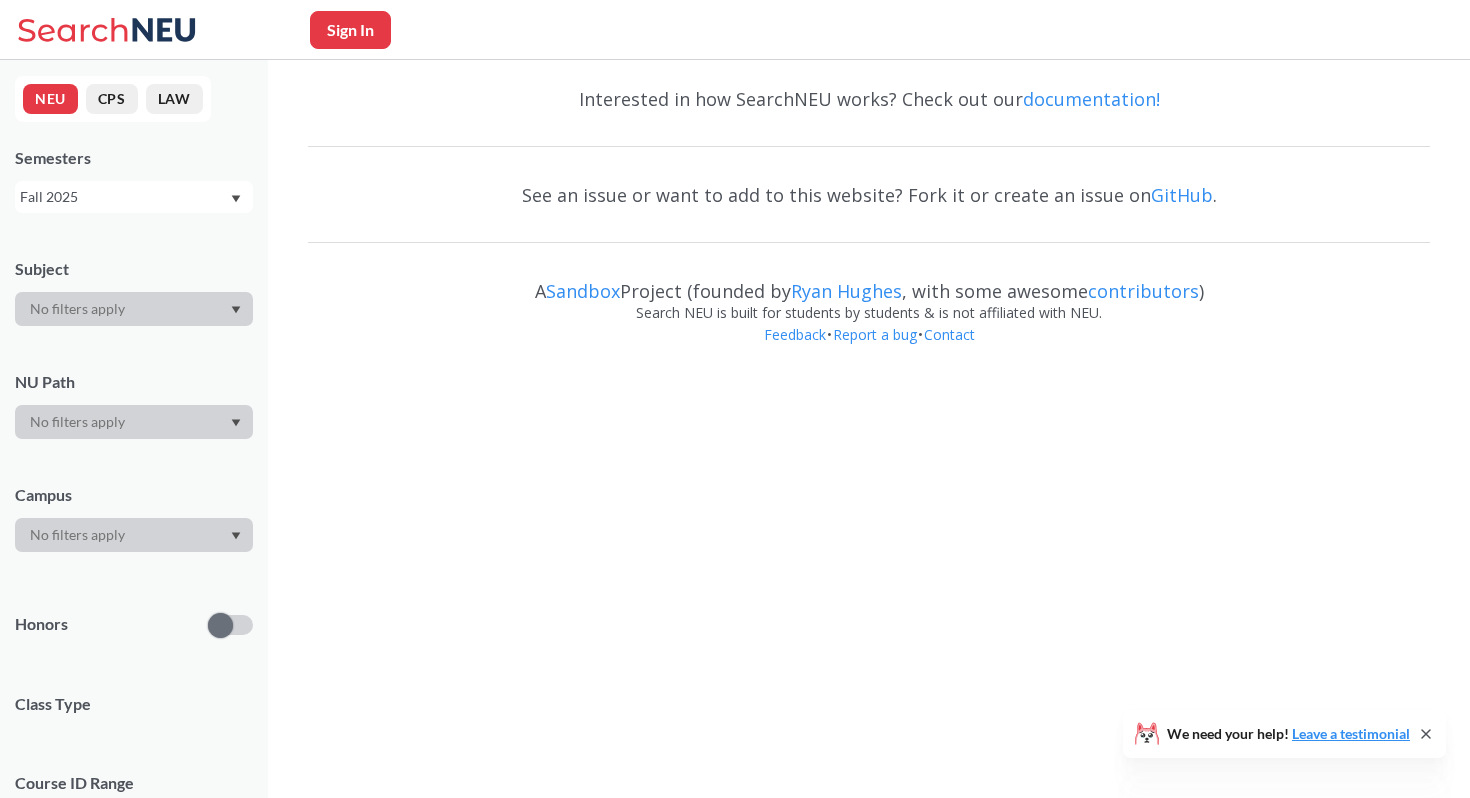 scroll, scrollTop: 0, scrollLeft: 0, axis: both 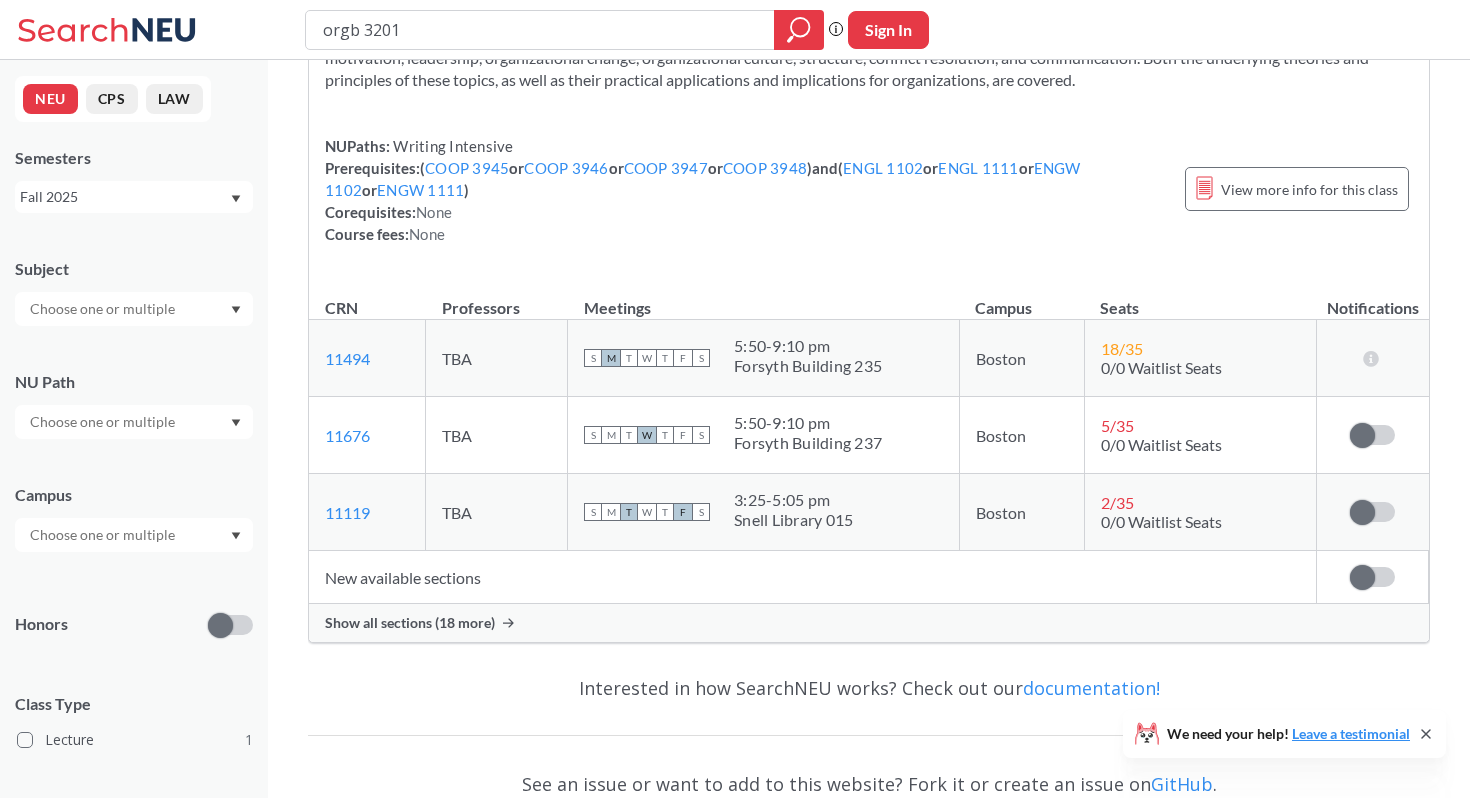 click on "New available sections" at bounding box center (813, 577) 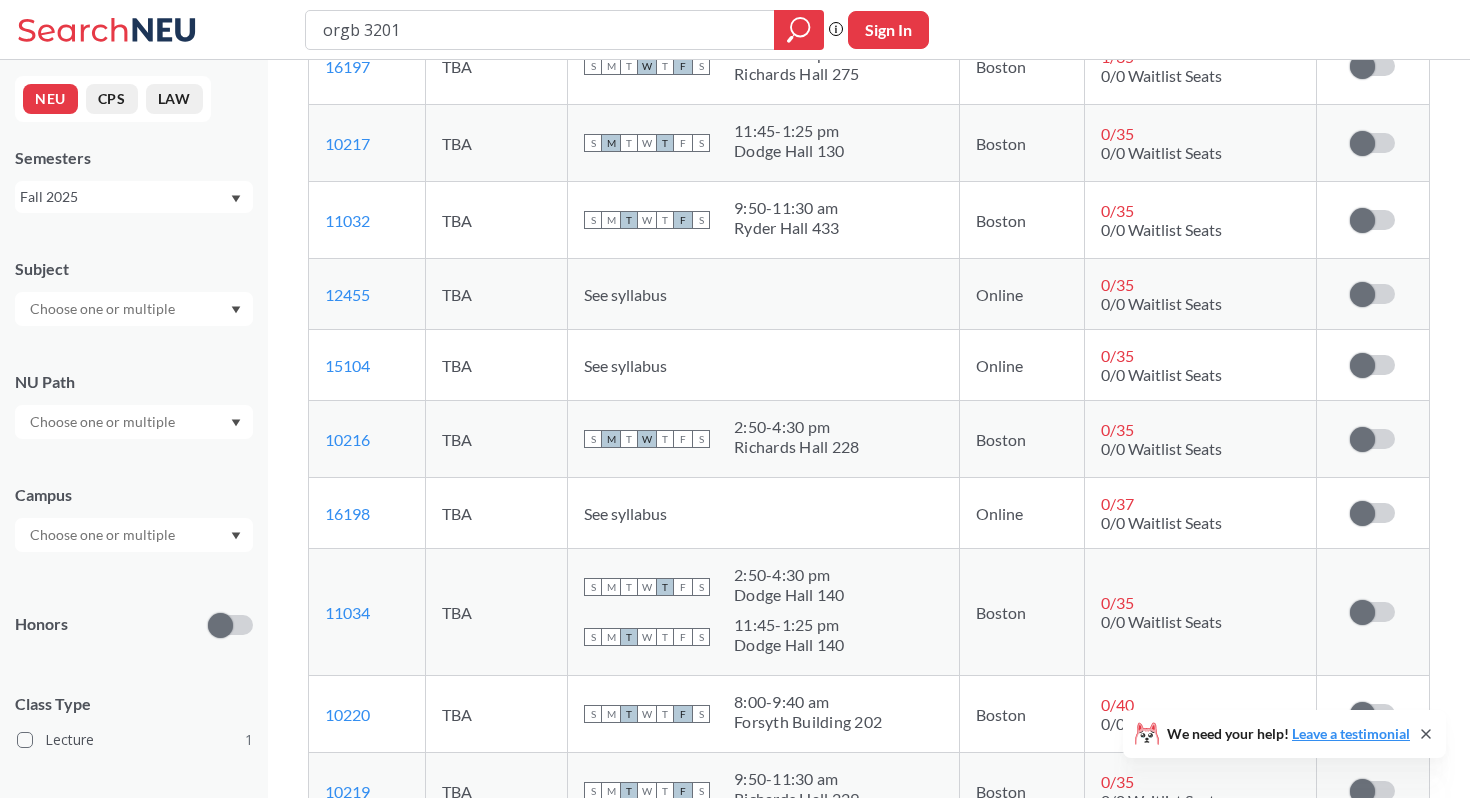 scroll, scrollTop: 805, scrollLeft: 0, axis: vertical 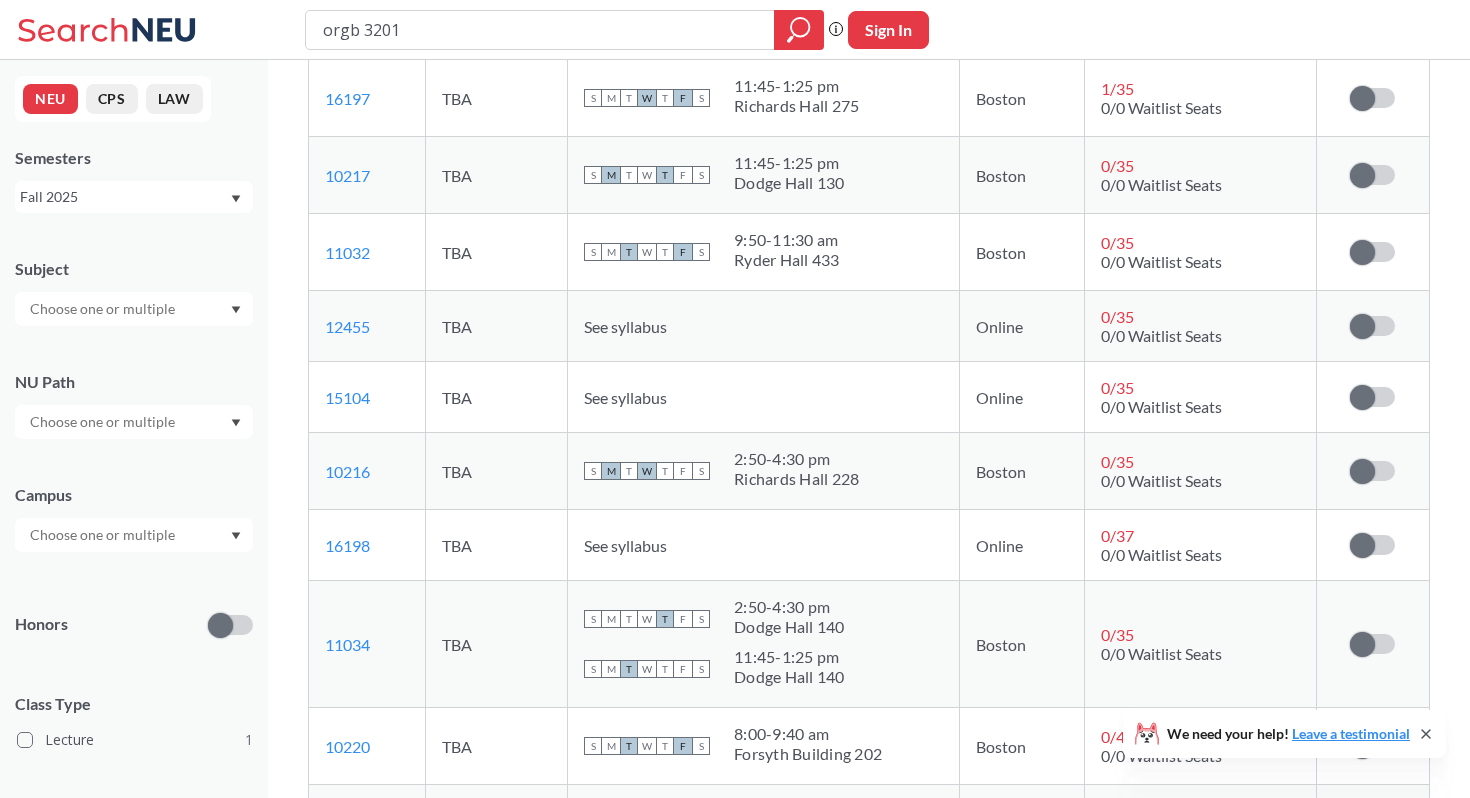 click on "Fall 2025" at bounding box center [124, 197] 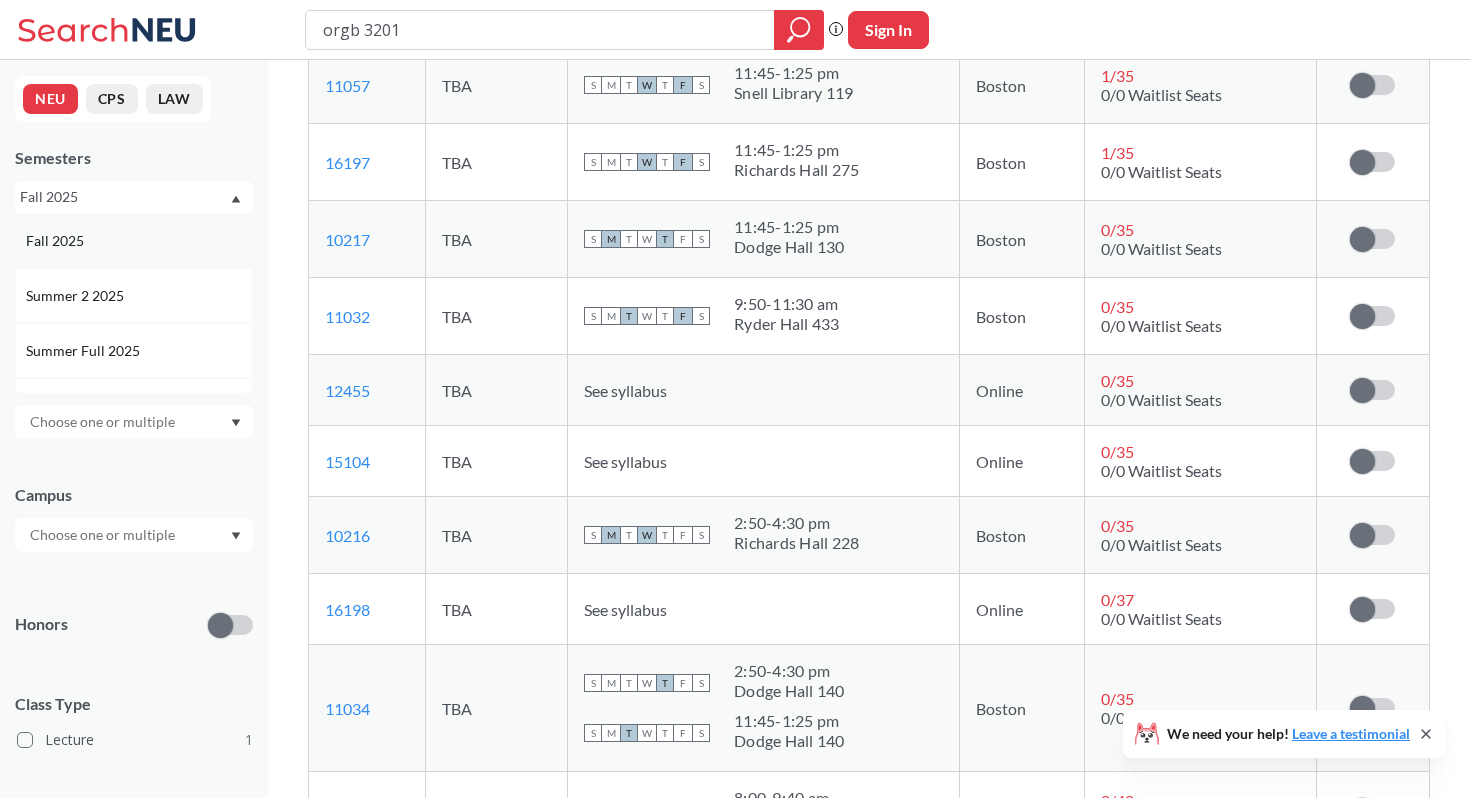 scroll, scrollTop: 731, scrollLeft: 0, axis: vertical 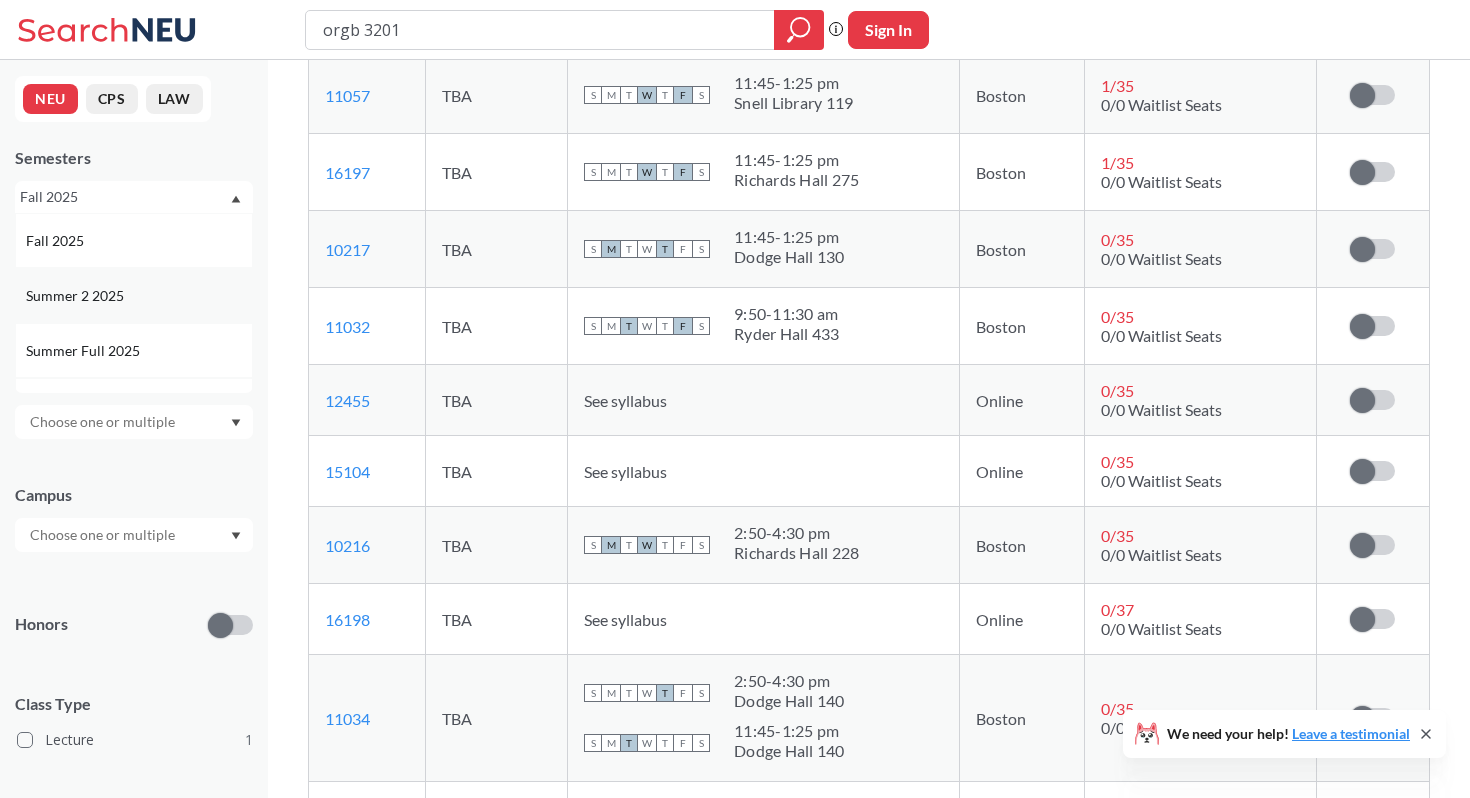 click on "Summer 2 2025" at bounding box center [139, 296] 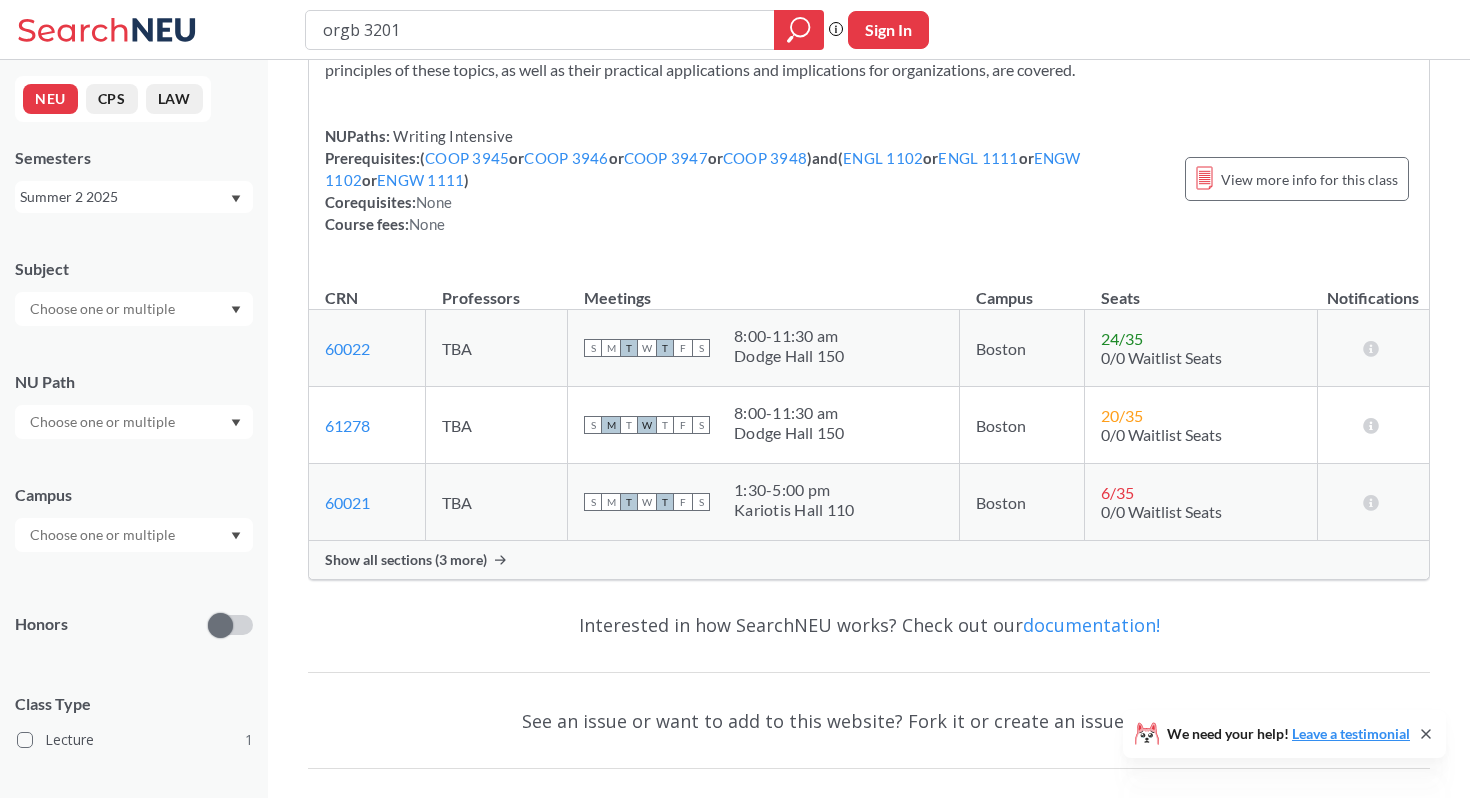 scroll, scrollTop: 184, scrollLeft: 0, axis: vertical 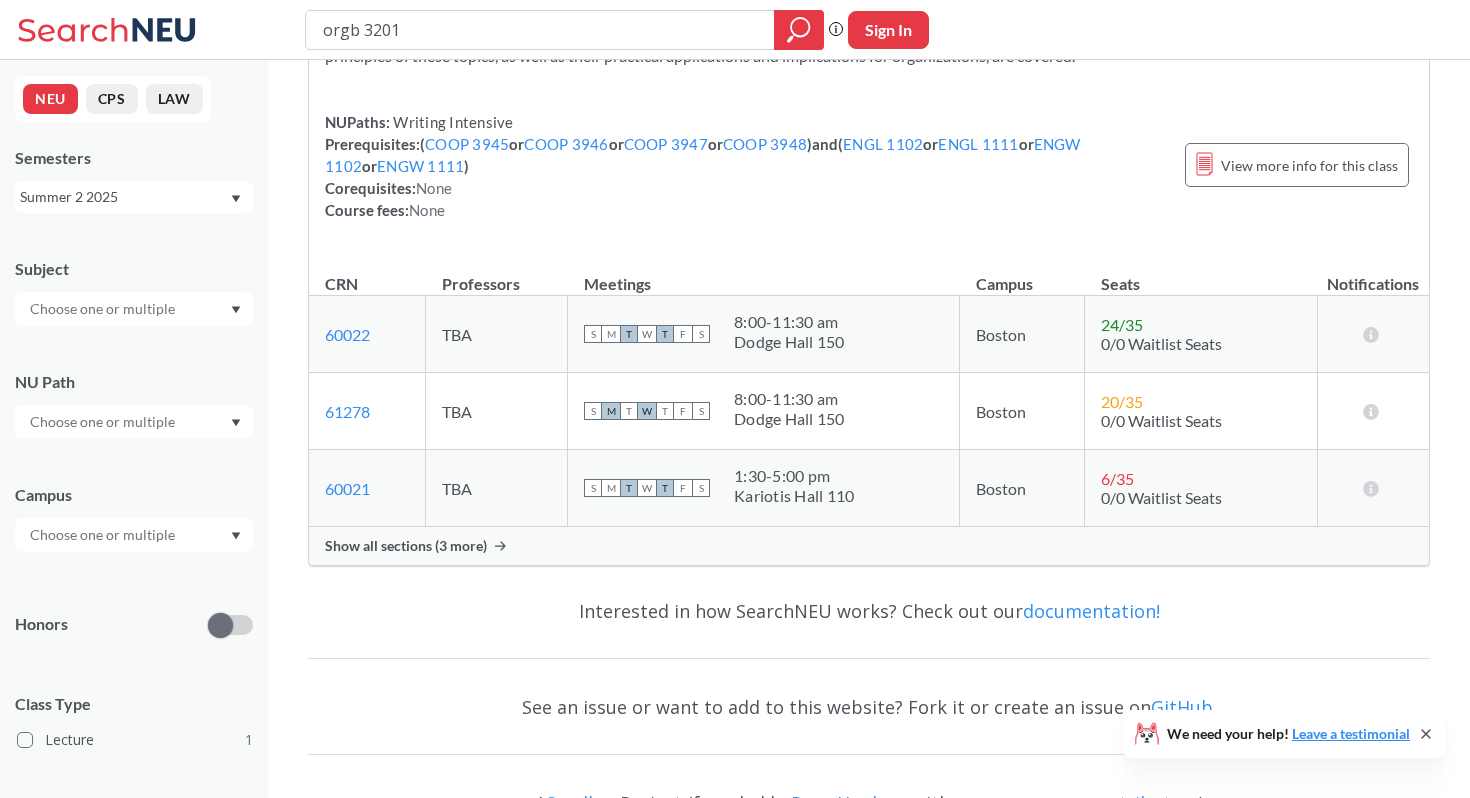 click on "Show all sections (3 more)" at bounding box center [406, 546] 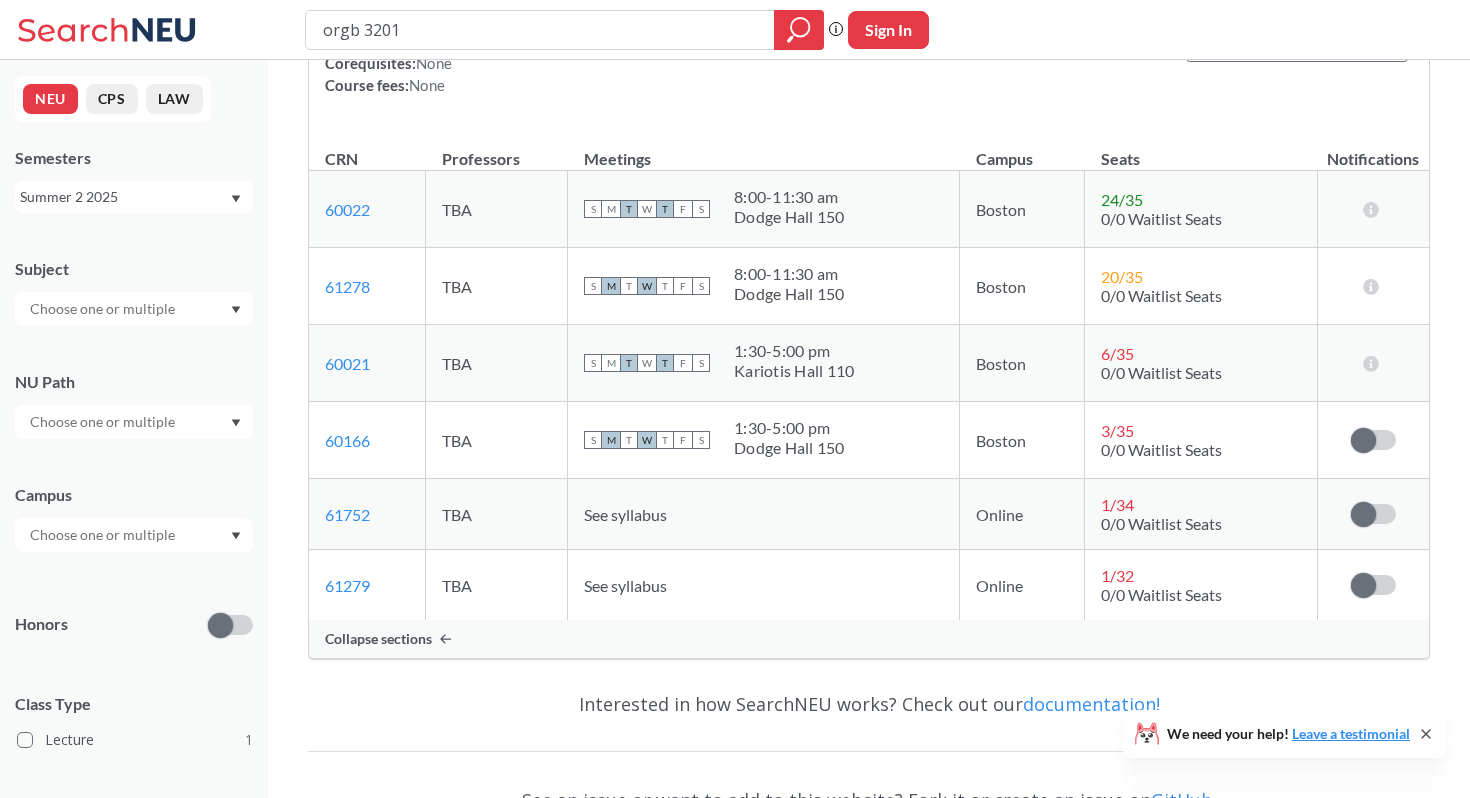 scroll, scrollTop: 311, scrollLeft: 0, axis: vertical 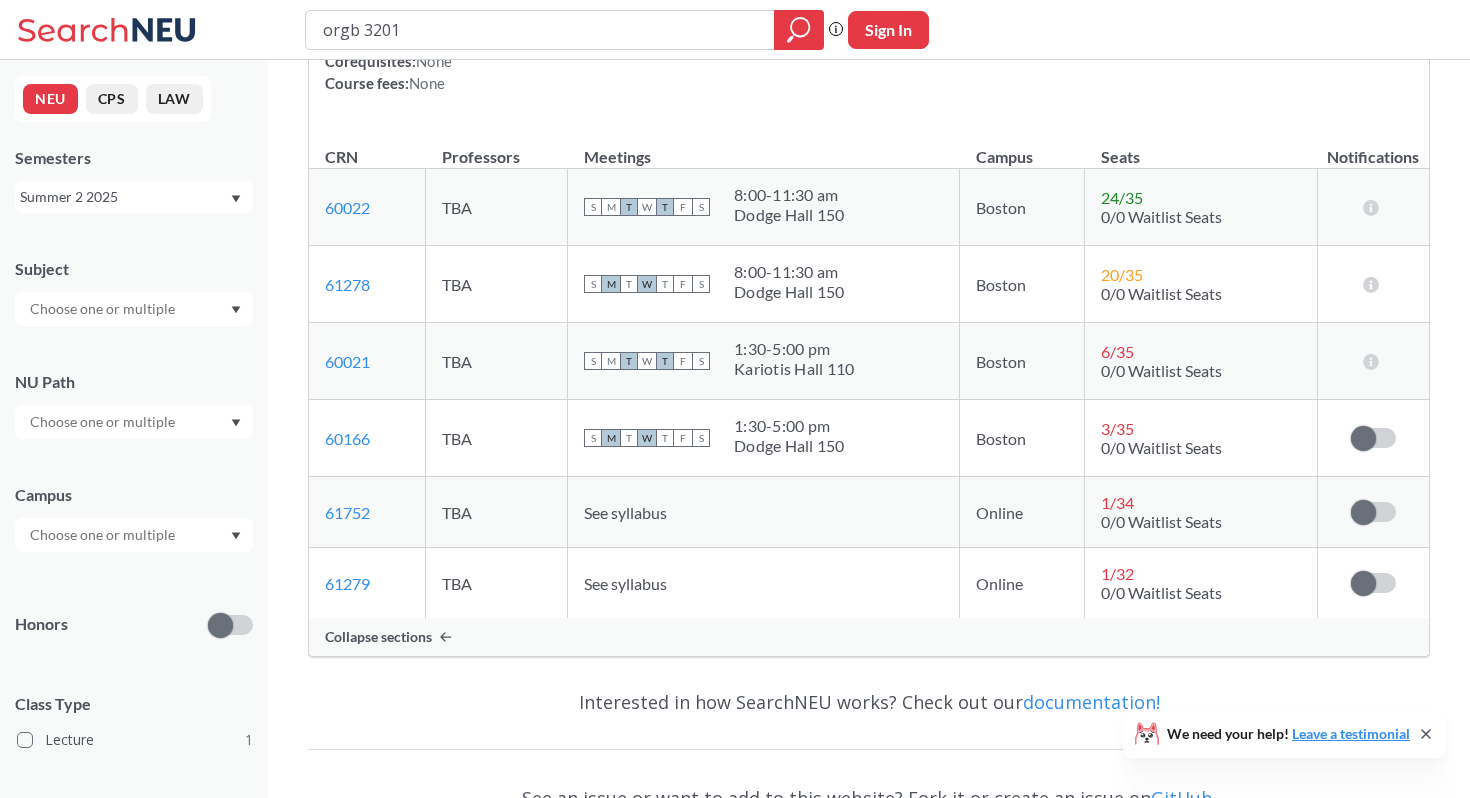 click on "Summer 2 2025" at bounding box center [134, 197] 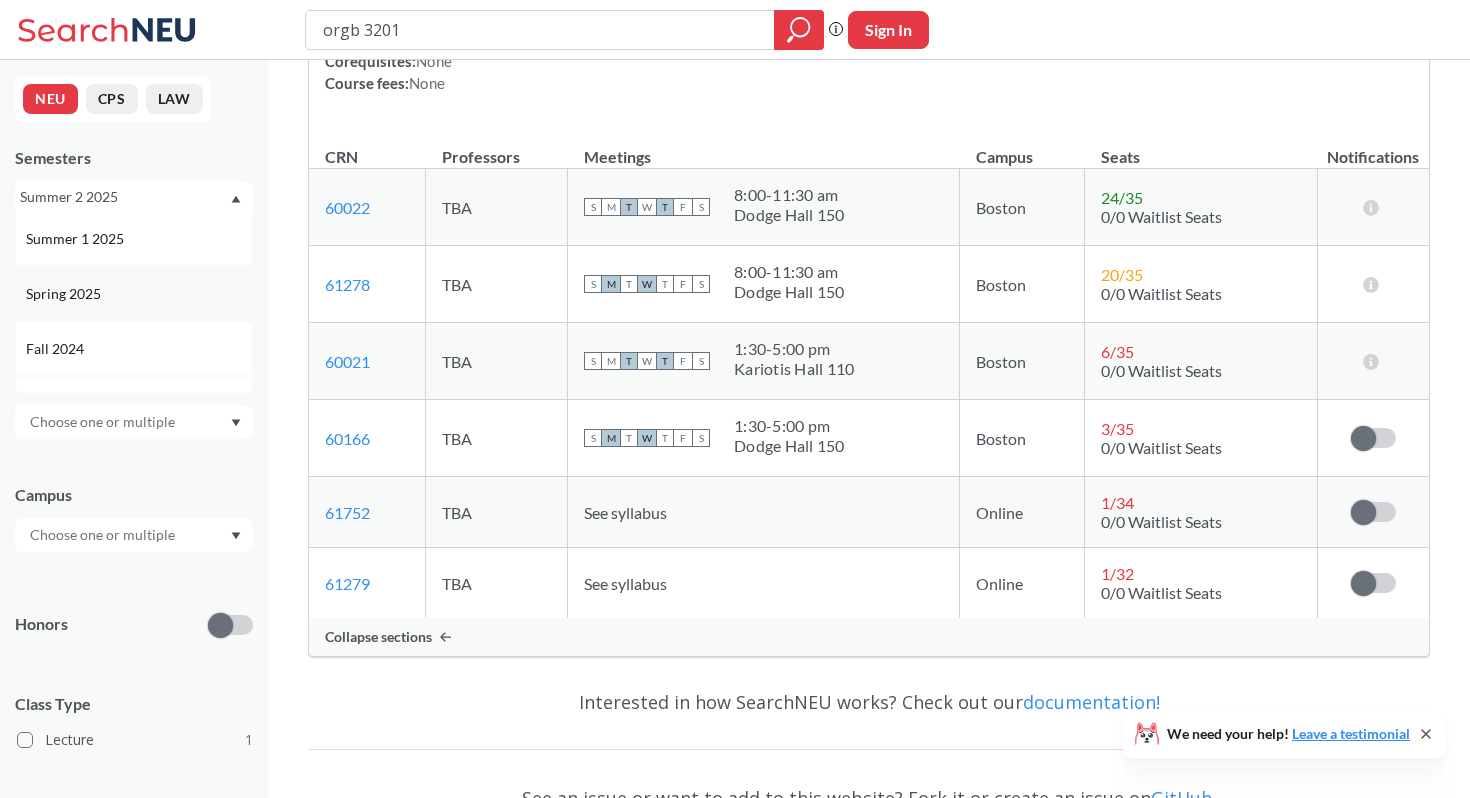 scroll, scrollTop: 170, scrollLeft: 0, axis: vertical 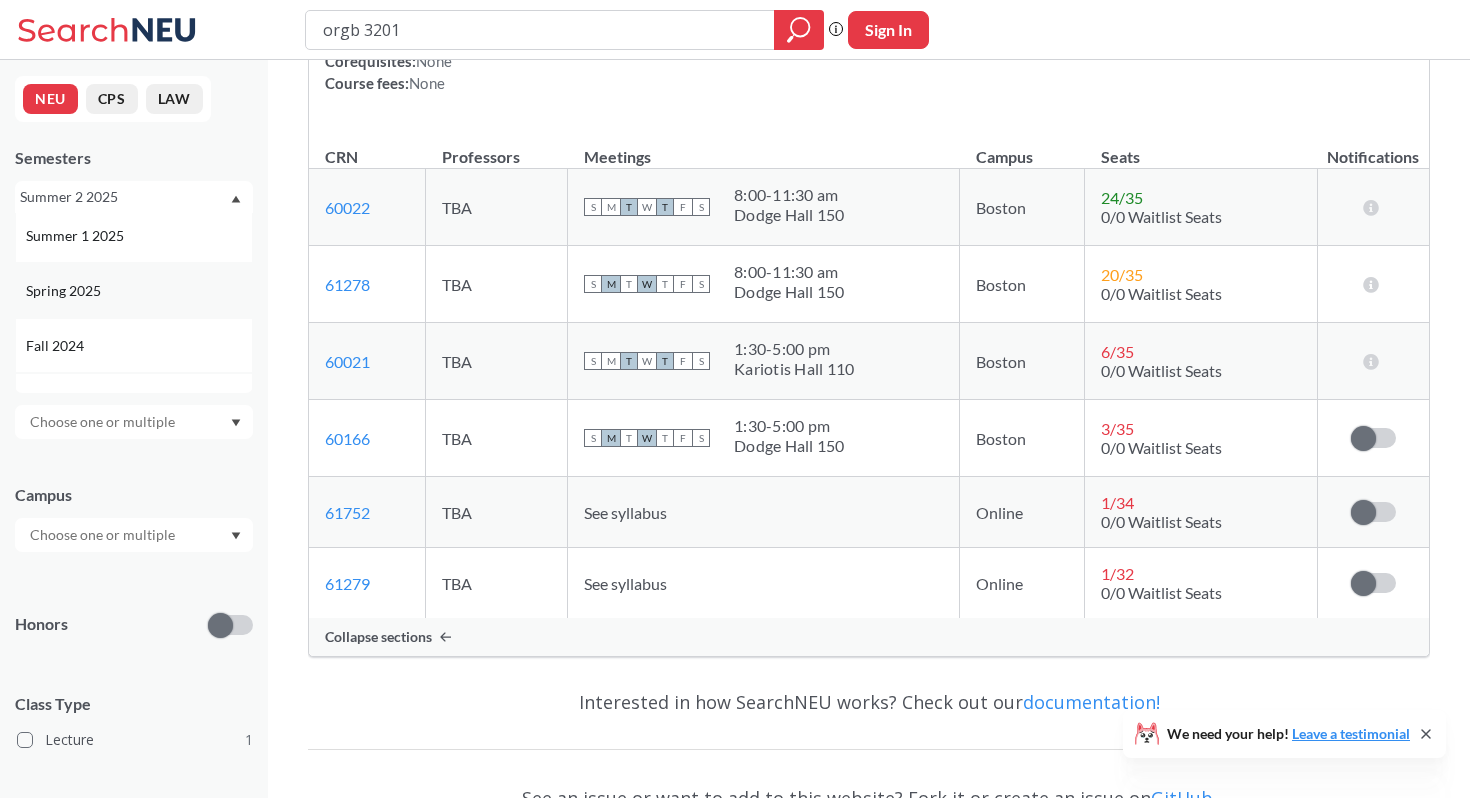 click on "Spring 2025" at bounding box center (134, 290) 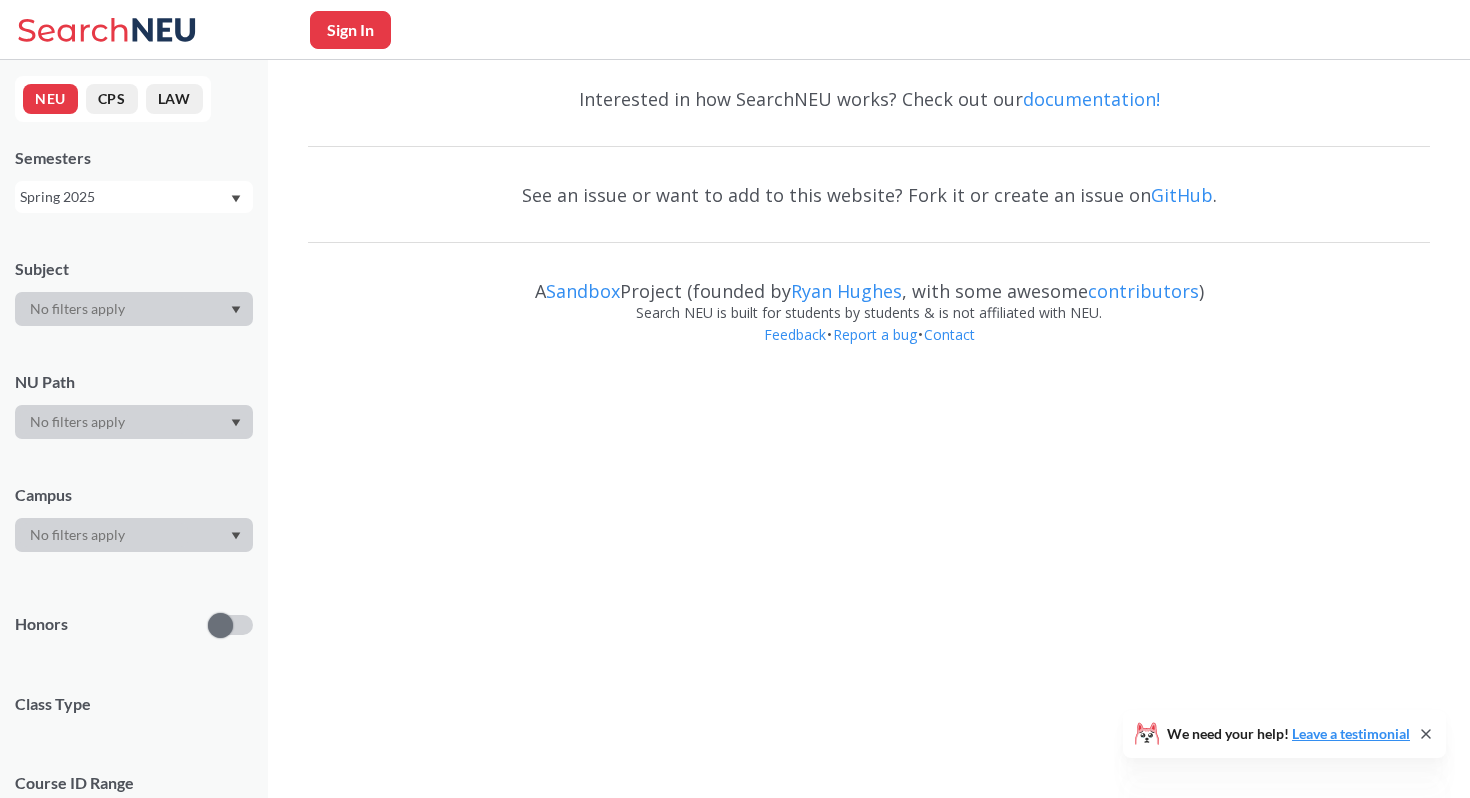 scroll, scrollTop: 0, scrollLeft: 0, axis: both 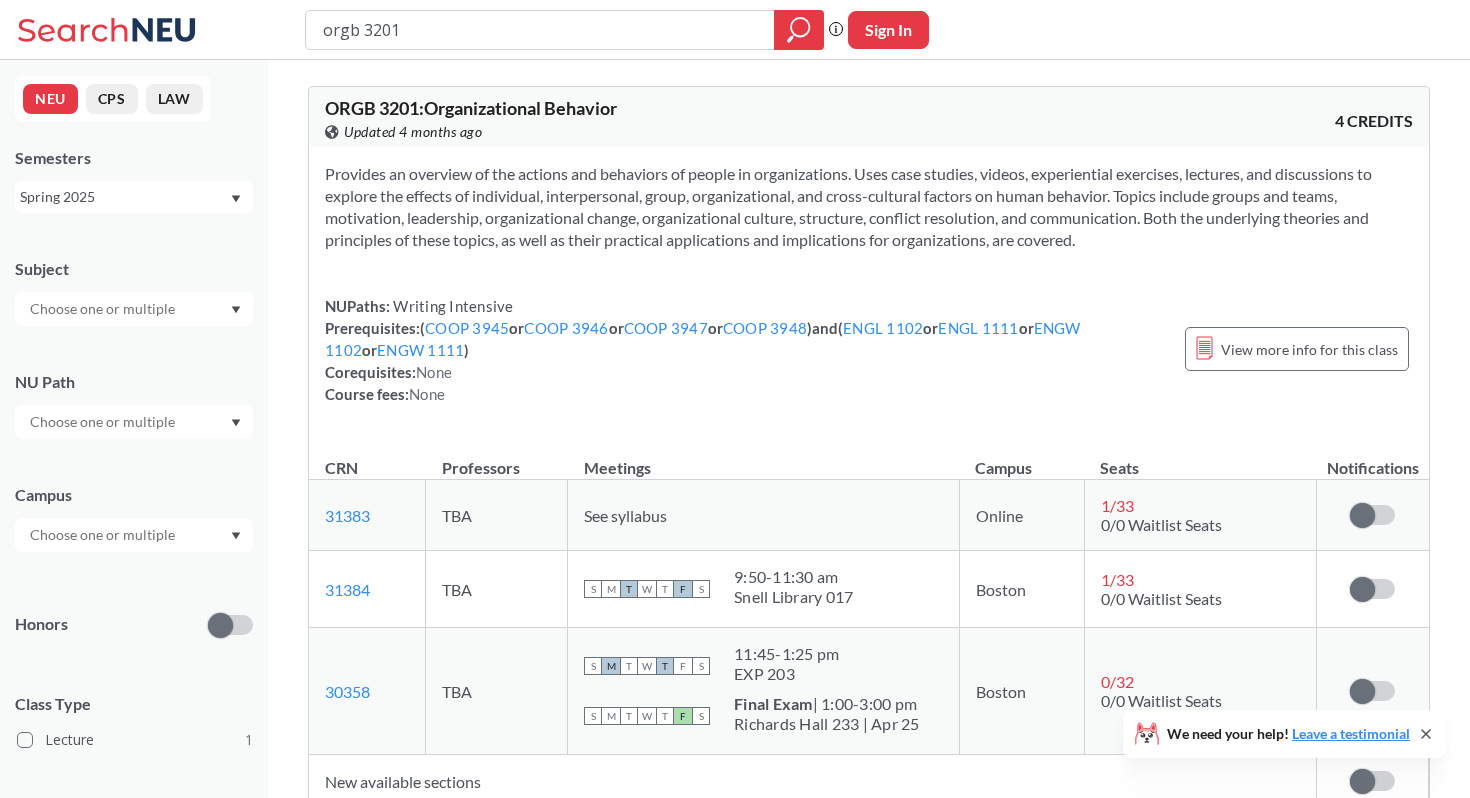 click on "orgb 3201" at bounding box center (540, 30) 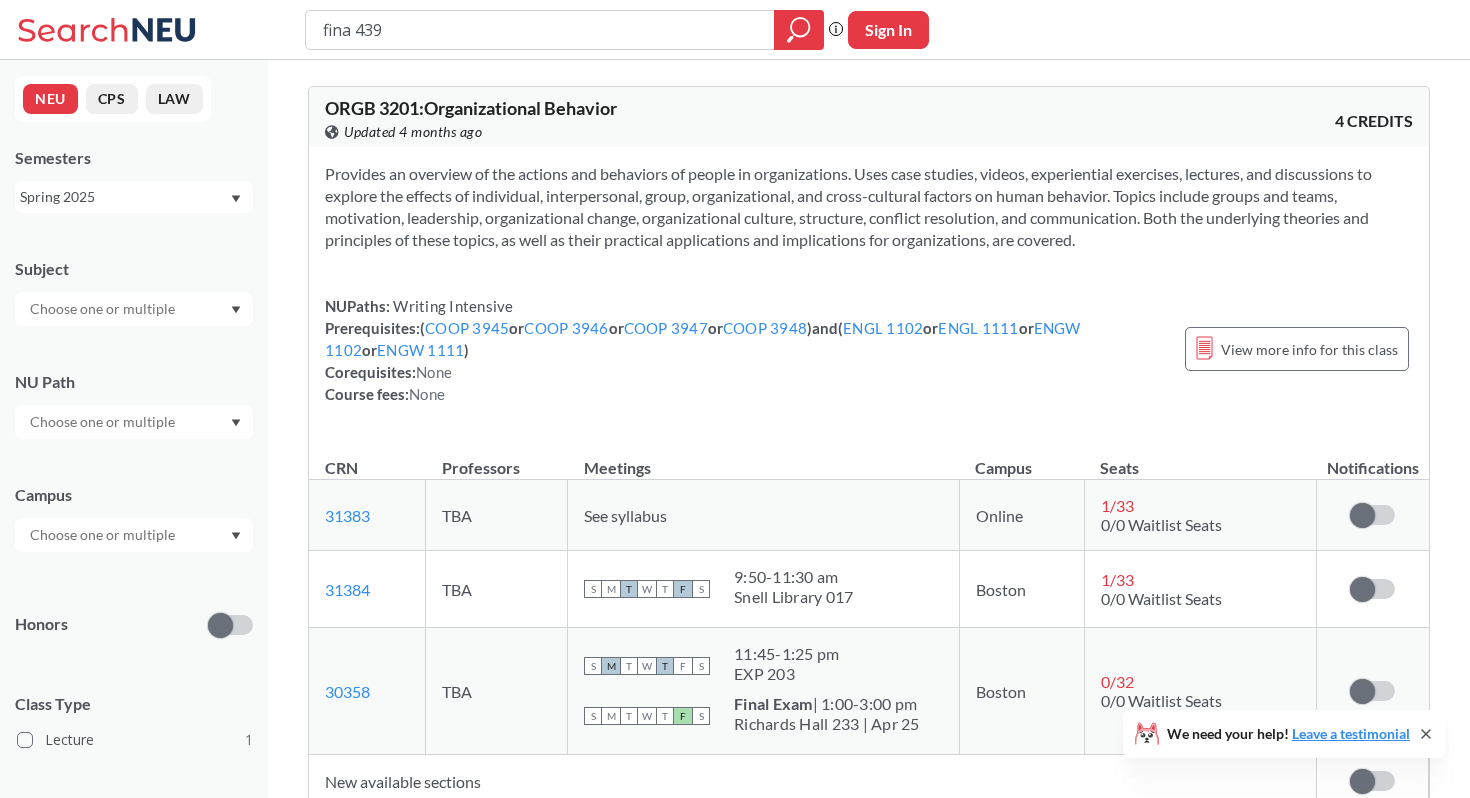 type on "fina 4390" 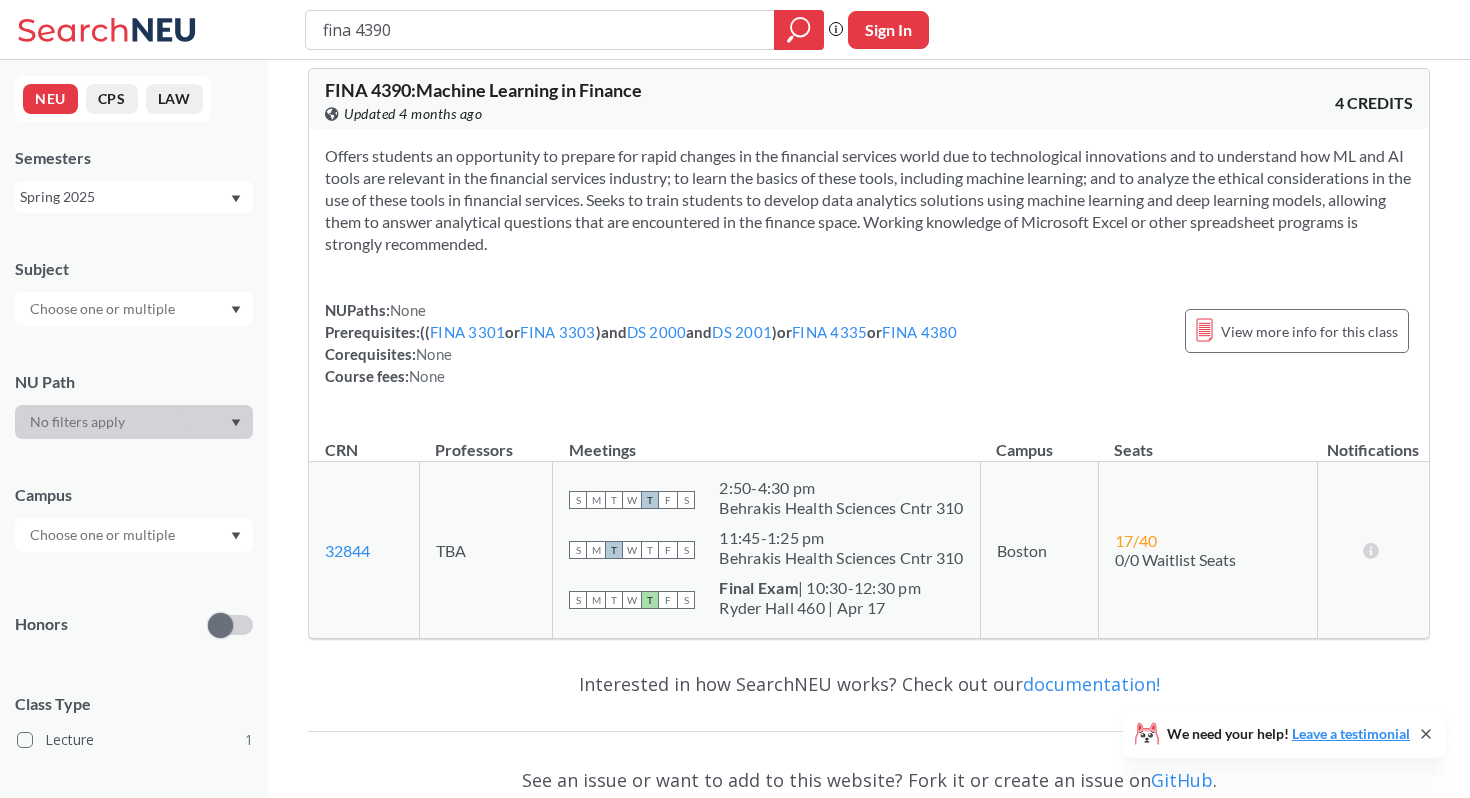 scroll, scrollTop: 0, scrollLeft: 0, axis: both 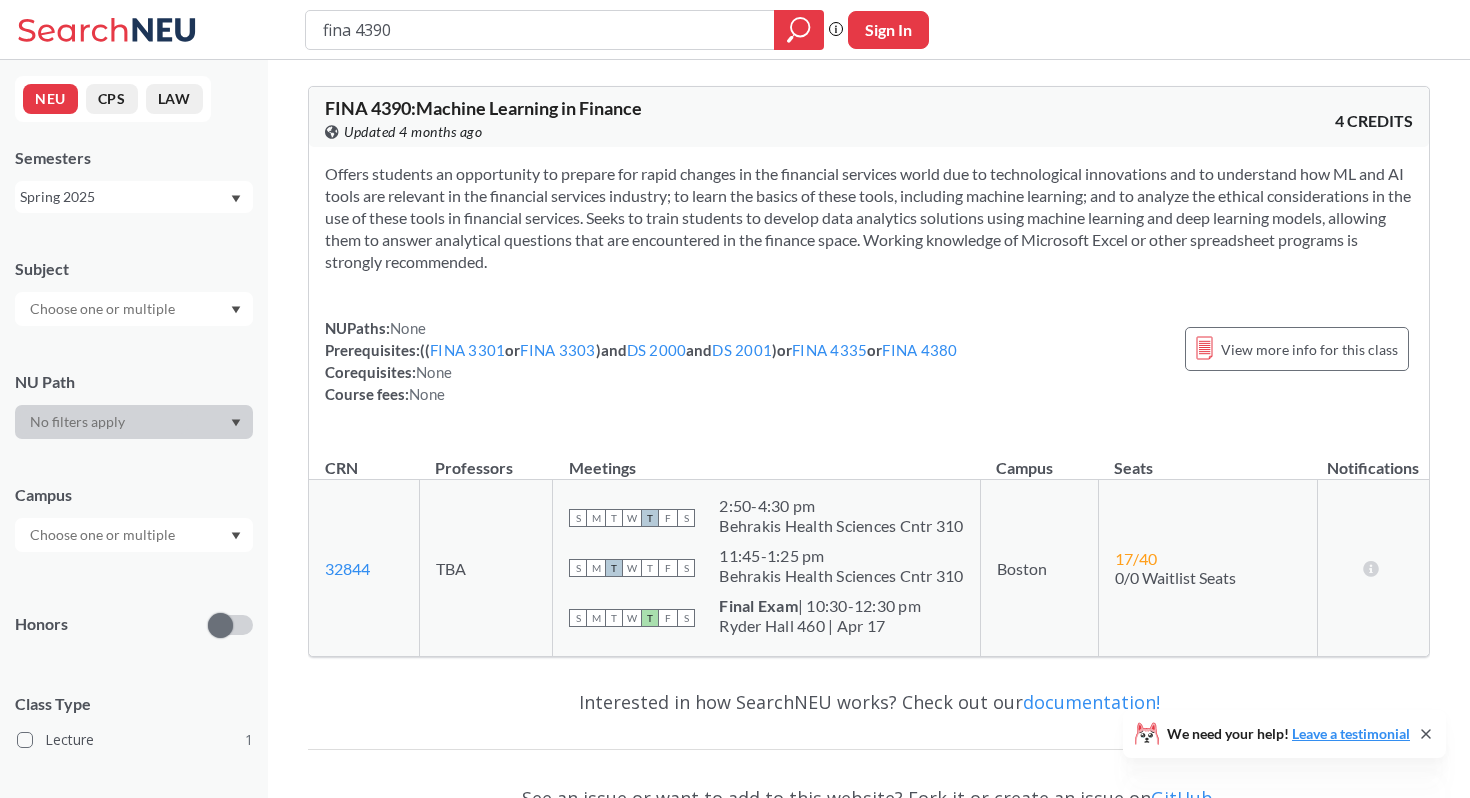 click on "Offers students an opportunity to prepare for rapid changes in the financial services world due to technological innovations and to understand how ML and AI tools are relevant in the financial services industry; to learn the basics of these tools, including machine learning; and to analyze the ethical considerations in the use of these tools in financial services. Seeks to train students to develop data analytics solutions using machine learning and deep learning models, allowing them to answer analytical questions that are encountered in the finance space. Working knowledge of Microsoft Excel or other spreadsheet programs is strongly recommended." at bounding box center [869, 218] 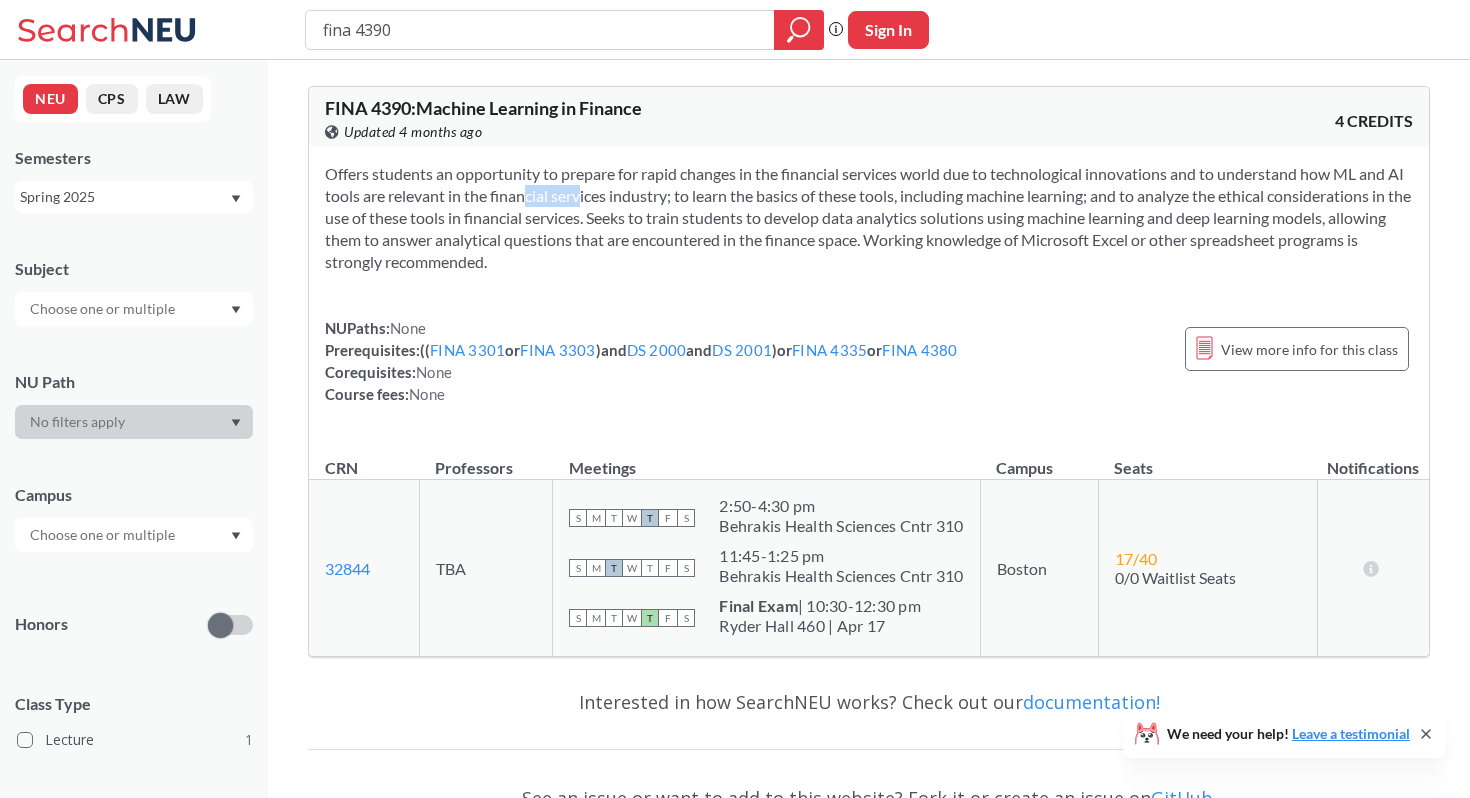 click on "Offers students an opportunity to prepare for rapid changes in the financial services world due to technological innovations and to understand how ML and AI tools are relevant in the financial services industry; to learn the basics of these tools, including machine learning; and to analyze the ethical considerations in the use of these tools in financial services. Seeks to train students to develop data analytics solutions using machine learning and deep learning models, allowing them to answer analytical questions that are encountered in the finance space. Working knowledge of Microsoft Excel or other spreadsheet programs is strongly recommended." at bounding box center [869, 218] 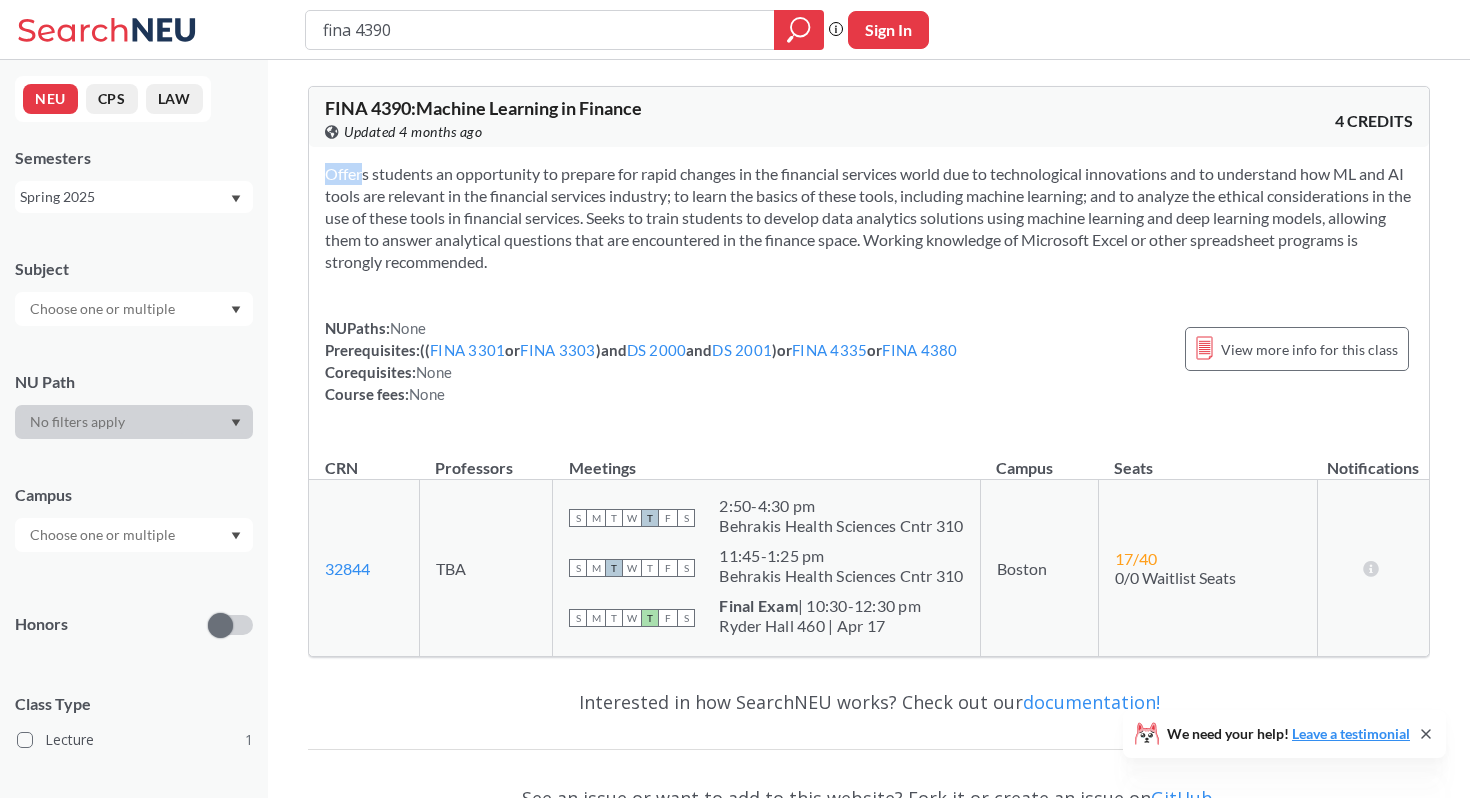 click on "Offers students an opportunity to prepare for rapid changes in the financial services world due to technological innovations and to understand how ML and AI tools are relevant in the financial services industry; to learn the basics of these tools, including machine learning; and to analyze the ethical considerations in the use of these tools in financial services. Seeks to train students to develop data analytics solutions using machine learning and deep learning models, allowing them to answer analytical questions that are encountered in the finance space. Working knowledge of Microsoft Excel or other spreadsheet programs is strongly recommended." at bounding box center (869, 218) 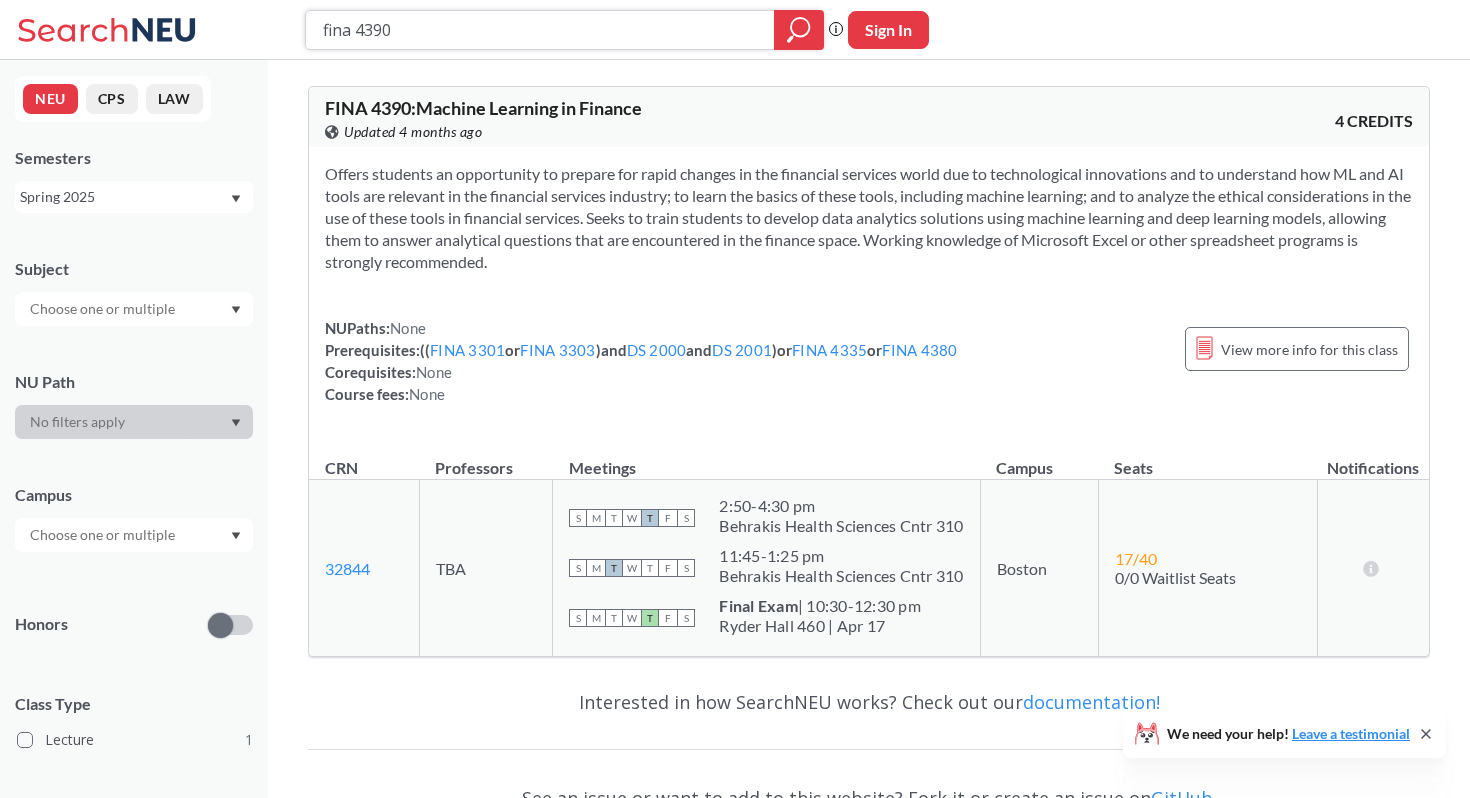 click on "fina 4390" at bounding box center [540, 30] 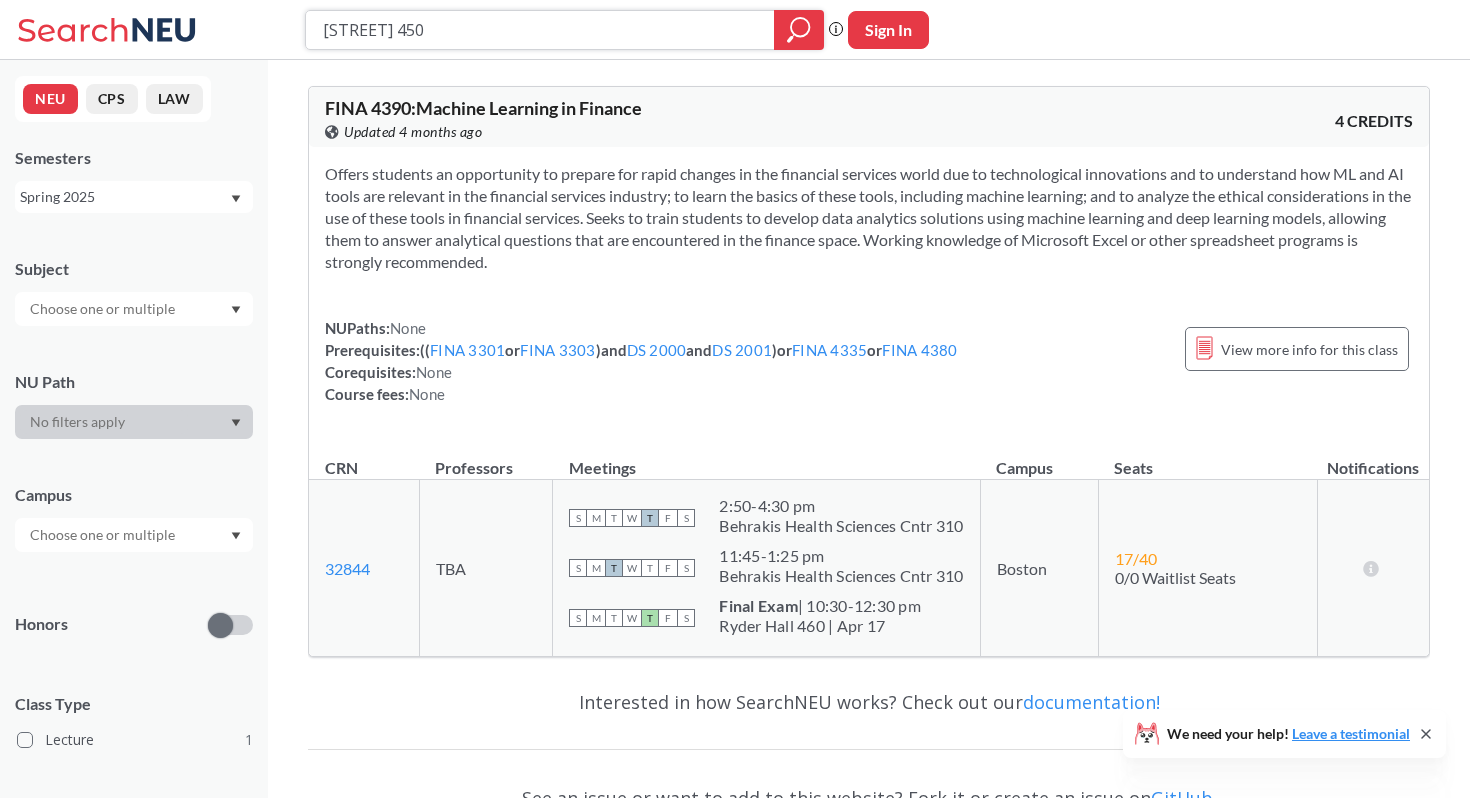 type on "[STREET] 4501" 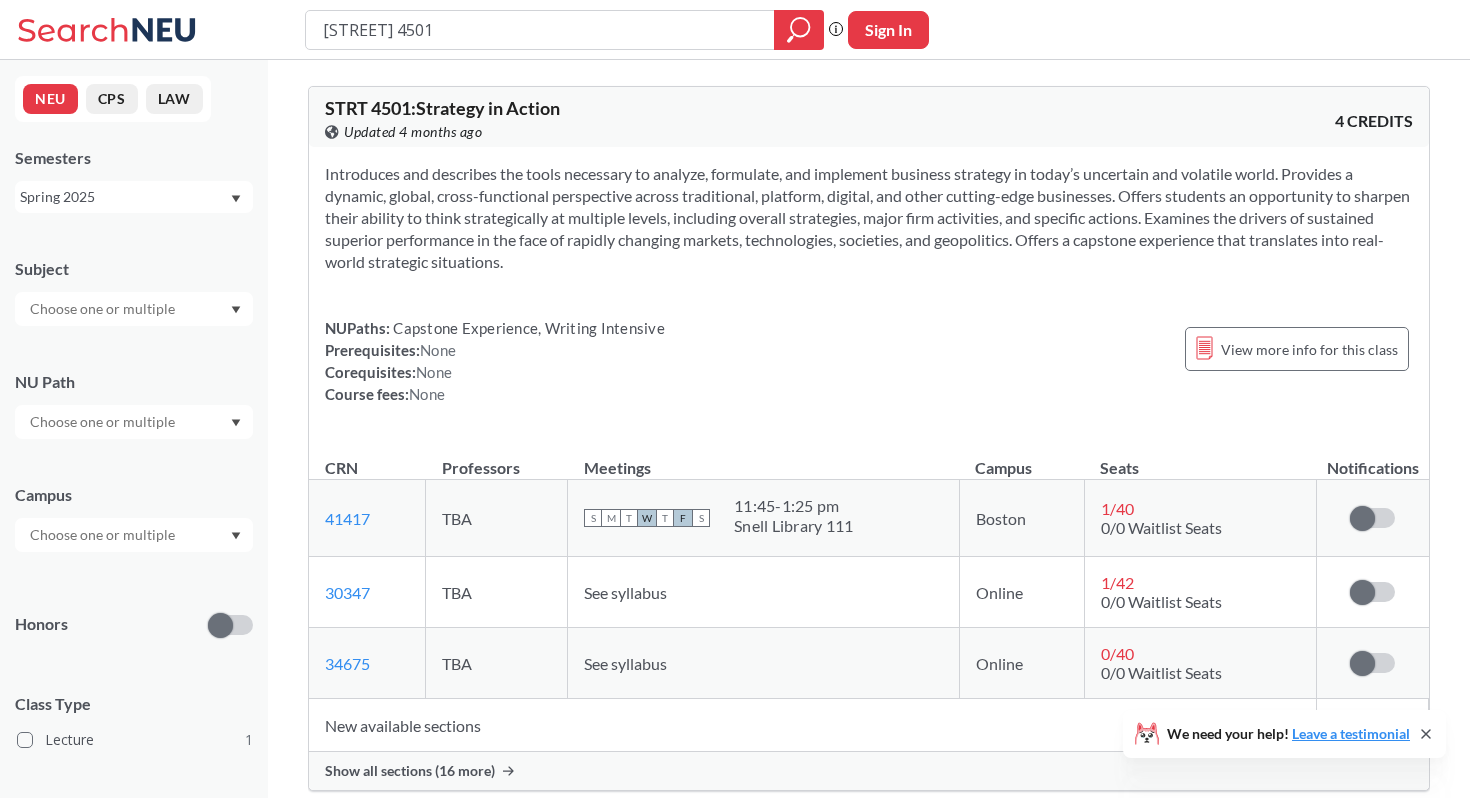 click on "Spring 2025" at bounding box center (124, 197) 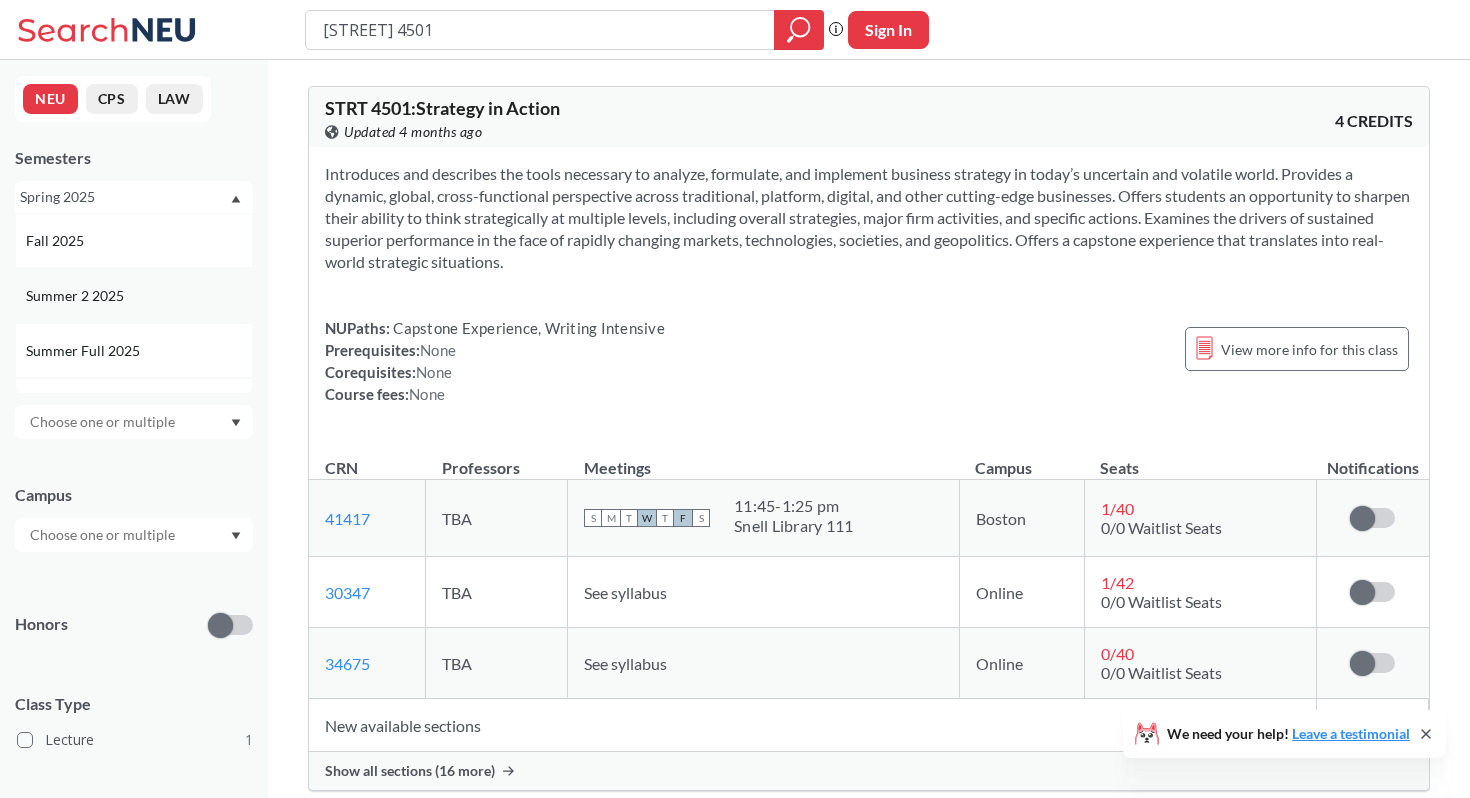 scroll, scrollTop: 22, scrollLeft: 0, axis: vertical 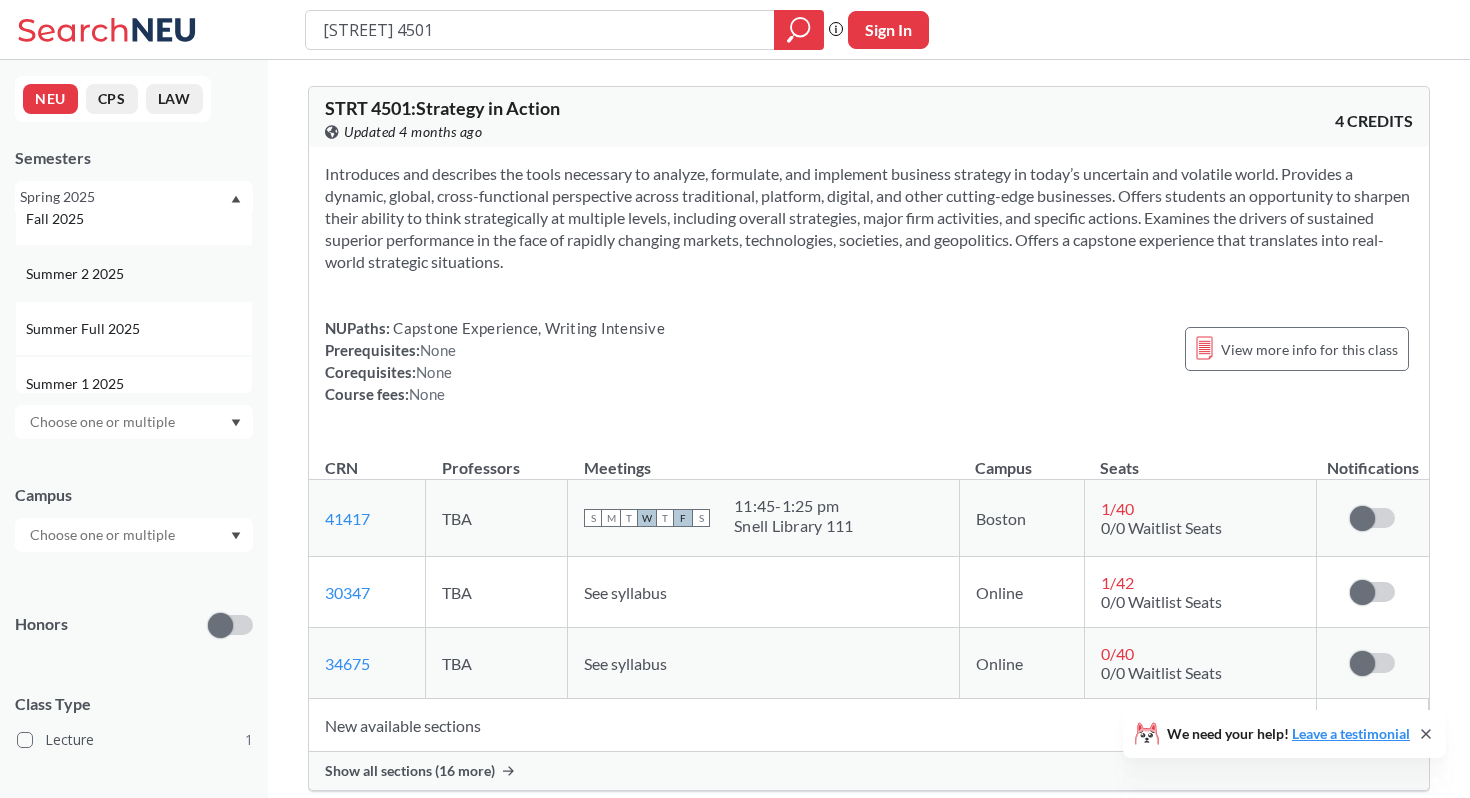 click on "Summer 2 2025" at bounding box center (139, 274) 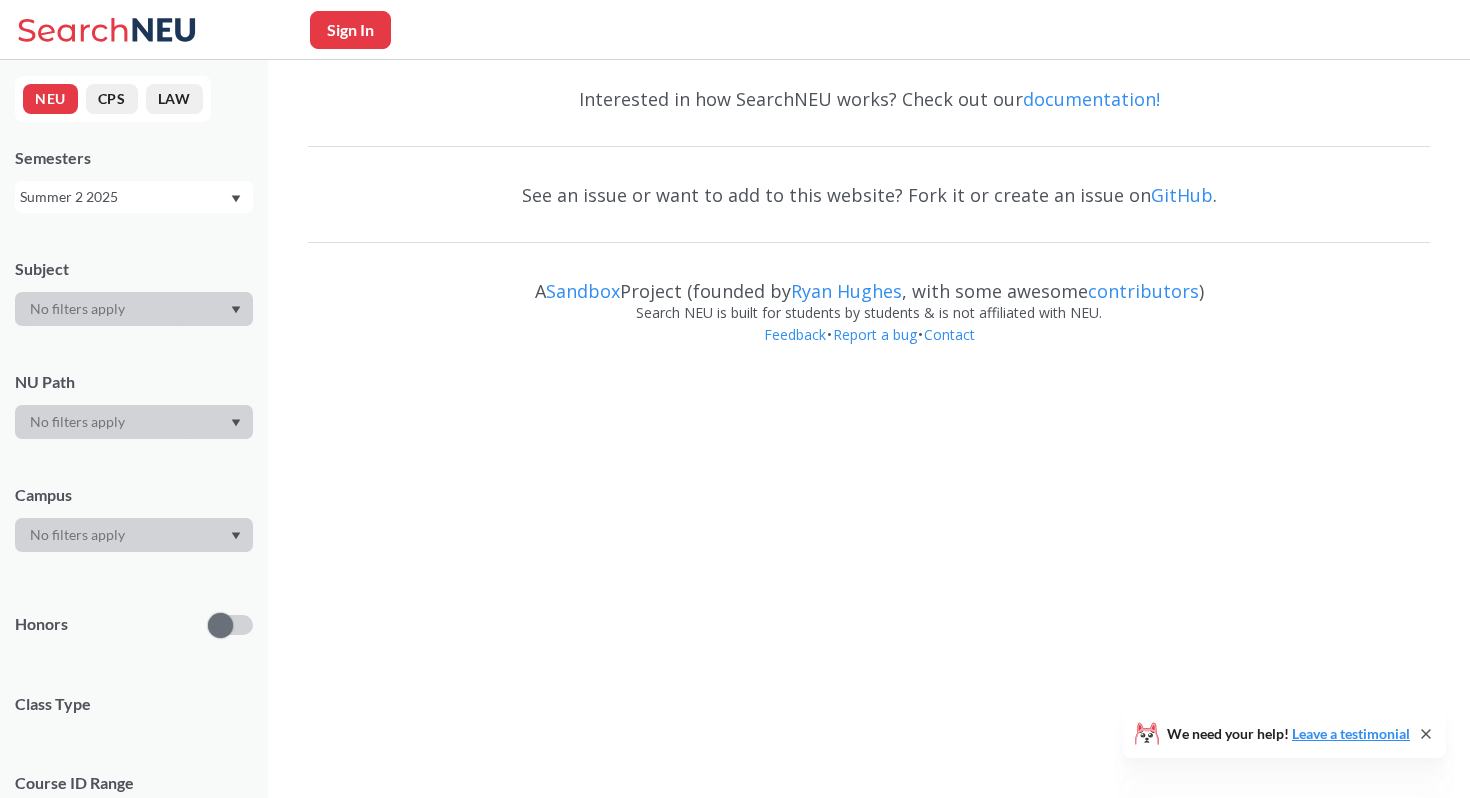 scroll, scrollTop: 0, scrollLeft: 0, axis: both 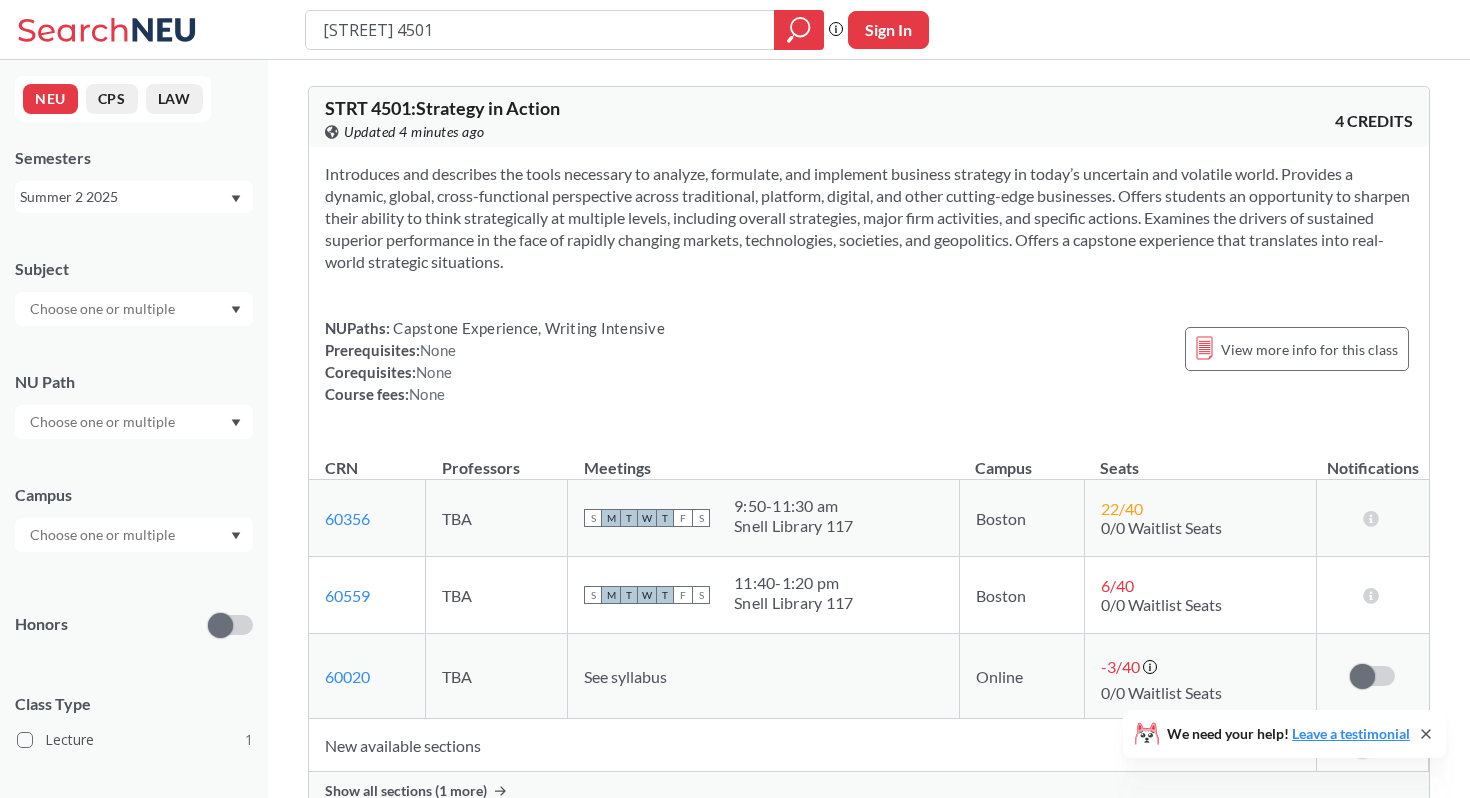 click on "Summer 2 2025" at bounding box center (124, 197) 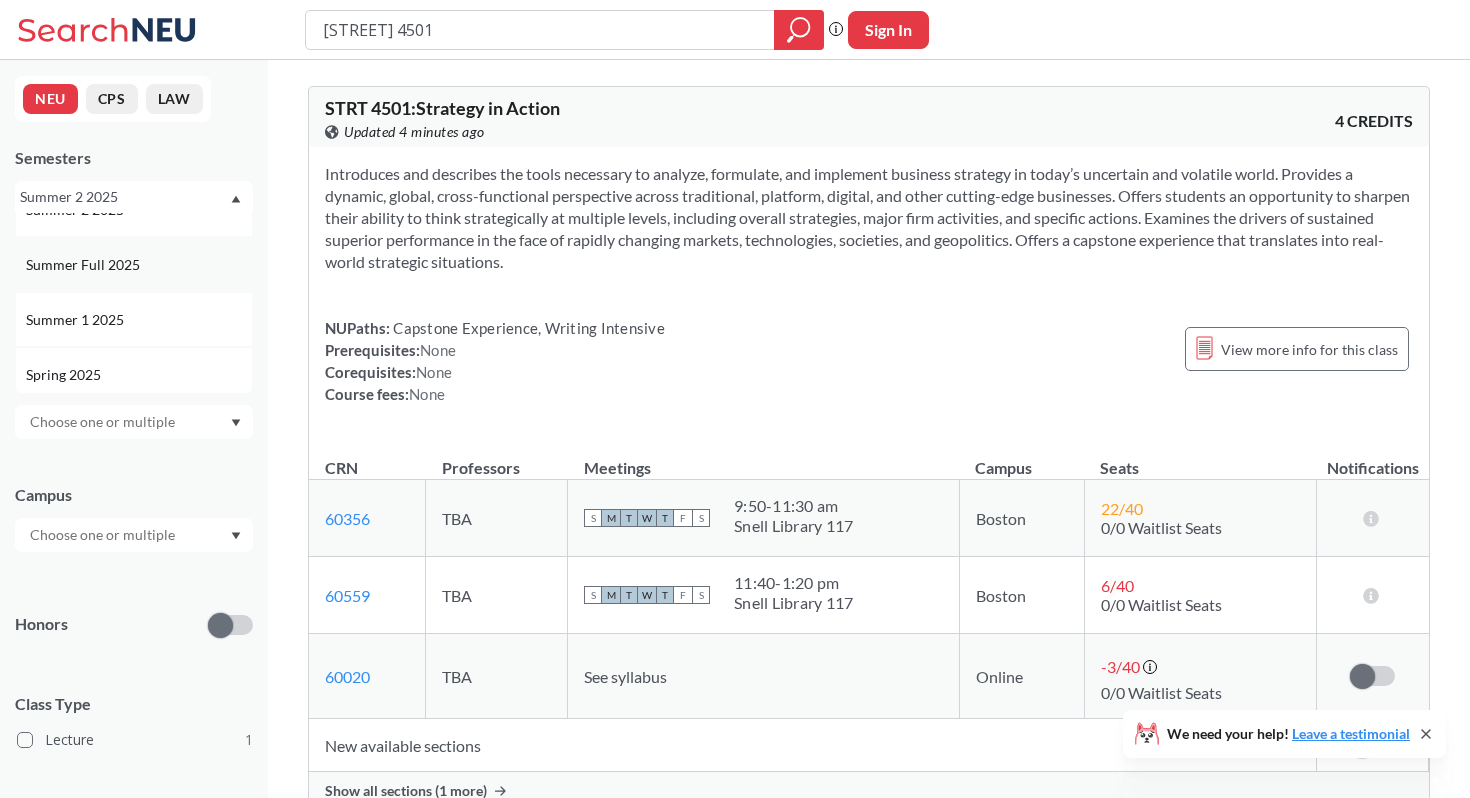 scroll, scrollTop: 91, scrollLeft: 0, axis: vertical 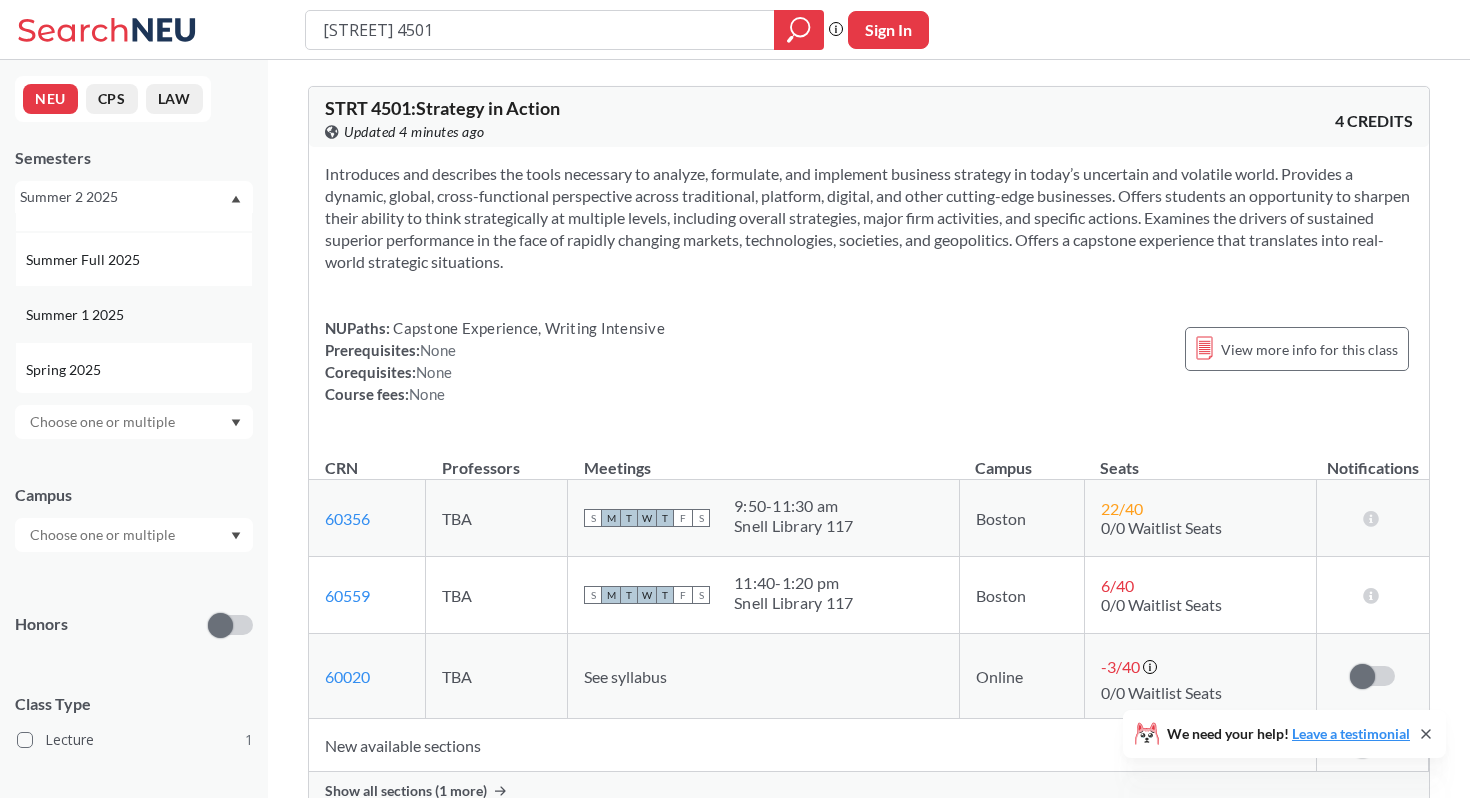 click on "Summer 1 2025" at bounding box center (139, 315) 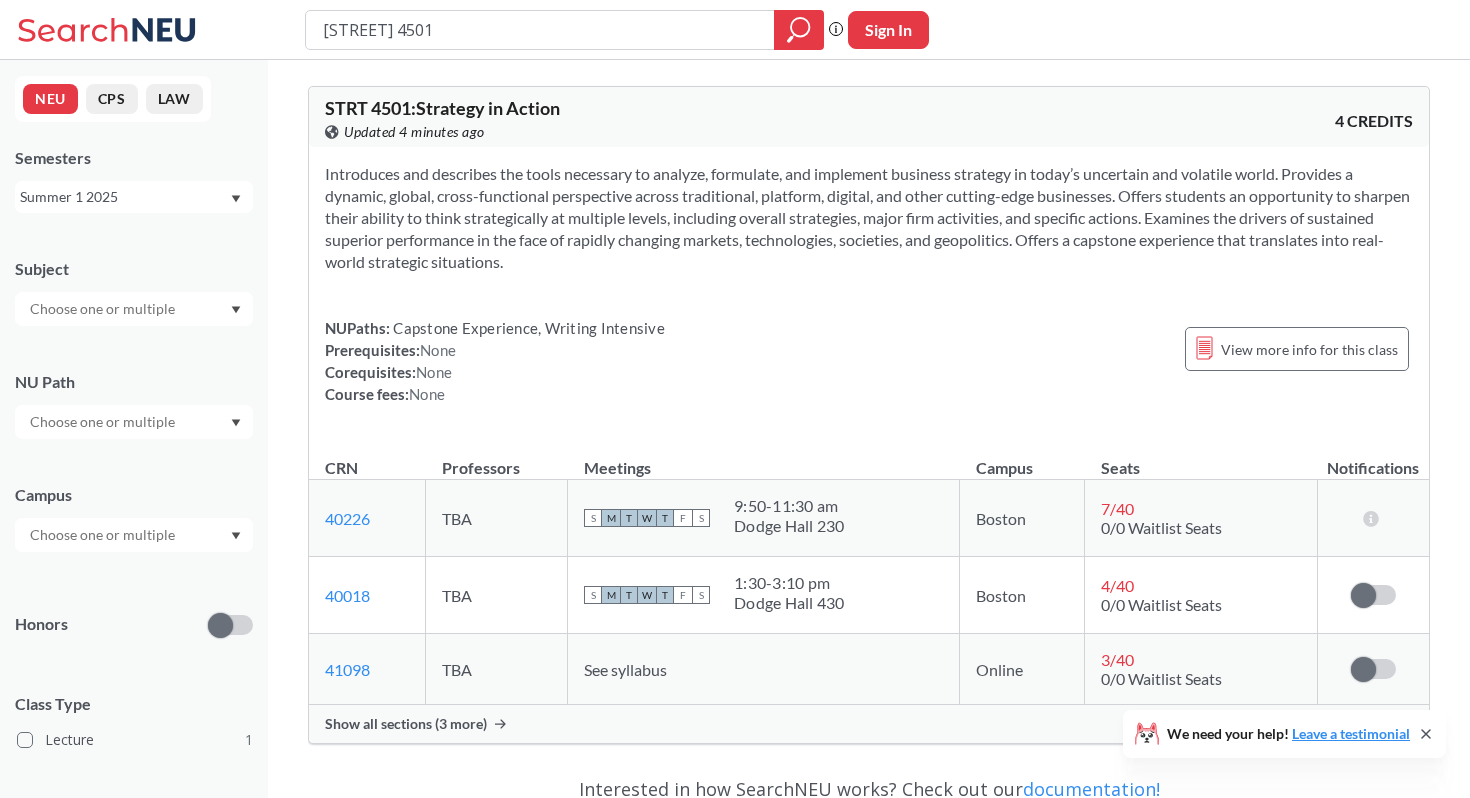 click on "Summer 1 2025" at bounding box center [124, 197] 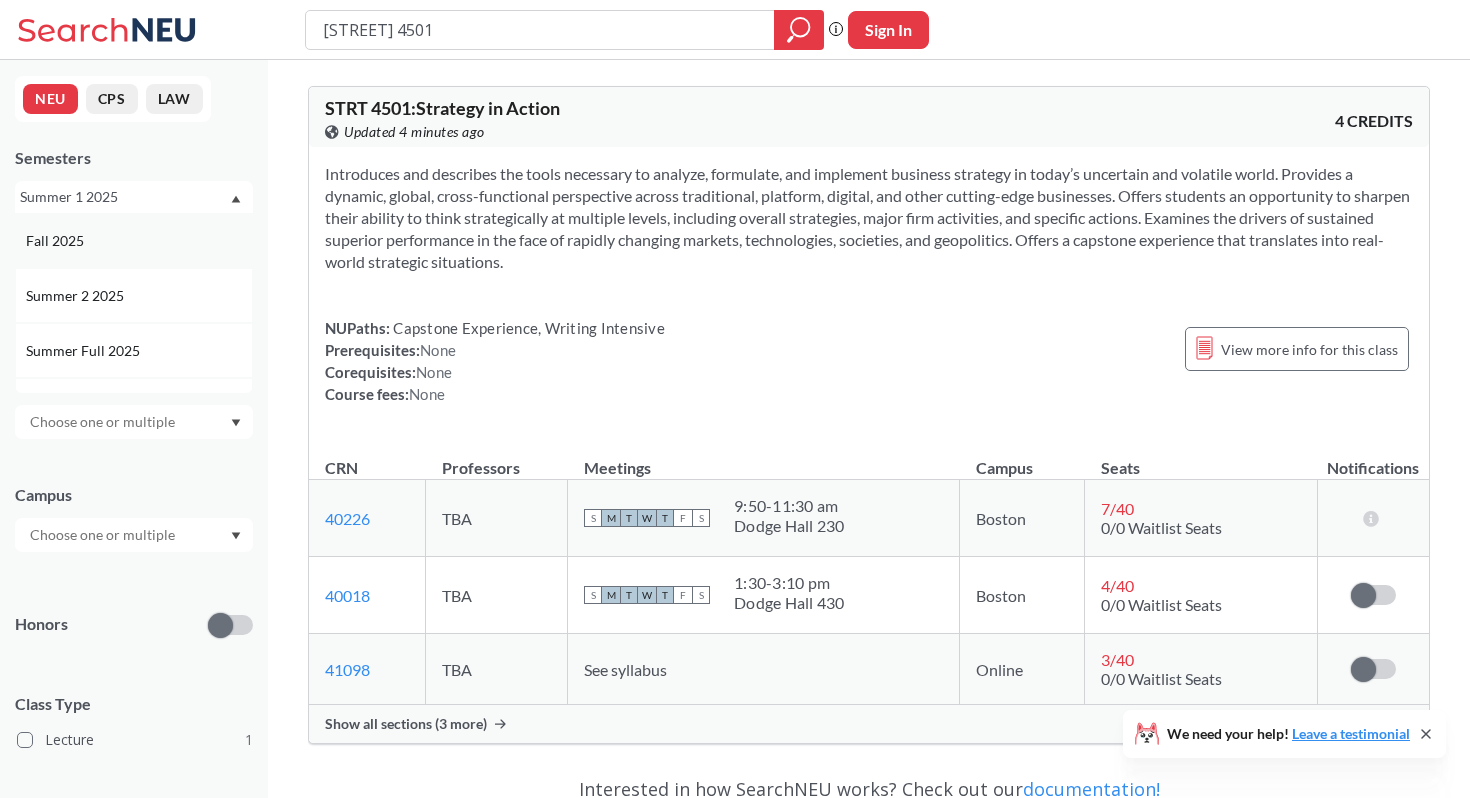 click on "Fall 2025" at bounding box center (139, 241) 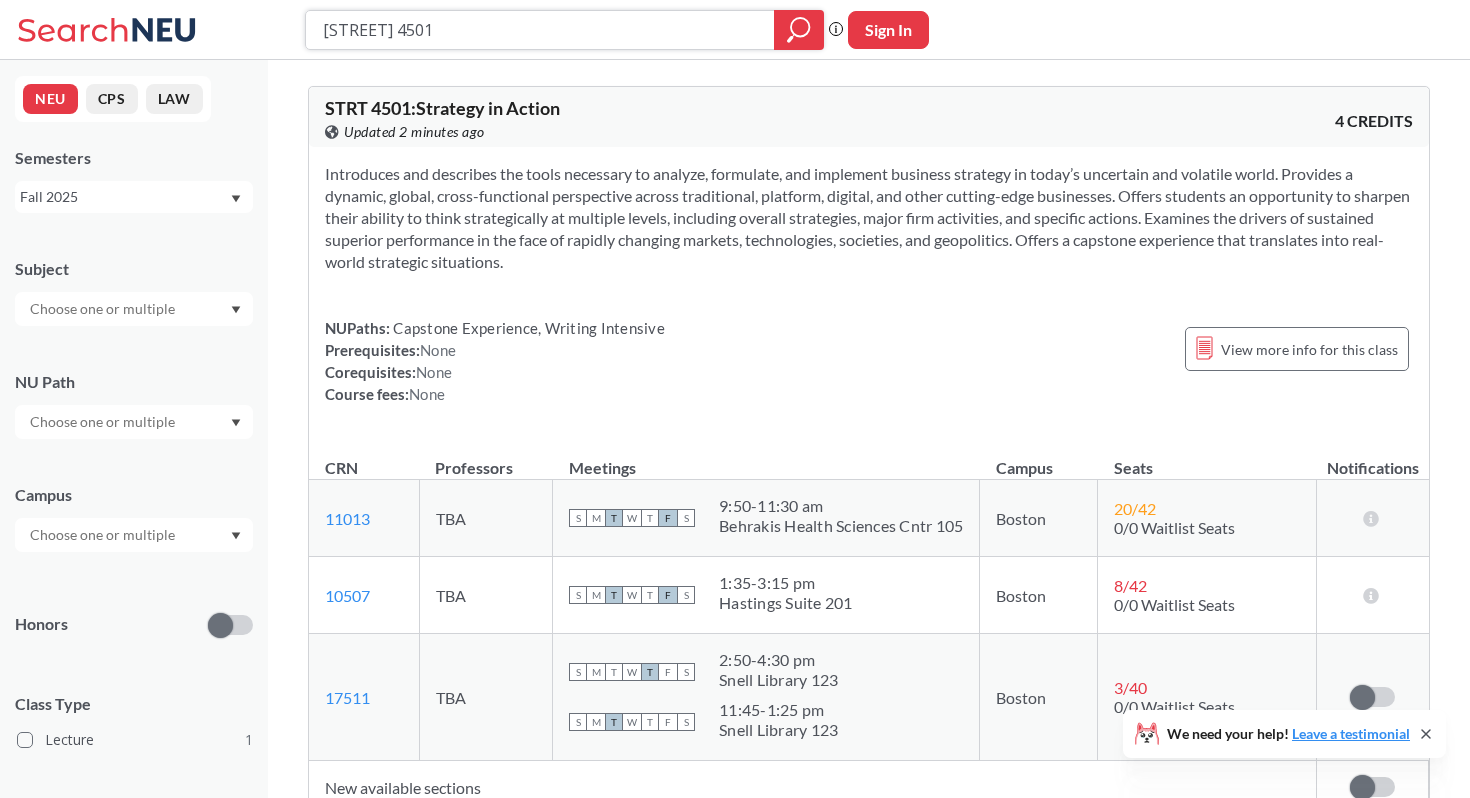 type on "[STREET] 450" 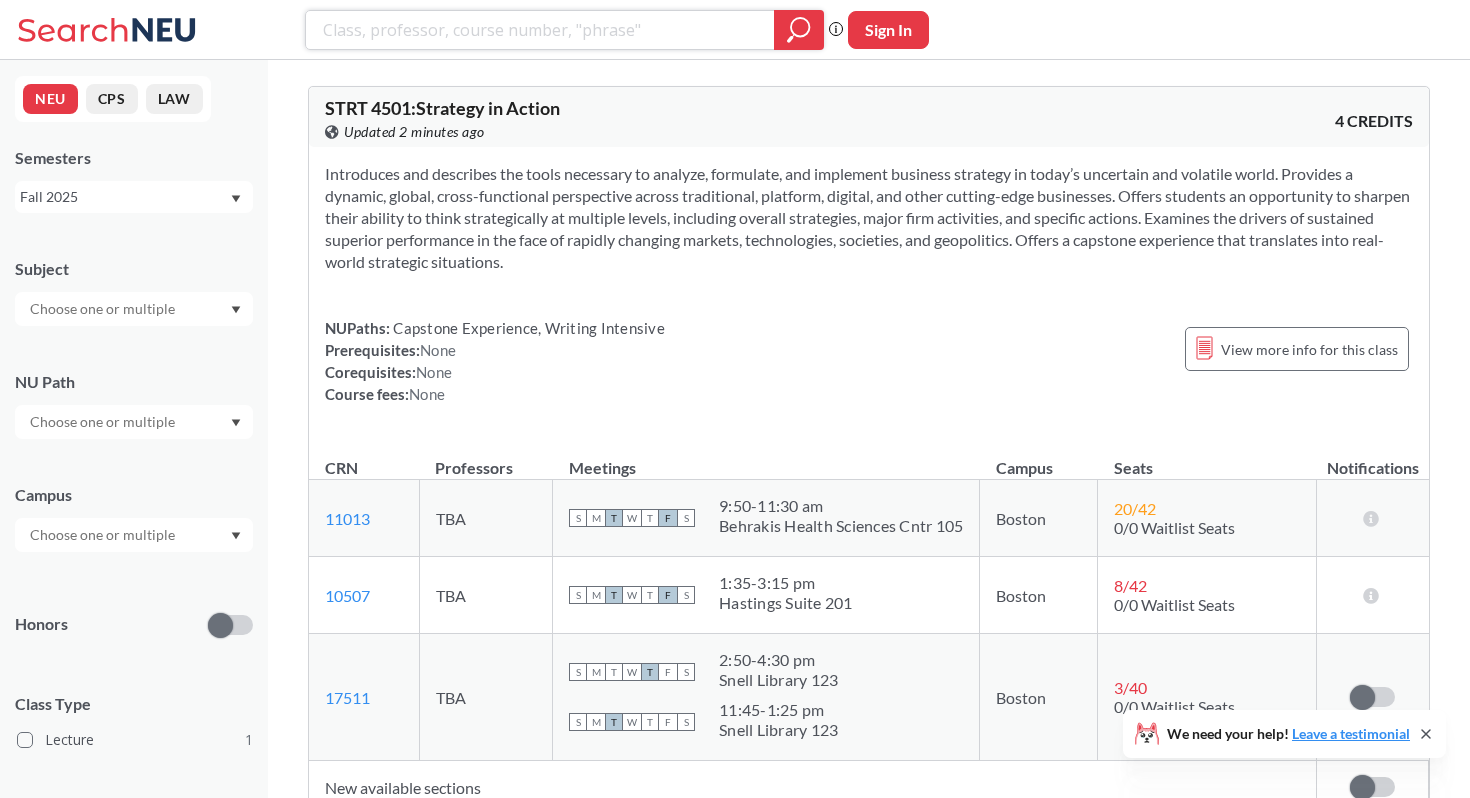 paste on "ENGL 2420" 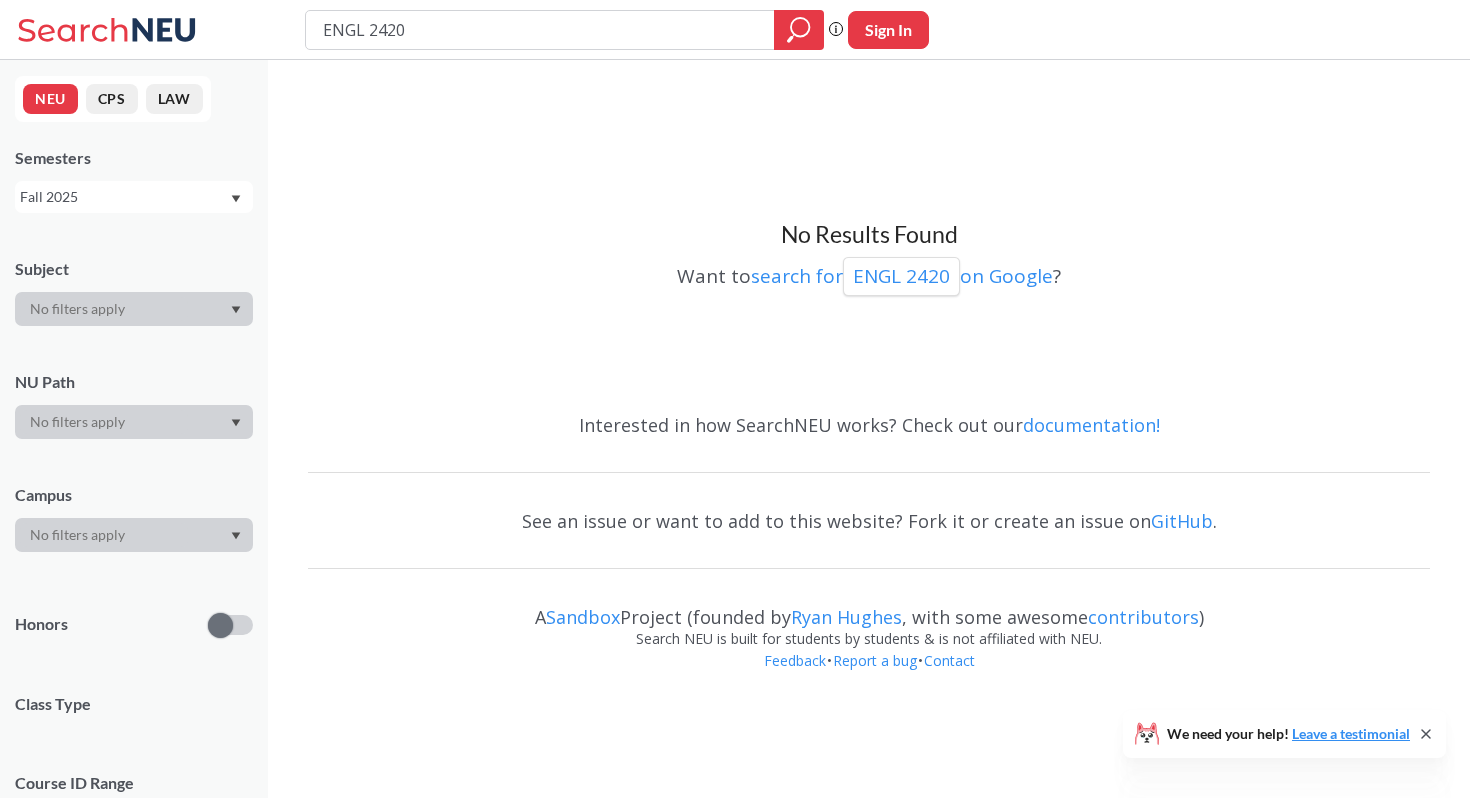 click on "Semesters Fall 2025" at bounding box center [134, 180] 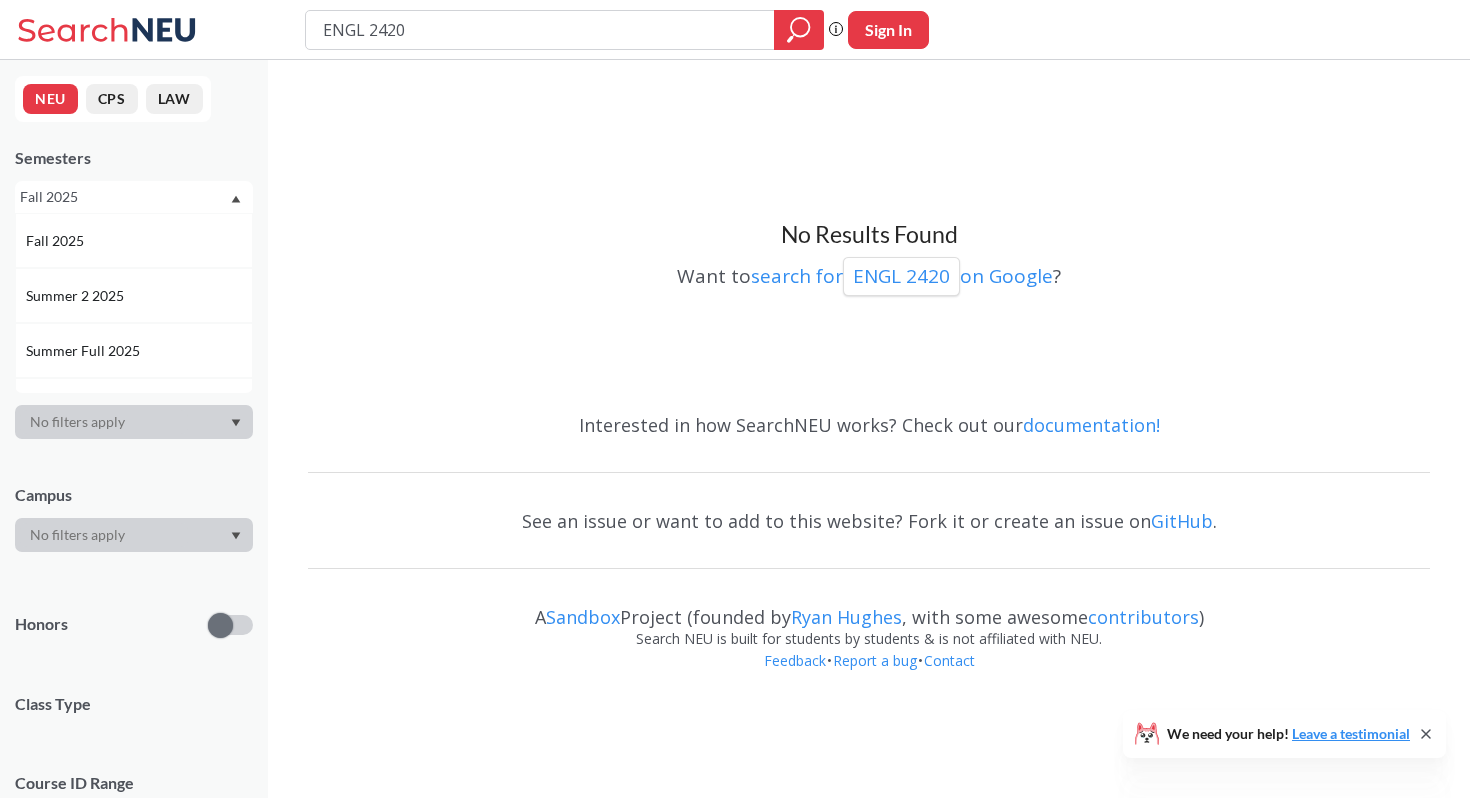 click on "Campus" at bounding box center (134, 495) 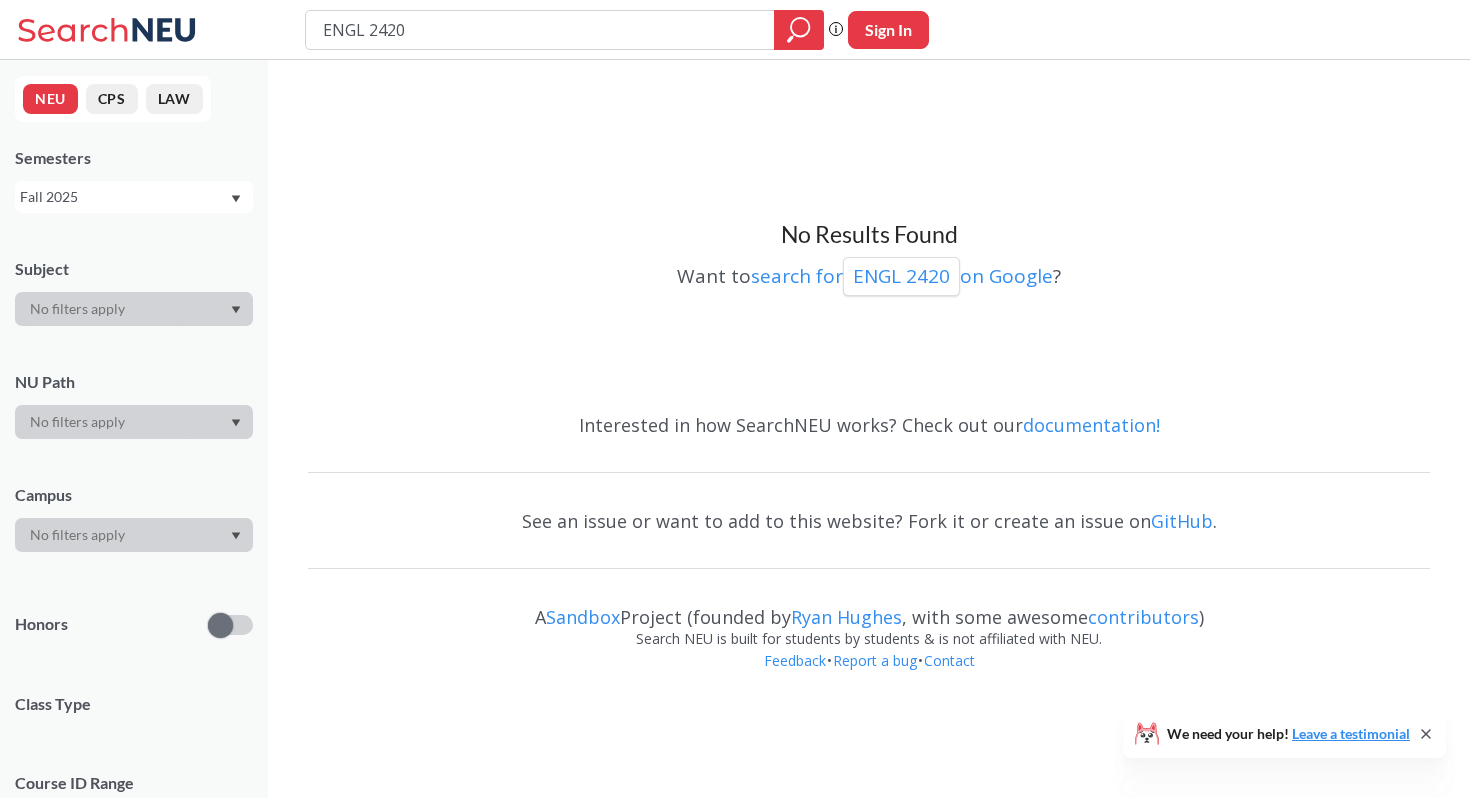 click on "Fall 2025" at bounding box center [134, 197] 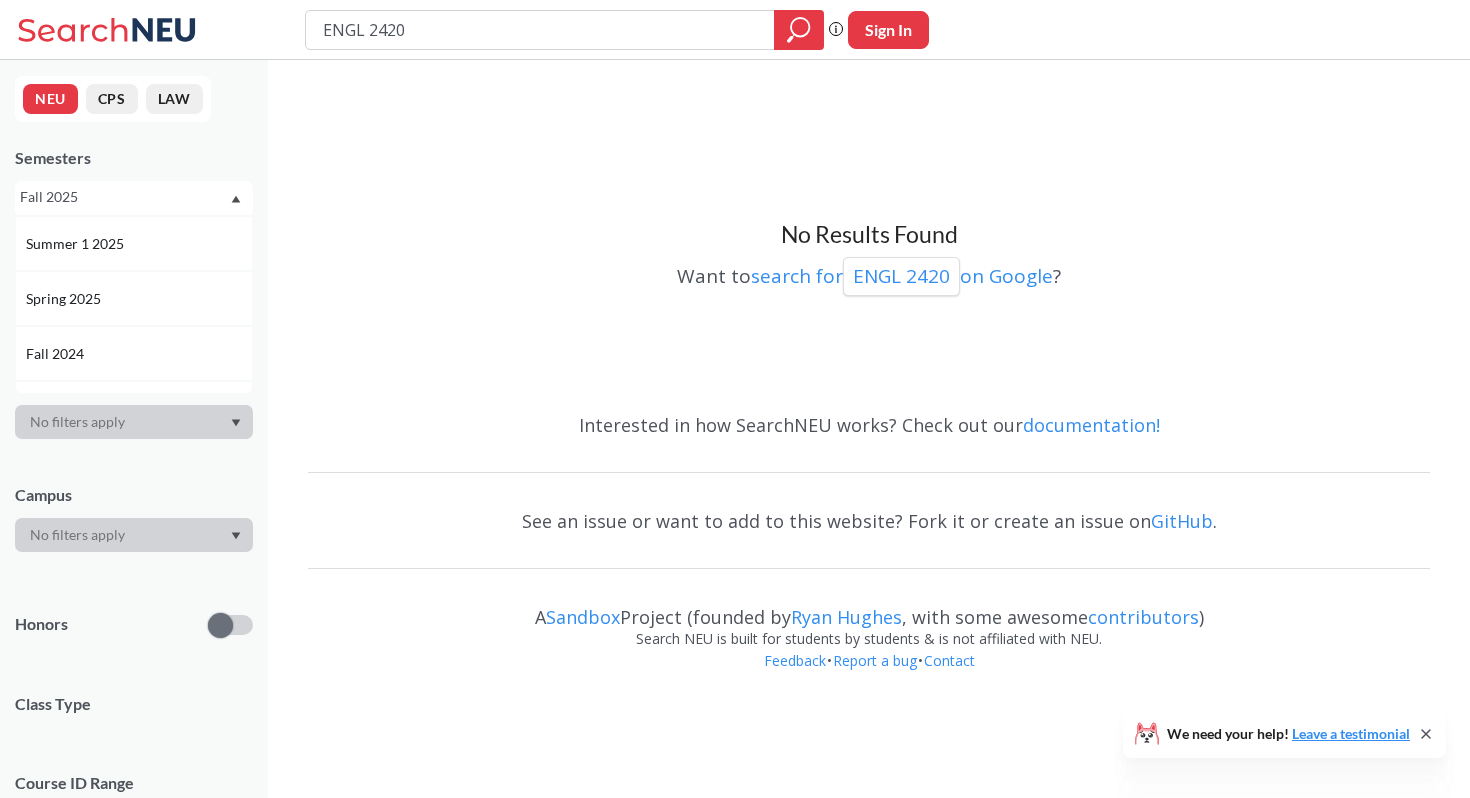 scroll, scrollTop: 186, scrollLeft: 0, axis: vertical 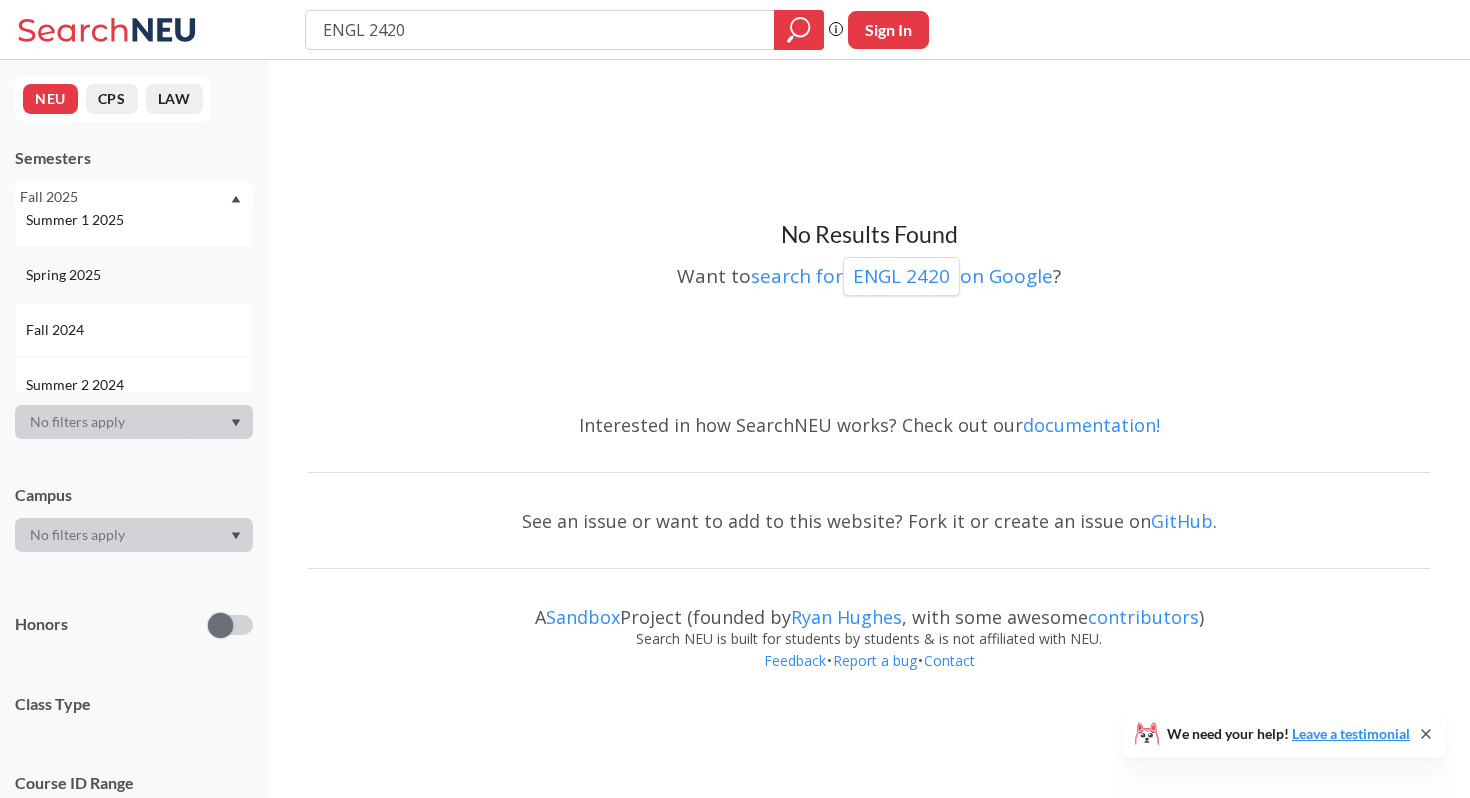 click on "Spring 2025" at bounding box center (139, 275) 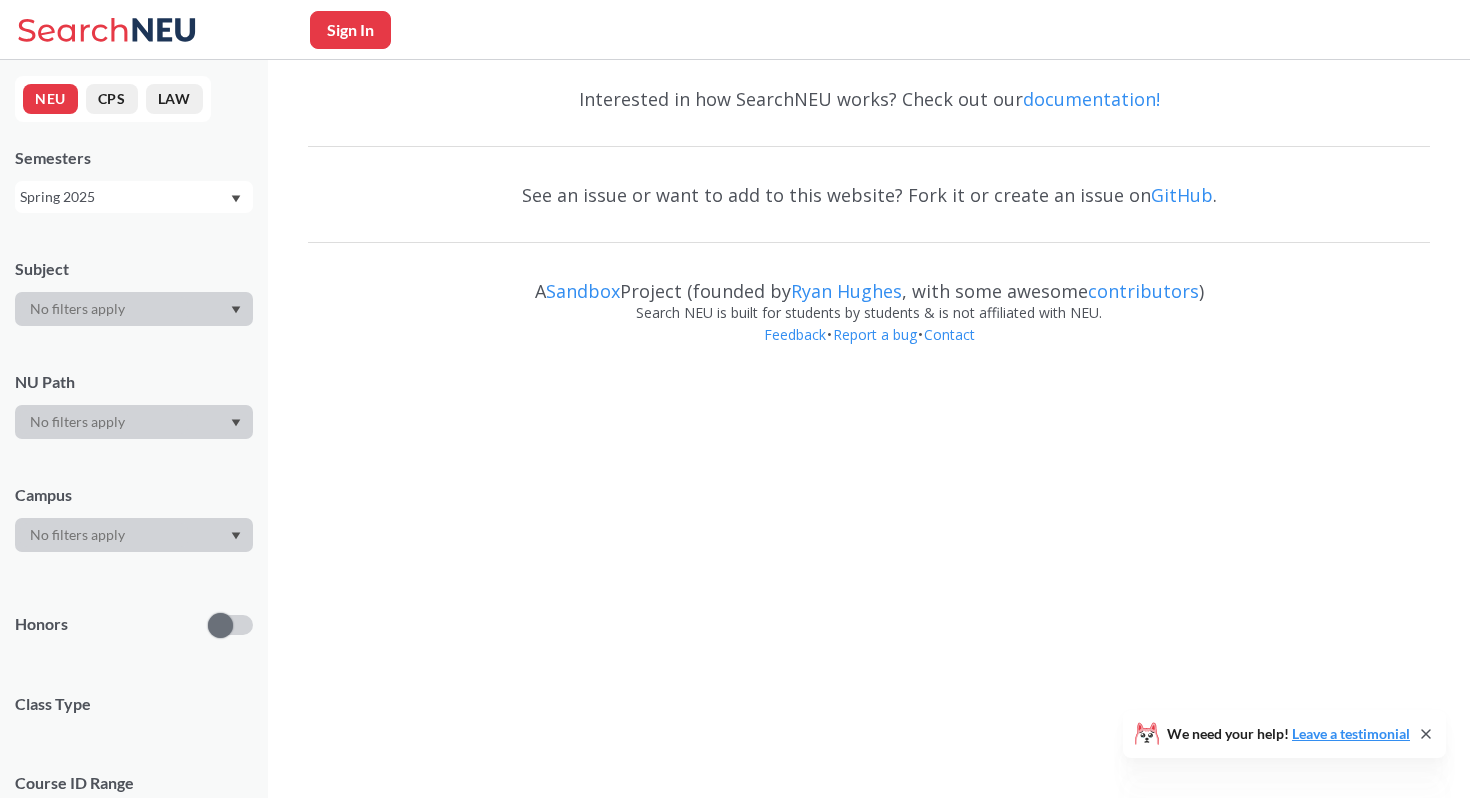 scroll, scrollTop: 0, scrollLeft: 0, axis: both 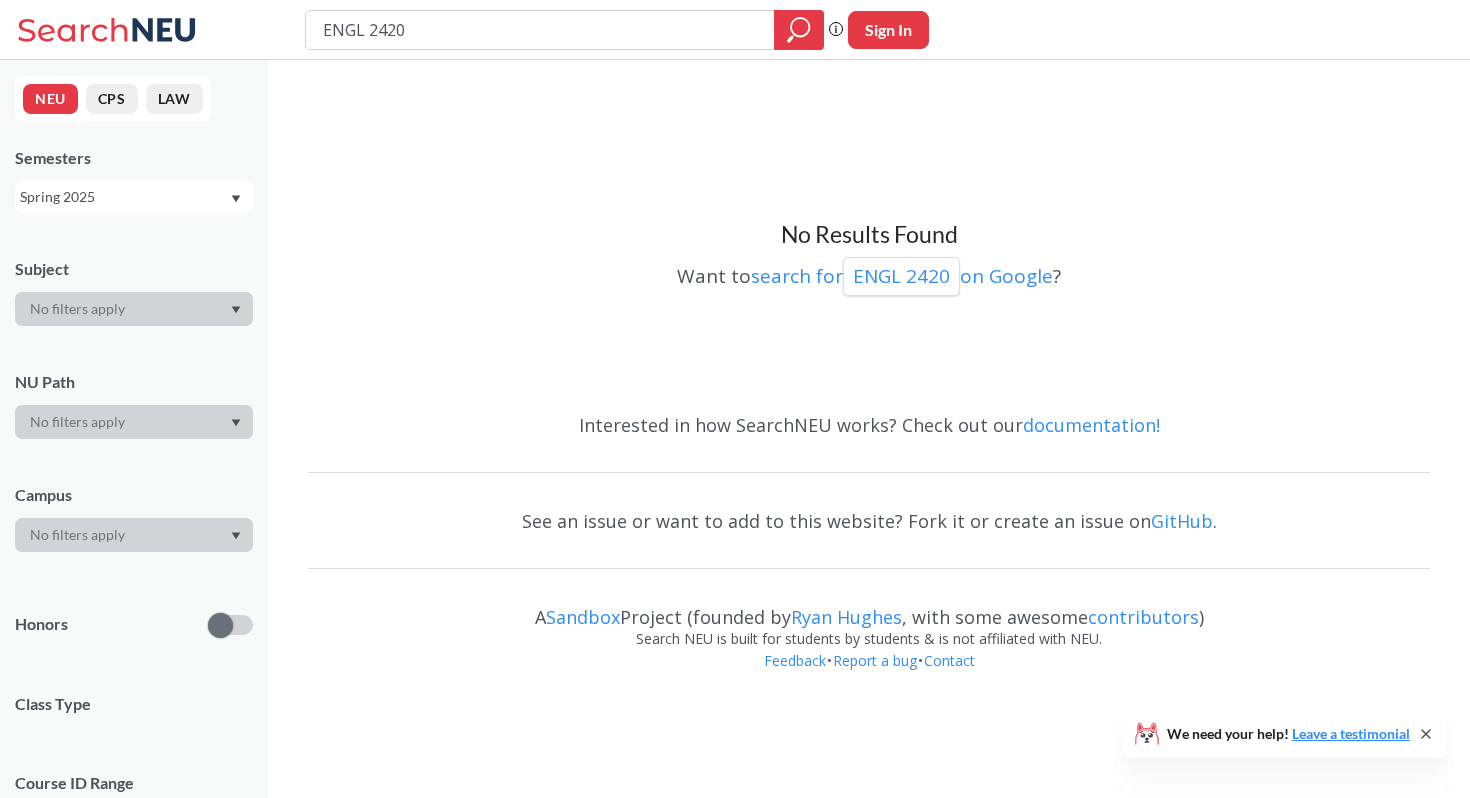 click on "Spring 2025" at bounding box center [124, 197] 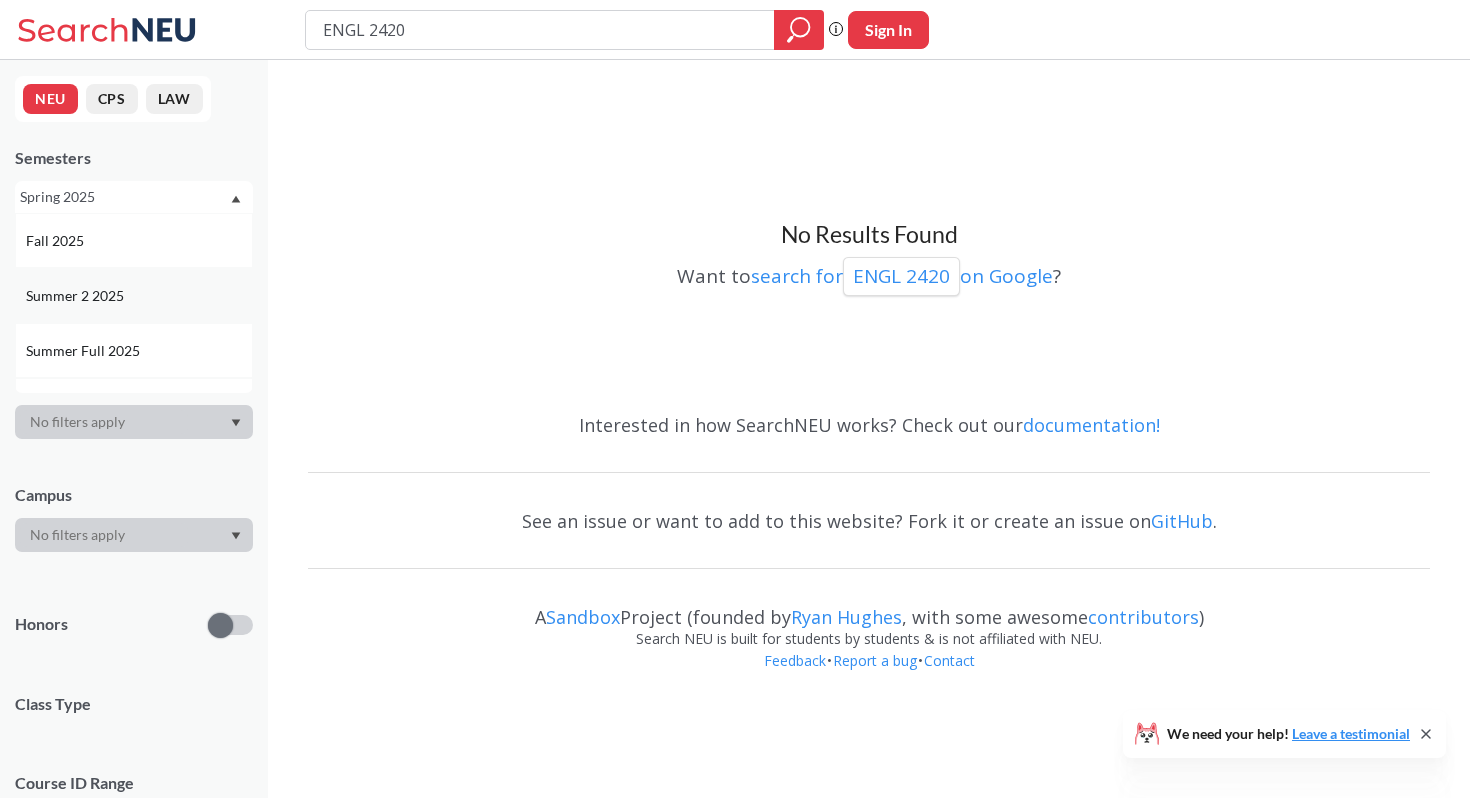 click on "Summer 2 2025" at bounding box center [139, 296] 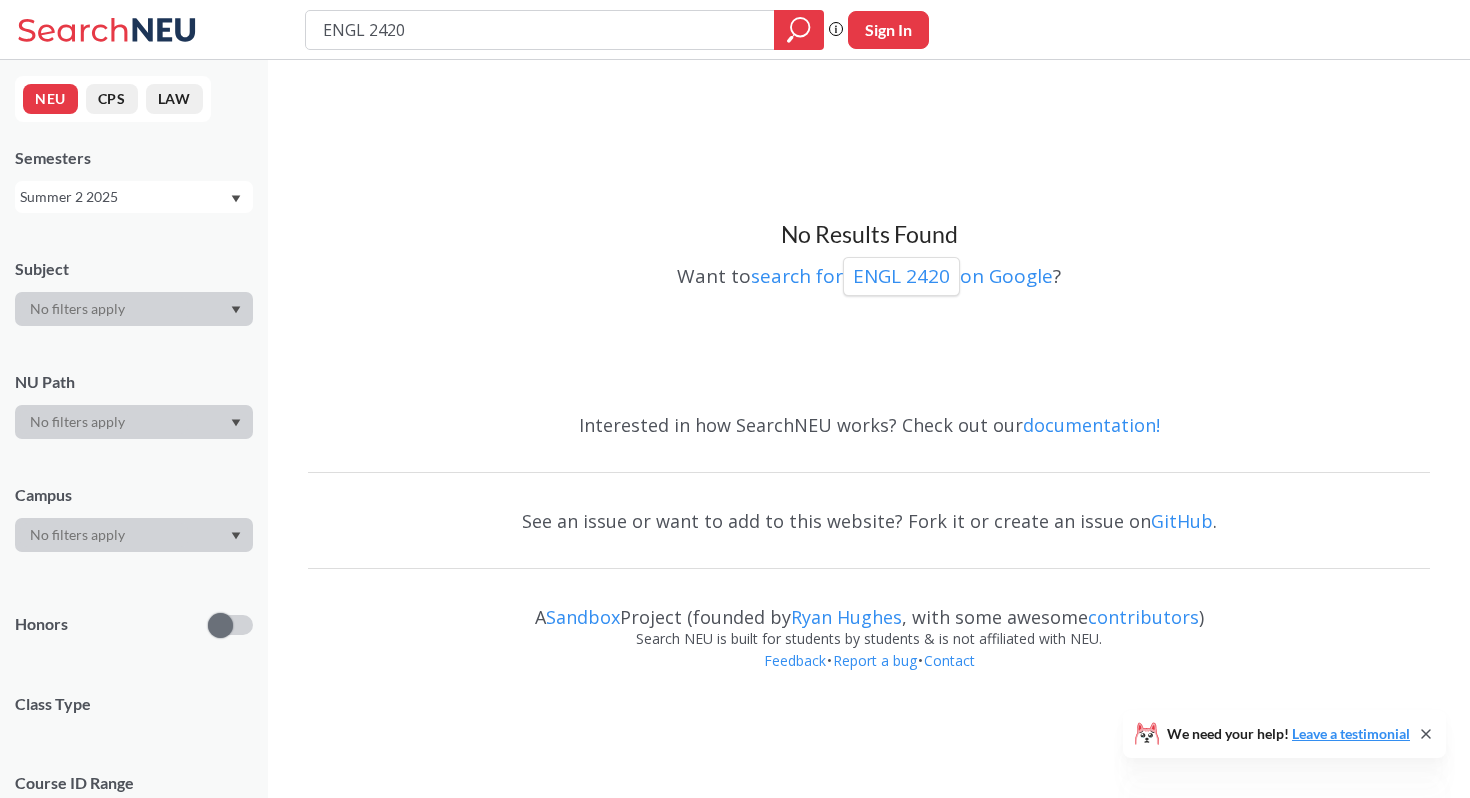 click on "Summer 2 2025" at bounding box center [124, 197] 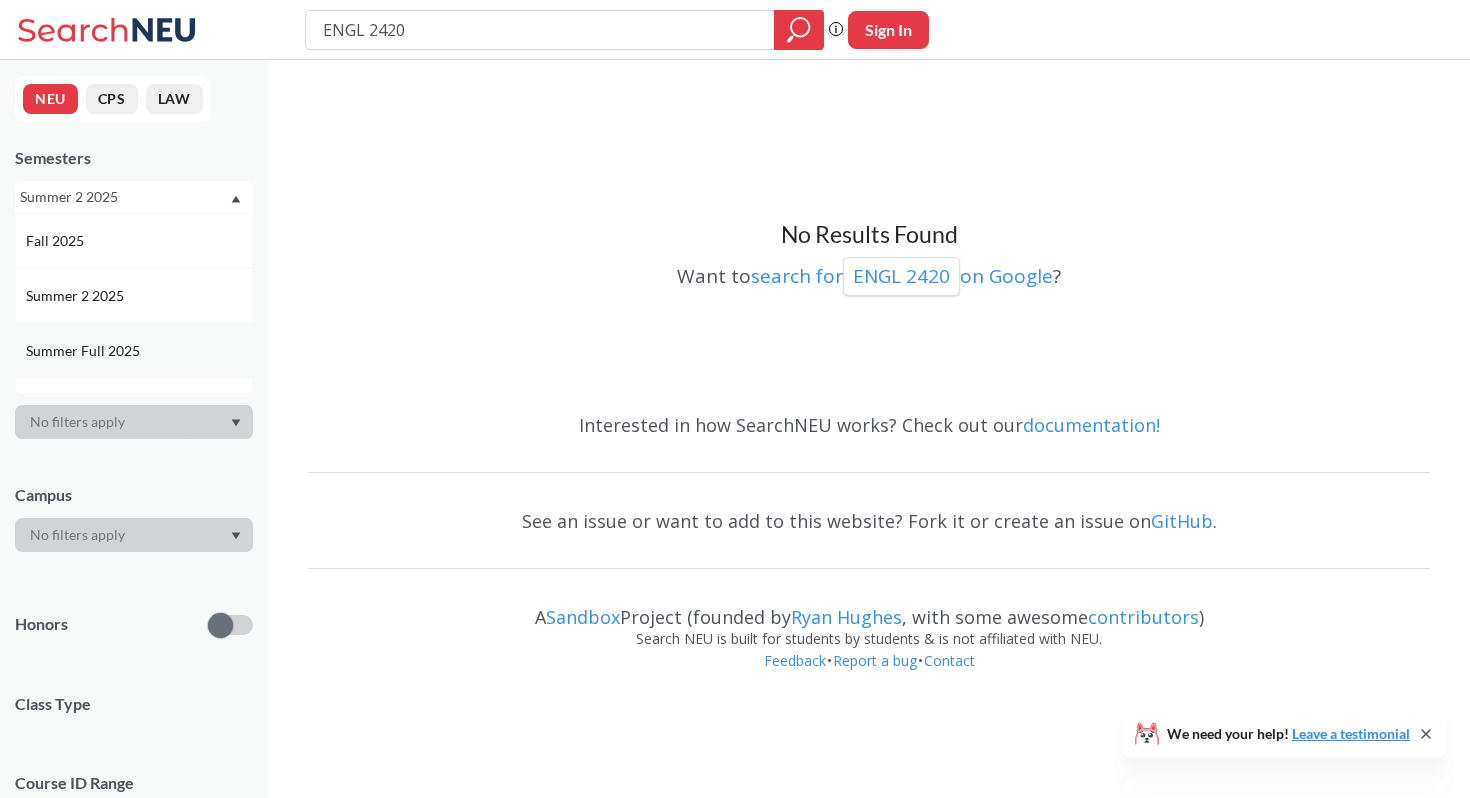 click on "Summer Full 2025" at bounding box center (139, 351) 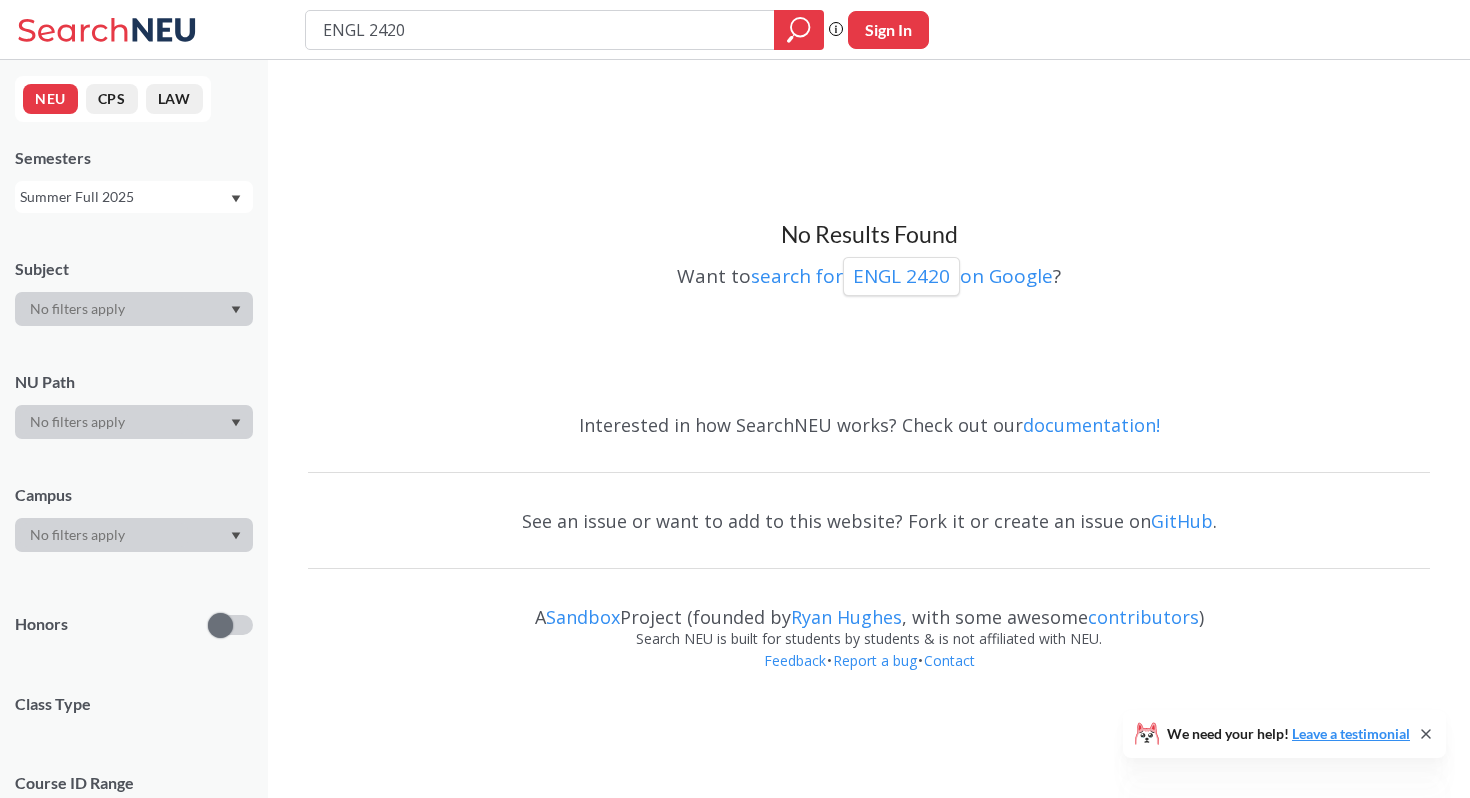 click on "Summer Full 2025" at bounding box center [124, 197] 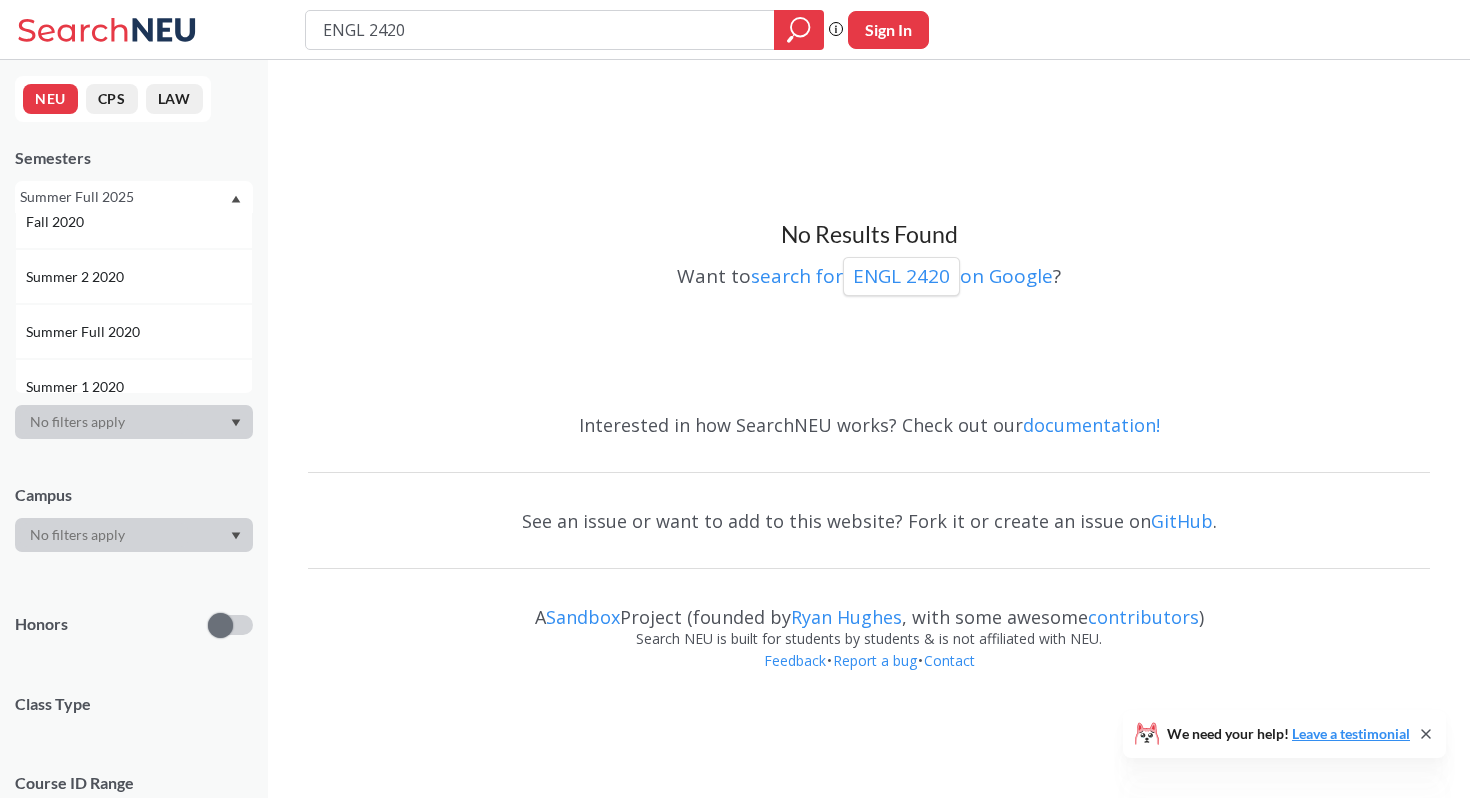 scroll, scrollTop: 1525, scrollLeft: 0, axis: vertical 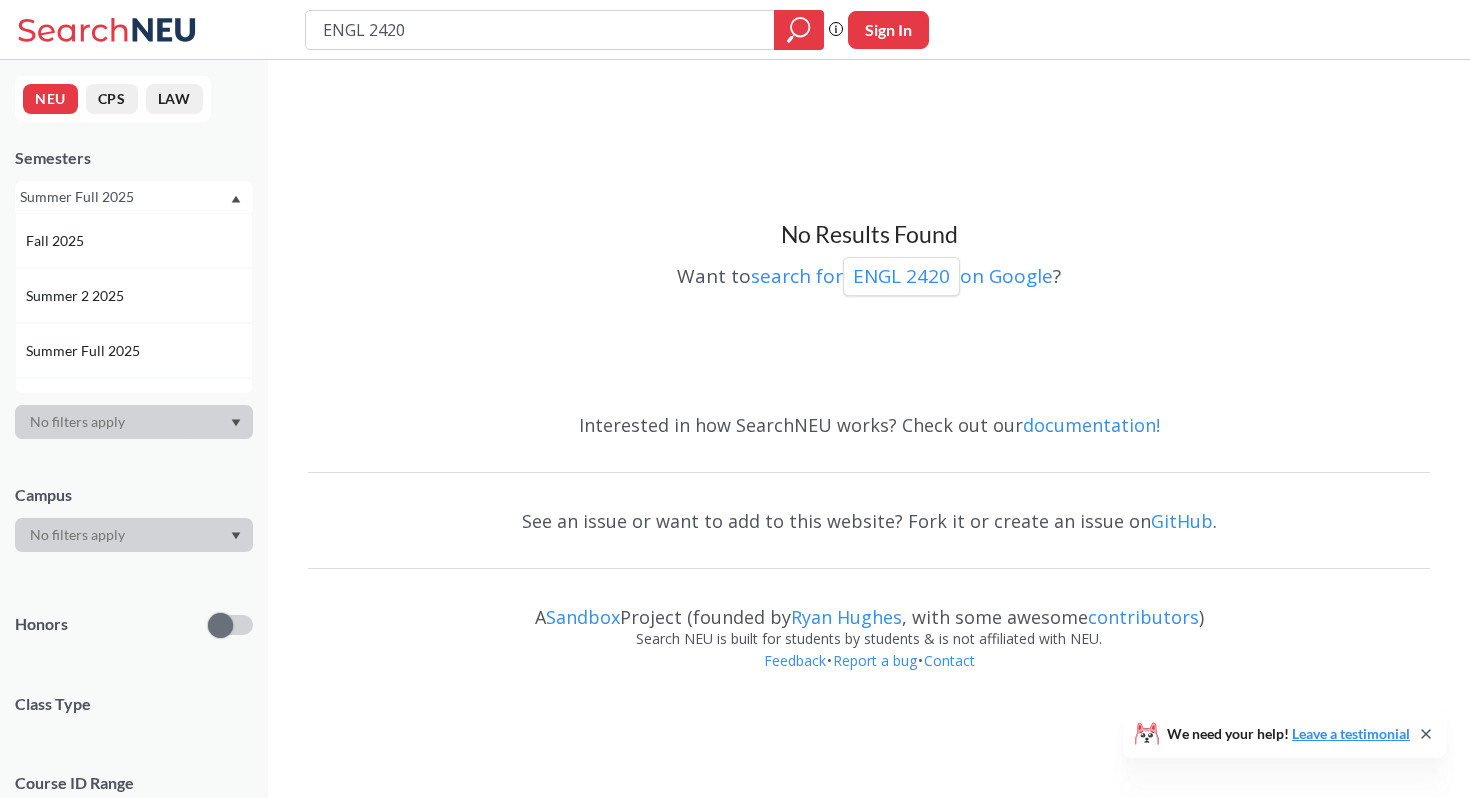 click on "NEU CPS LAW Semesters Summer Full 2025 Fall 2025 Summer 2 2025 Summer Full 2025 Summer 1 2025 Spring 2025 Fall 2024 Summer 2 2024 Summer Full 2024 Summer 1 2024 Spring 2024 Fall 2023 Summer 2 2023 Summer Full 2023 Summer 1 2023 Spring 2023 Fall 2022 Summer 2 2022 Summer Full 2022 Summer 1 2022 Spring 2022 Fall 2021 Summer 2 2021 Summer Full 2021 Summer 1 2021 Spring 2021 Fall 2020 Summer 2 2020 Summer Full 2020 Summer 1 2020 Spring 2020 Fall 2019 Semester Subject NU Path Campus Honors Class Type Course ID Range 1000 2000 3000 4000 5000 6000 7000 8000" at bounding box center (134, 429) 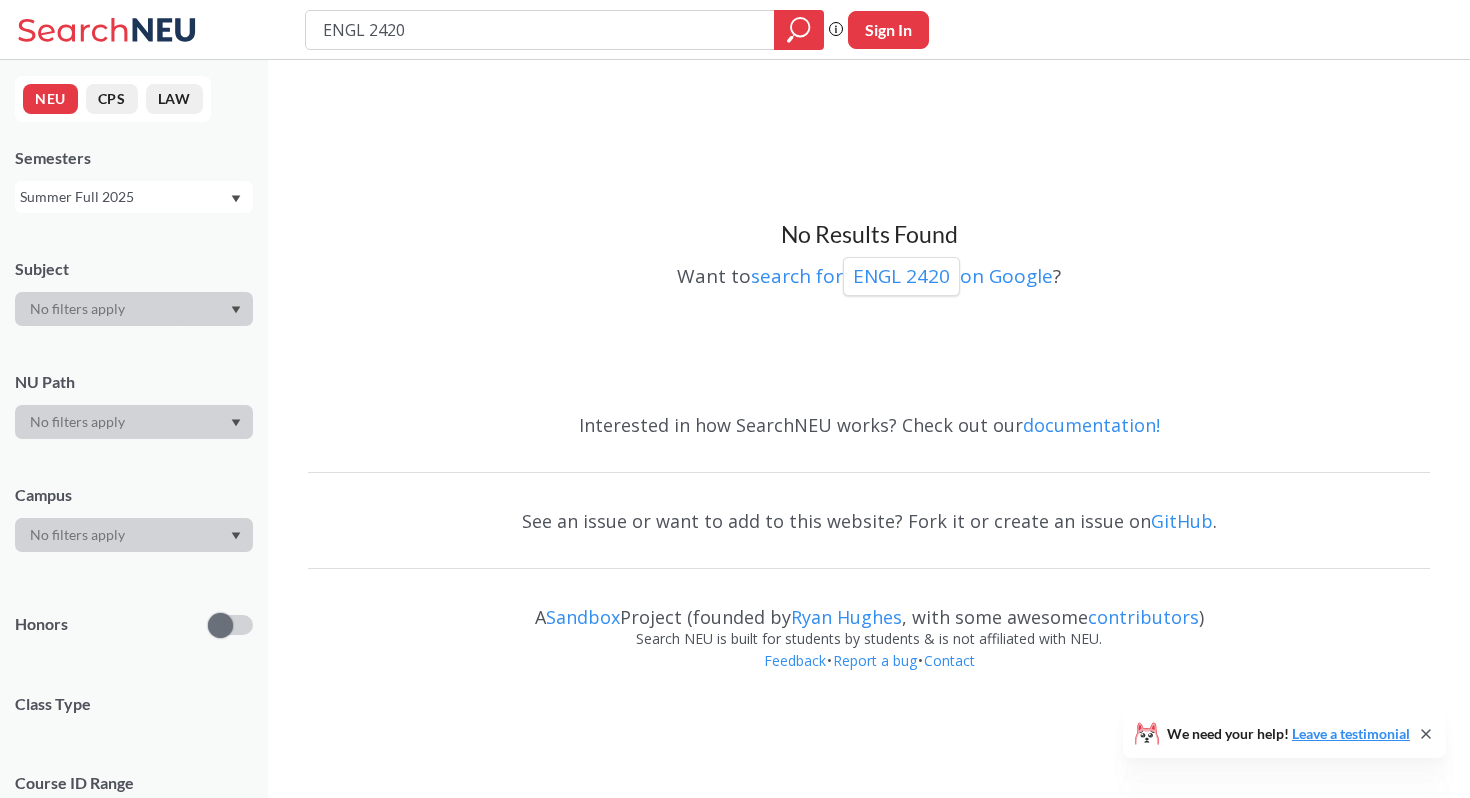 click on "CPS" at bounding box center [112, 99] 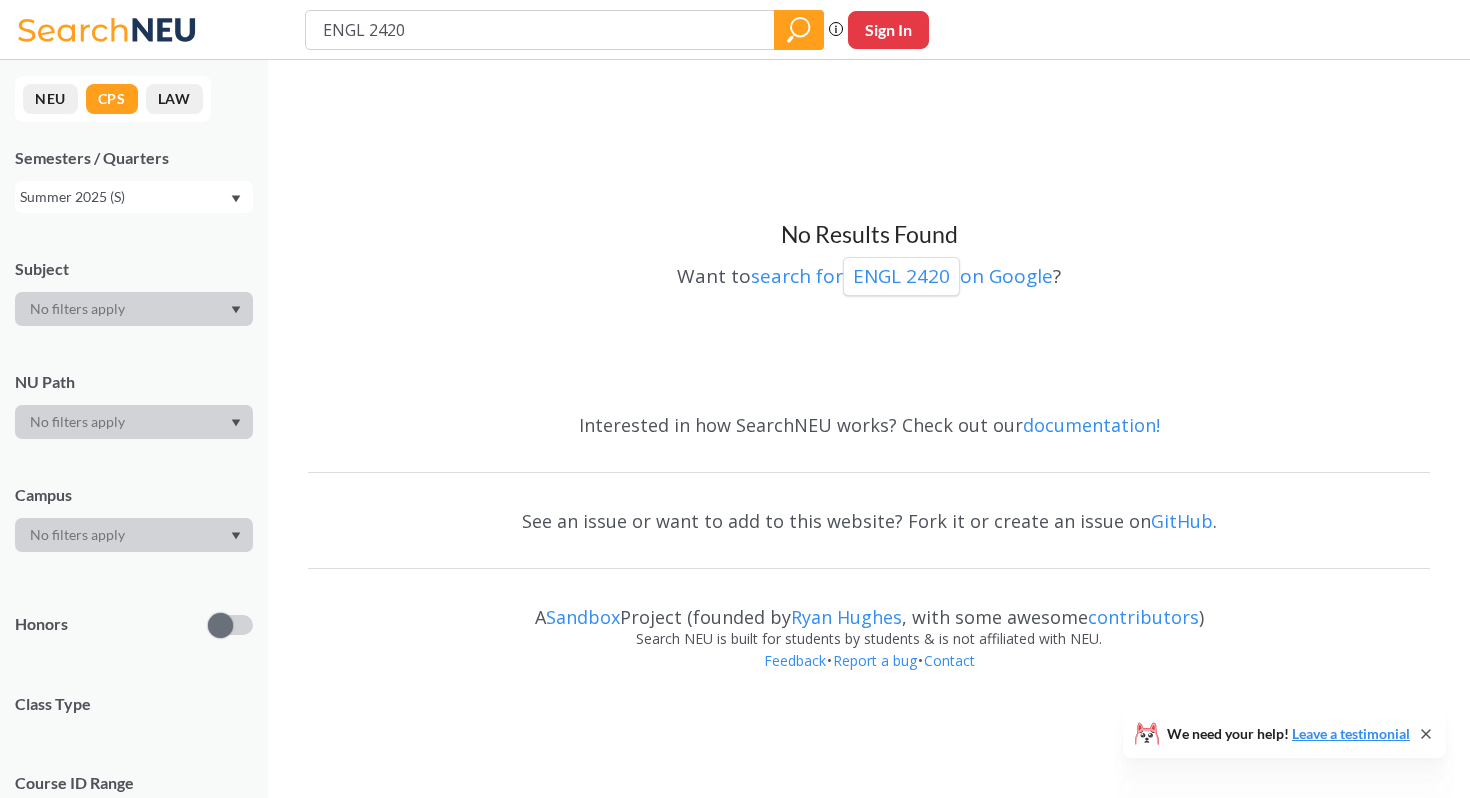 click on "LAW" at bounding box center [174, 99] 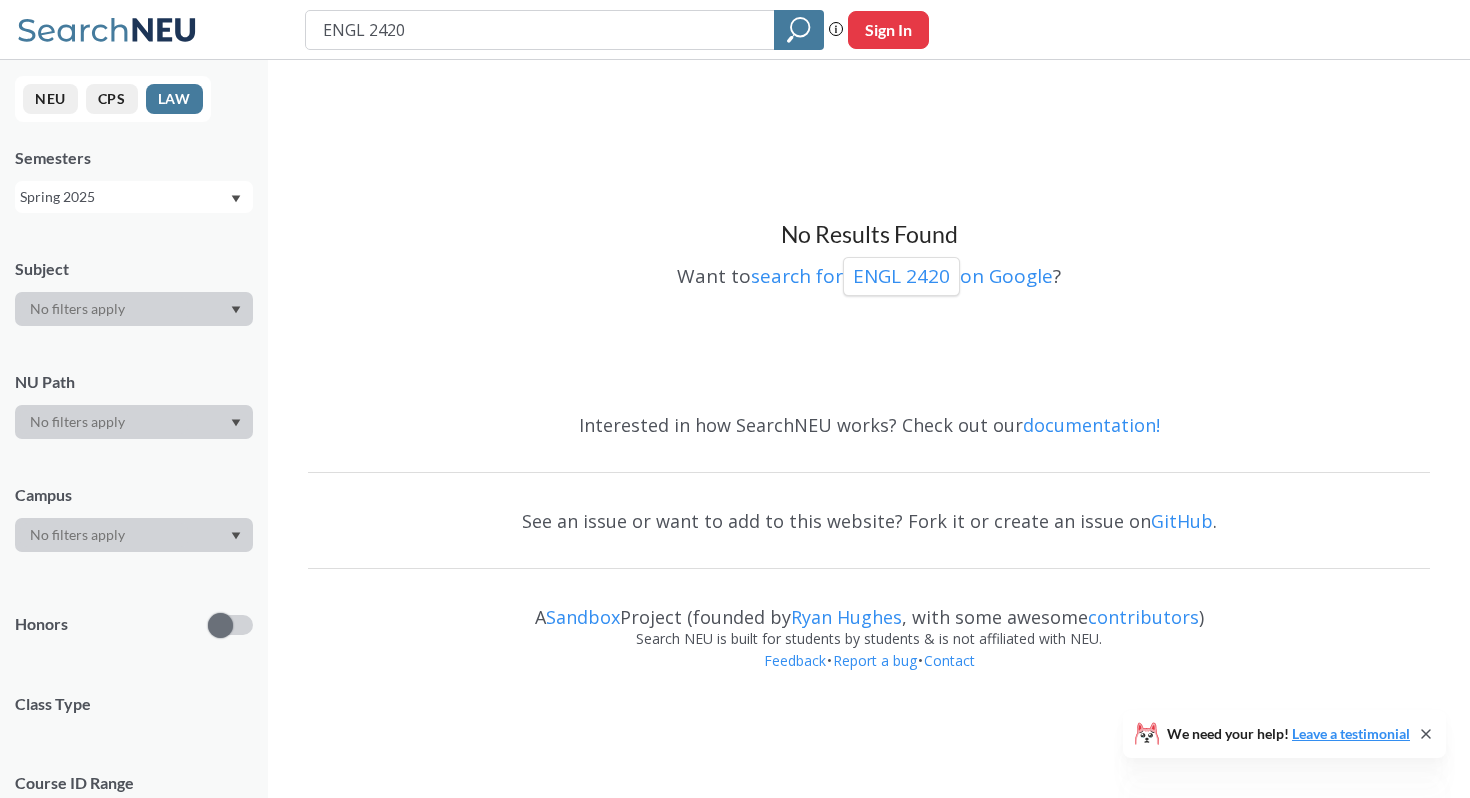 click on "CPS" at bounding box center (112, 99) 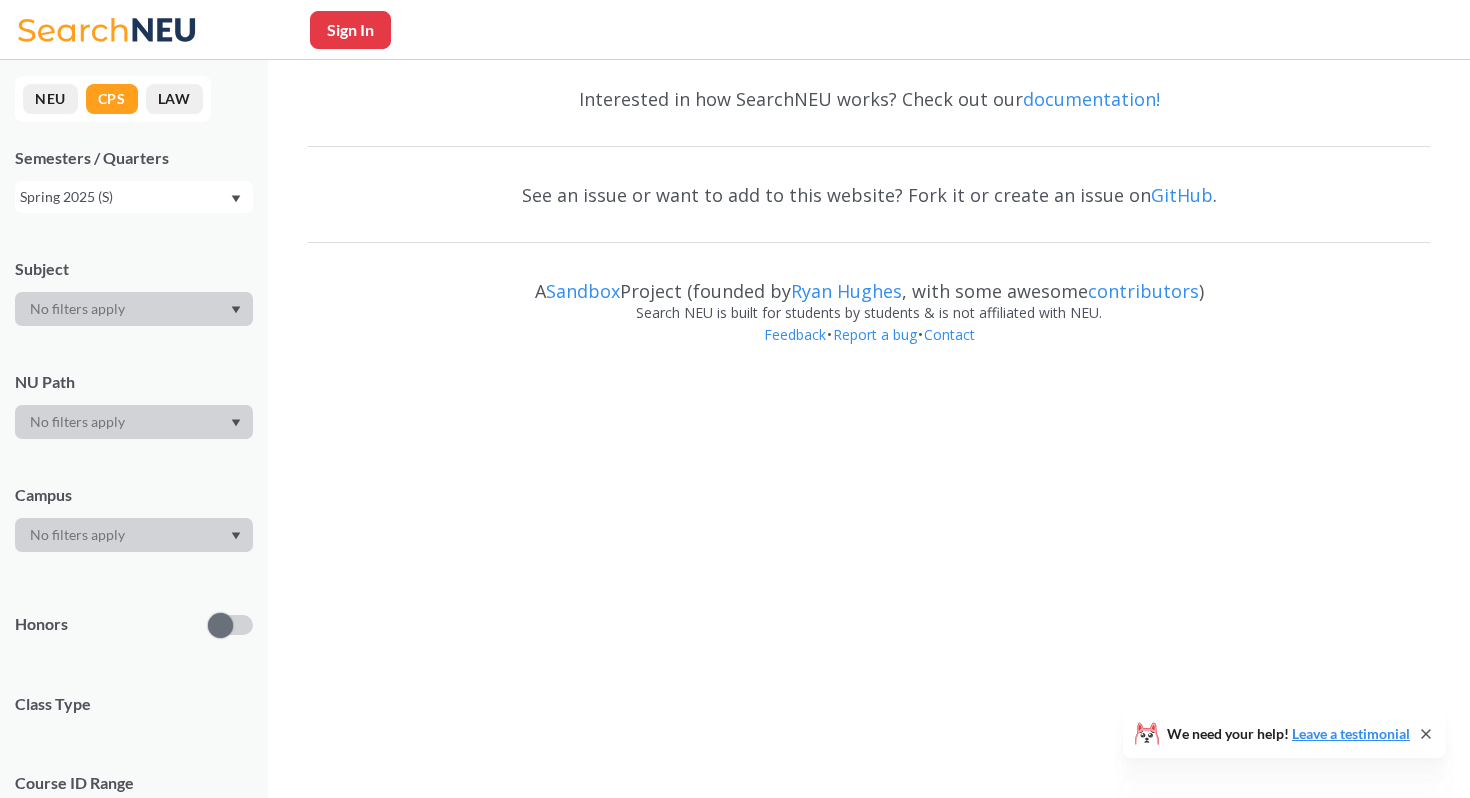click on "NEU" at bounding box center [50, 99] 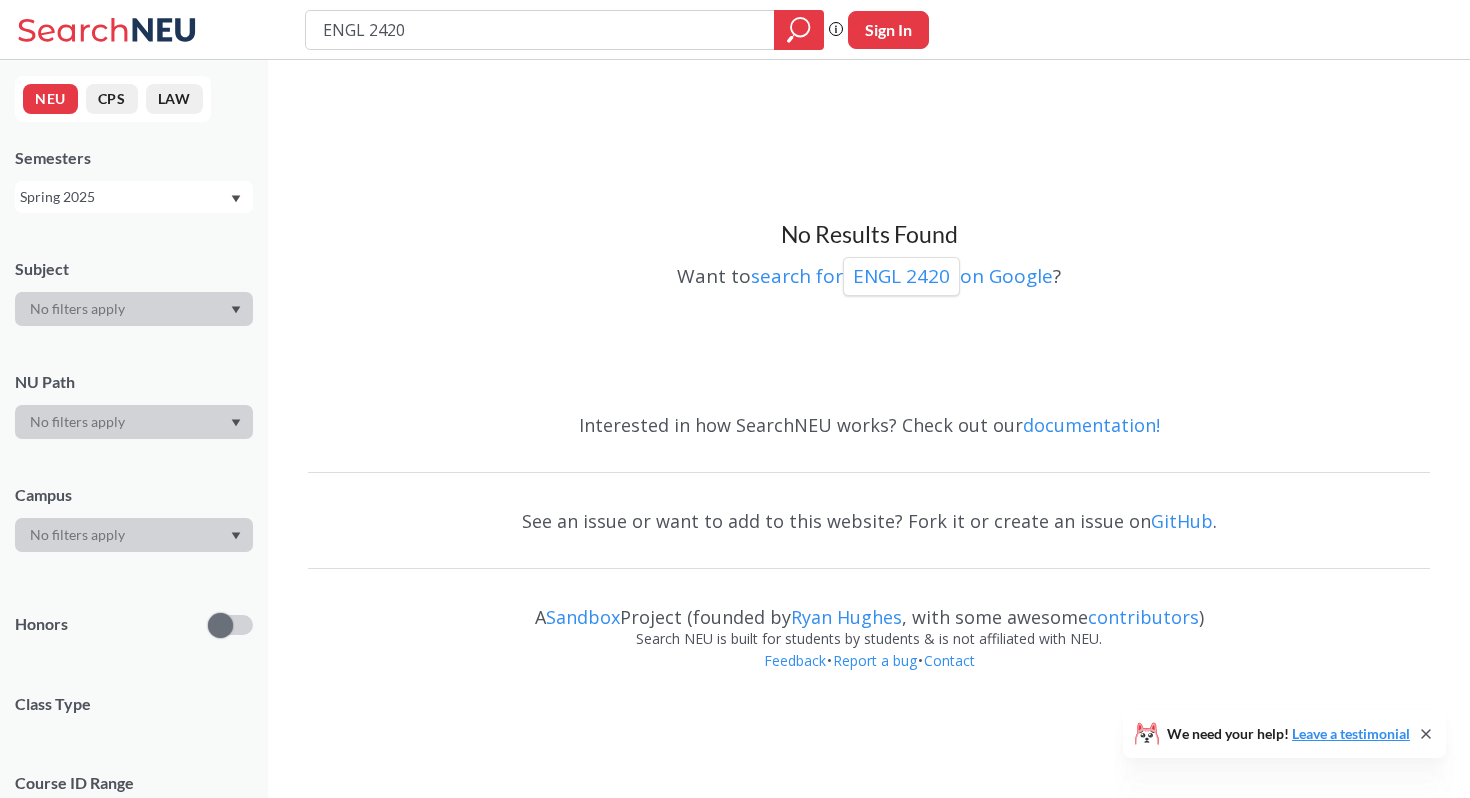 click on "Spring 2025" at bounding box center [124, 197] 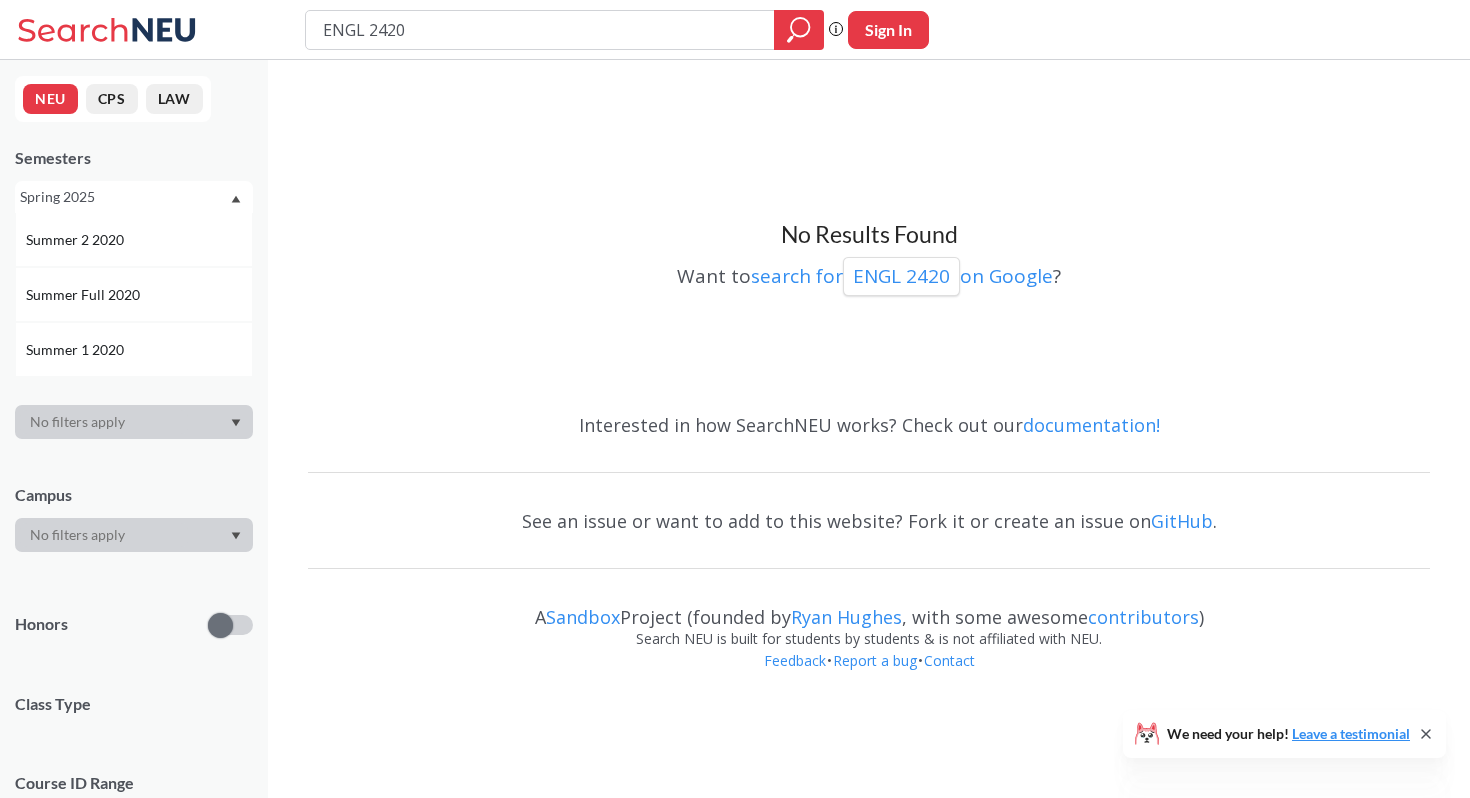 scroll, scrollTop: 1525, scrollLeft: 0, axis: vertical 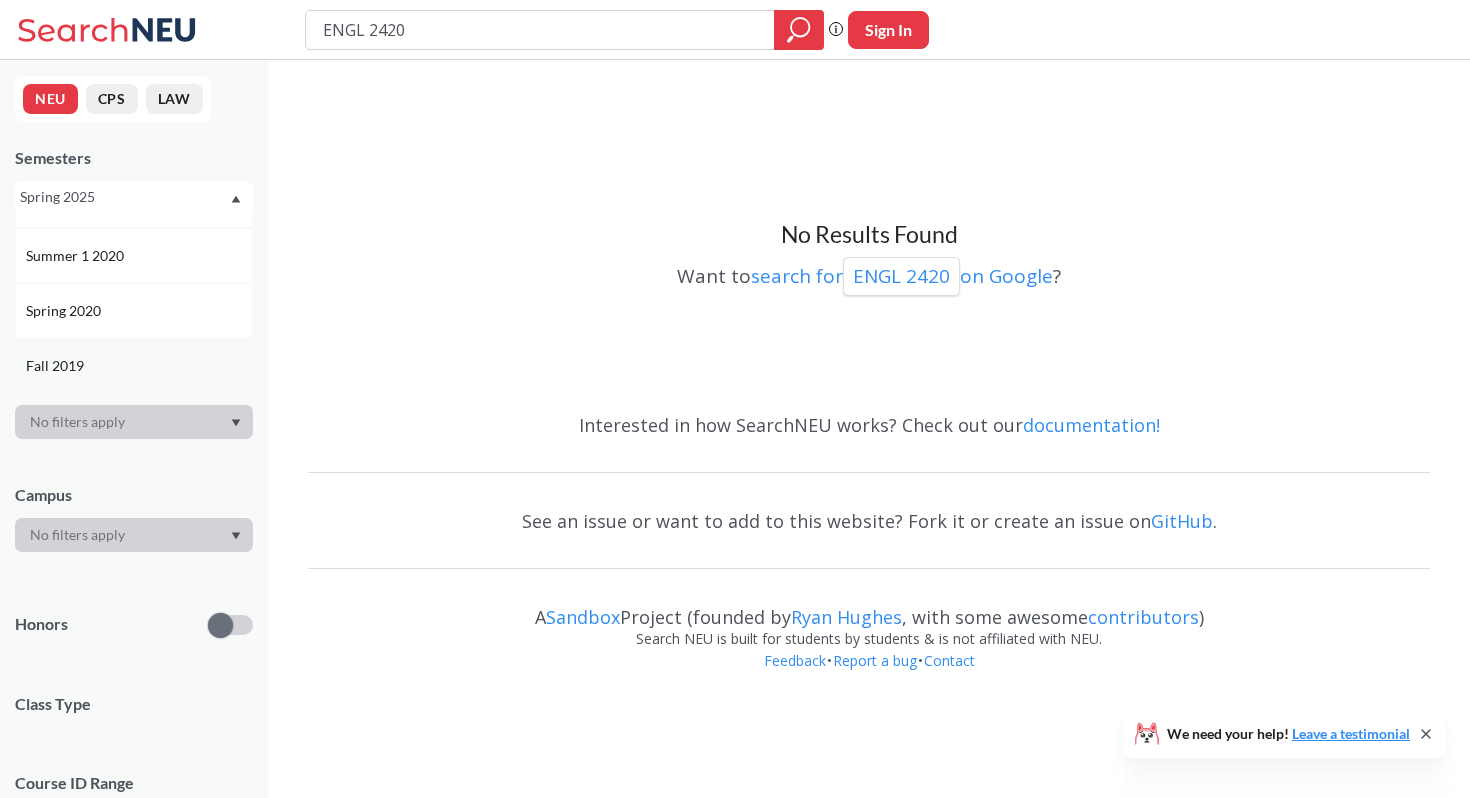 click on "Fall 2019" at bounding box center [139, 366] 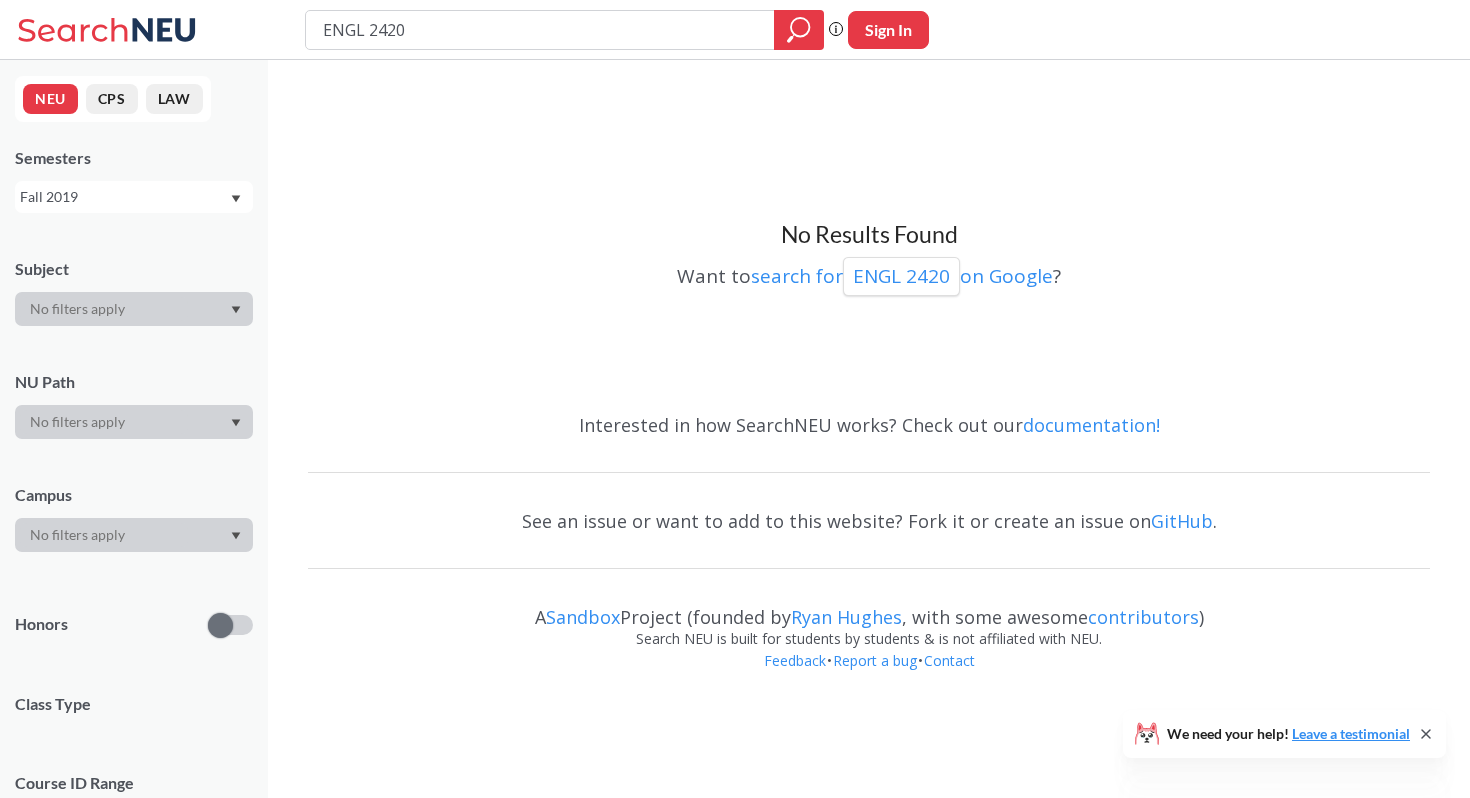 click on "Fall 2019" at bounding box center [124, 197] 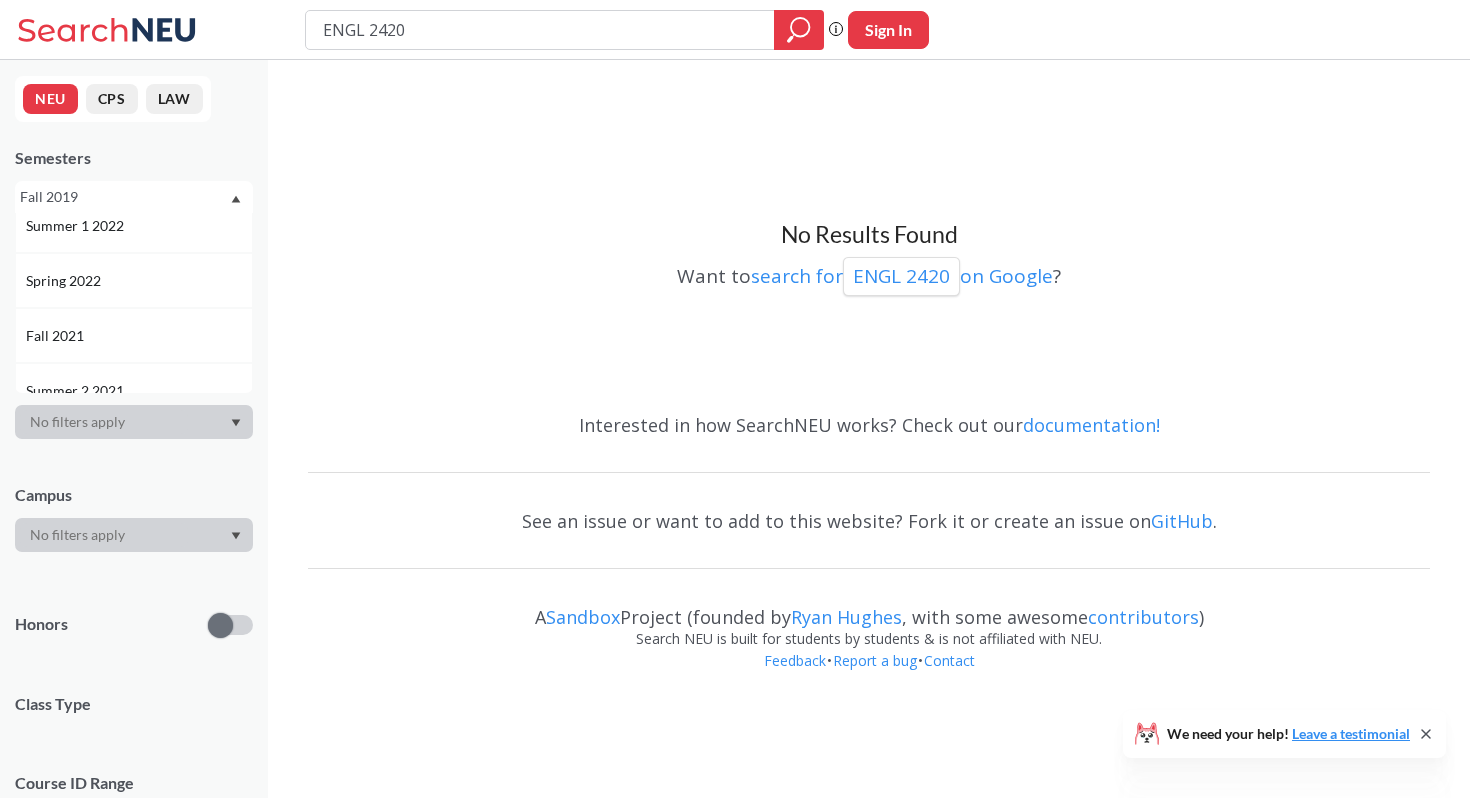 scroll, scrollTop: 1525, scrollLeft: 0, axis: vertical 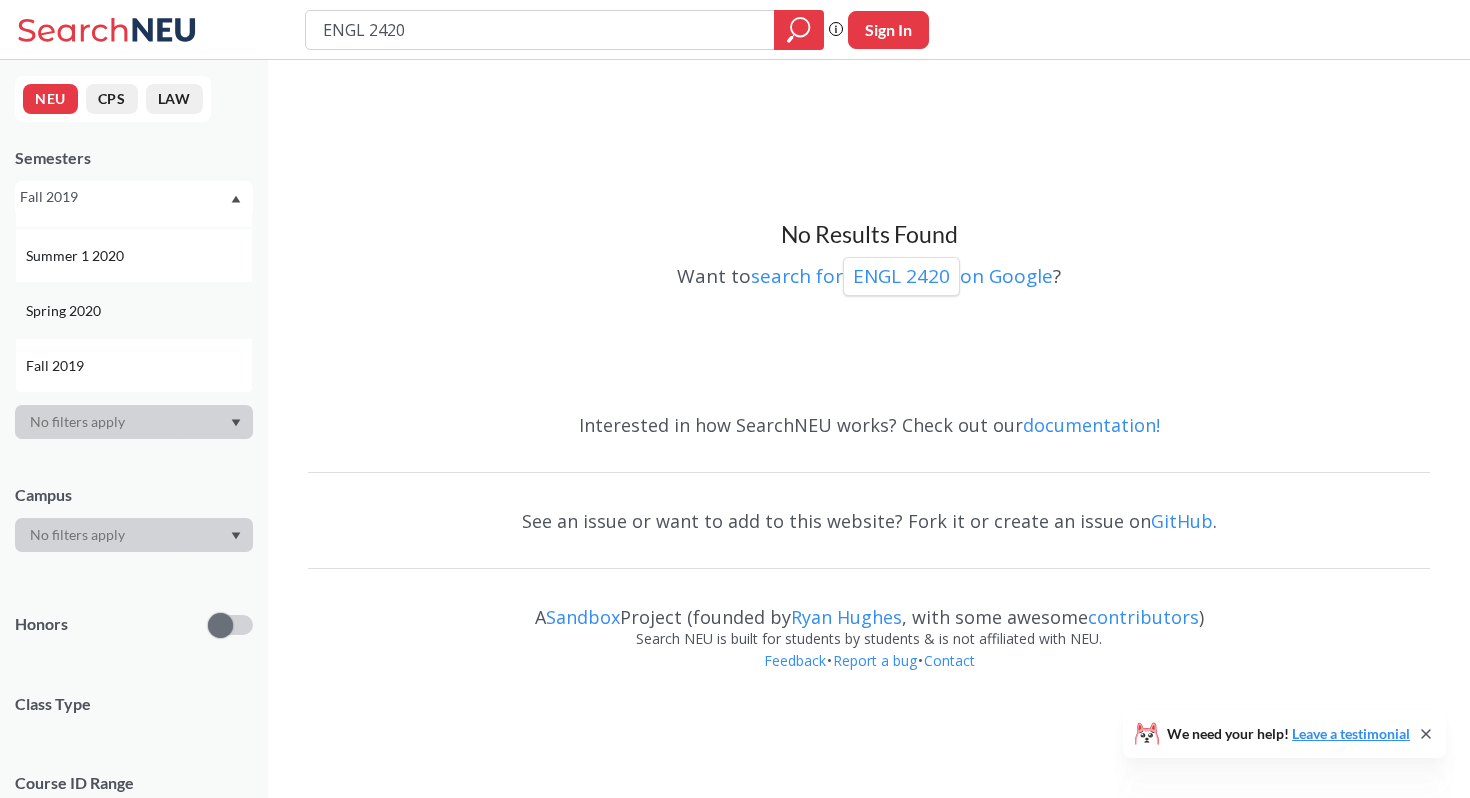 click on "Spring 2020" at bounding box center [134, 310] 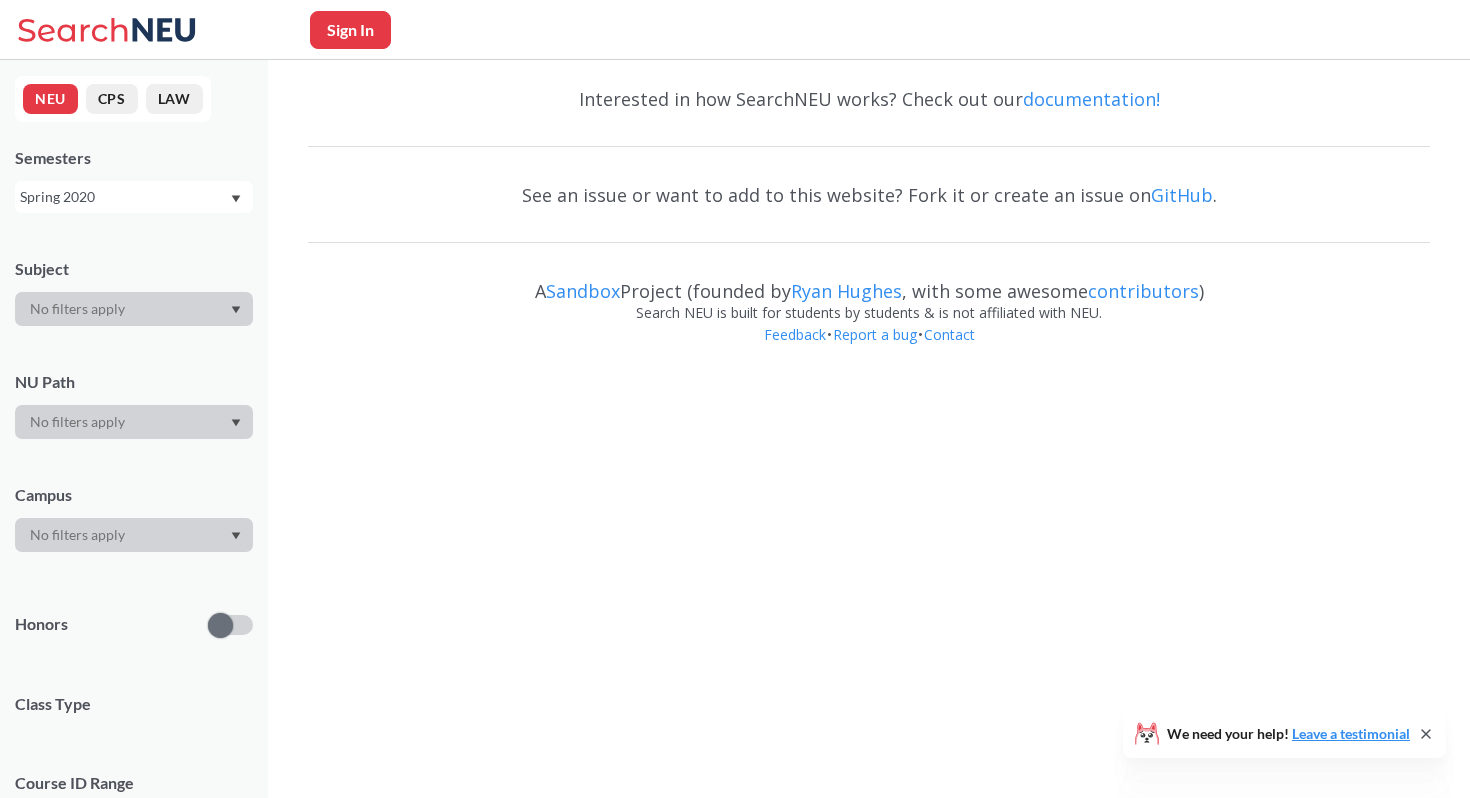scroll, scrollTop: 0, scrollLeft: 0, axis: both 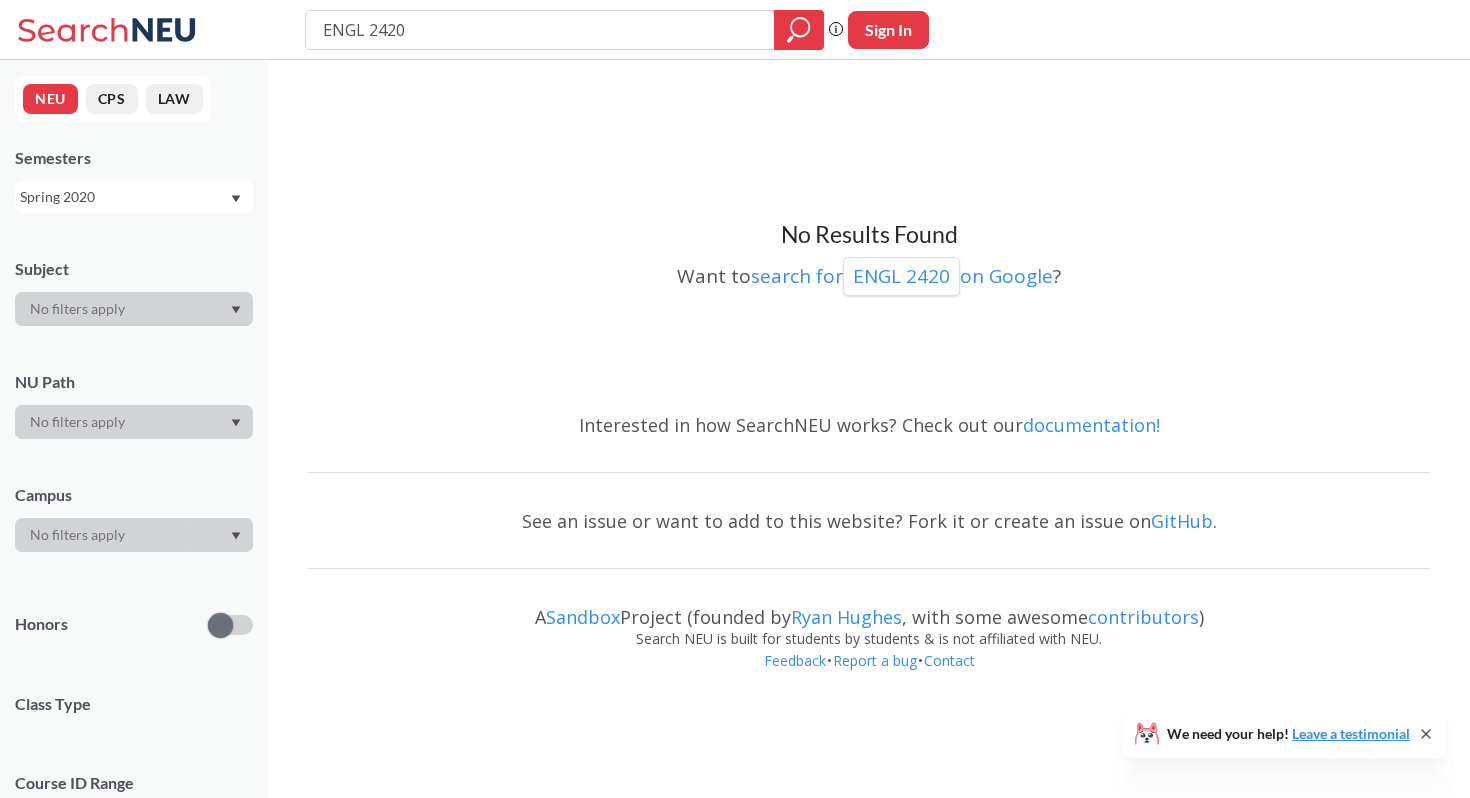 click on "Spring 2020" at bounding box center [124, 197] 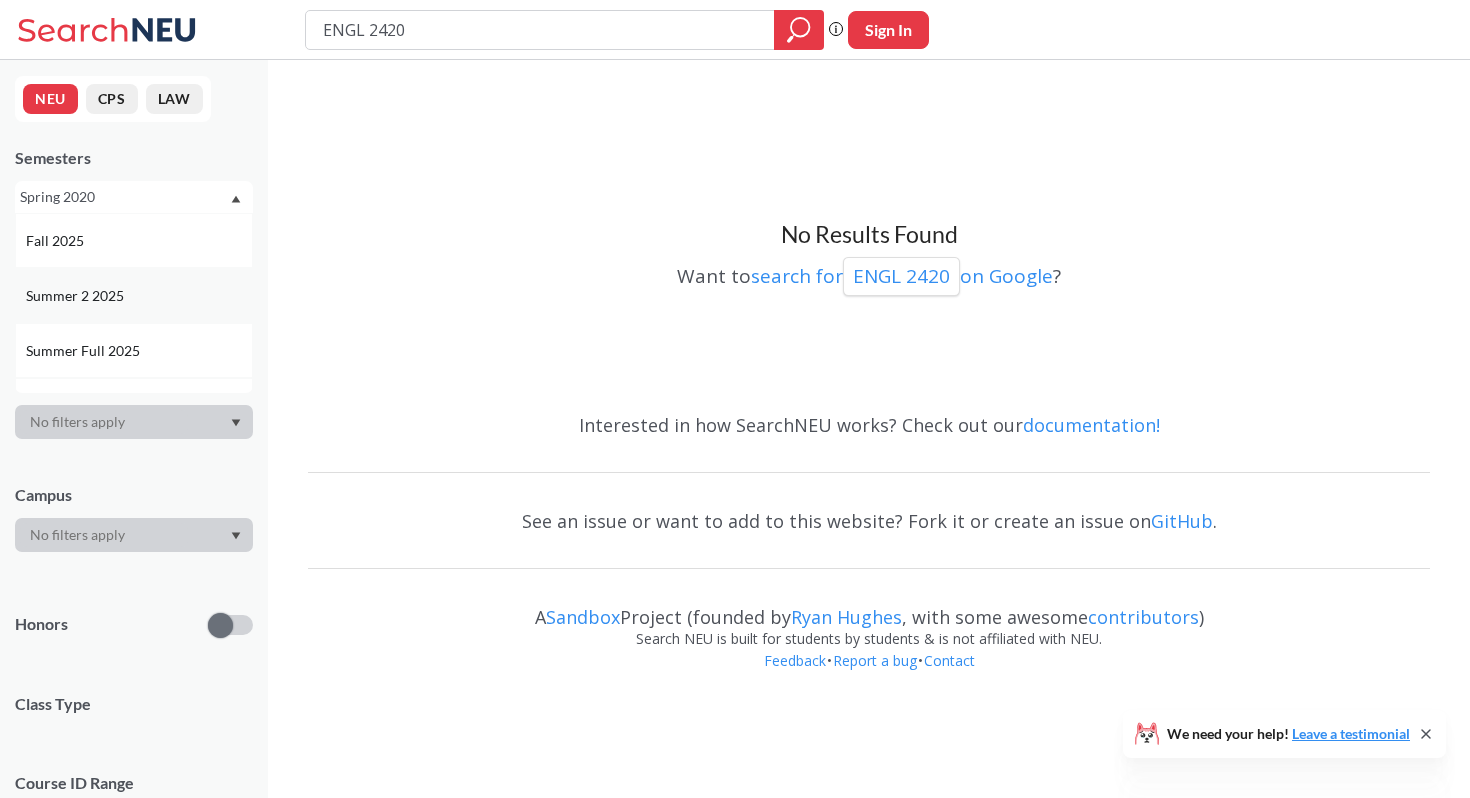 scroll, scrollTop: 186, scrollLeft: 0, axis: vertical 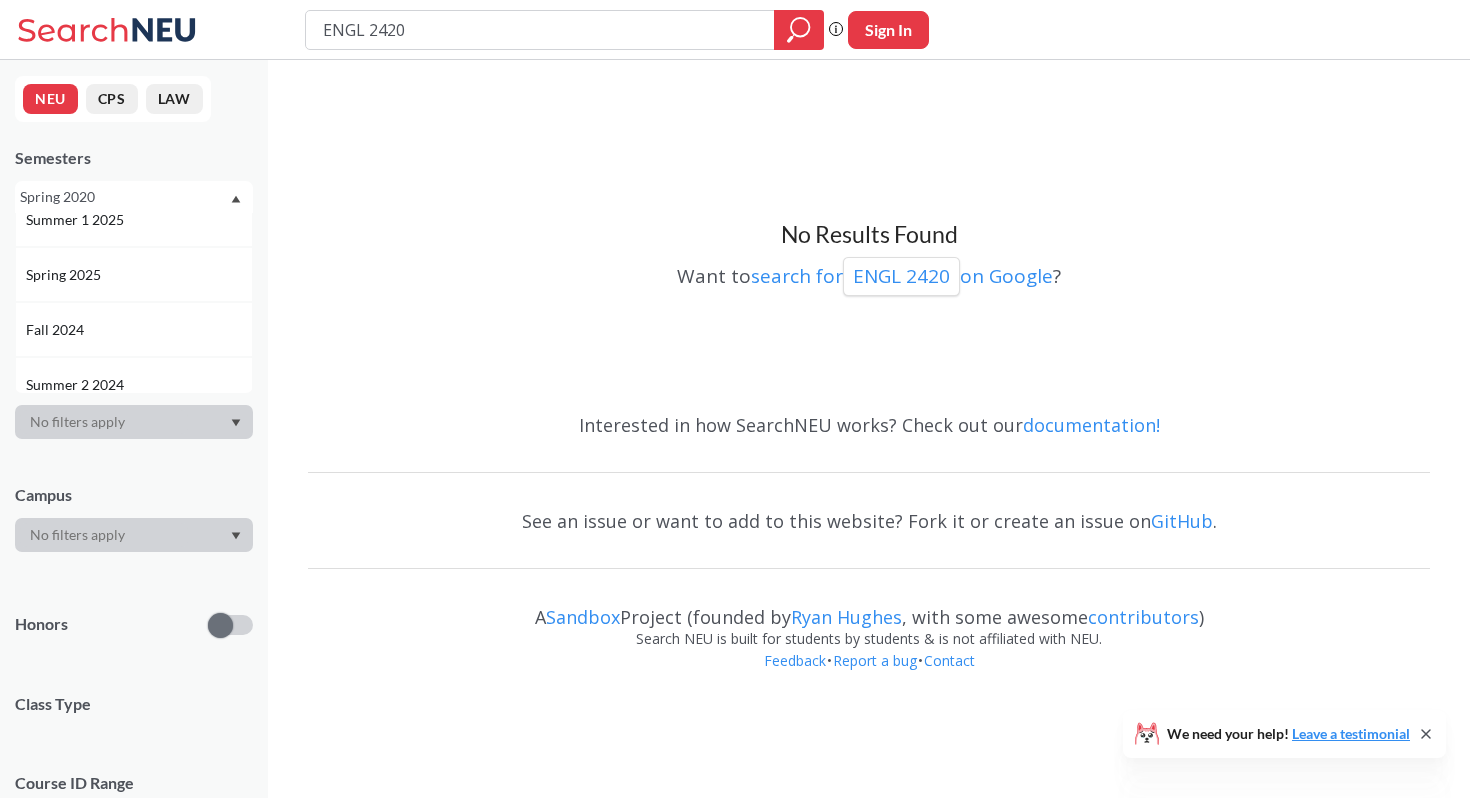 click on "Fall 2024" at bounding box center [134, 329] 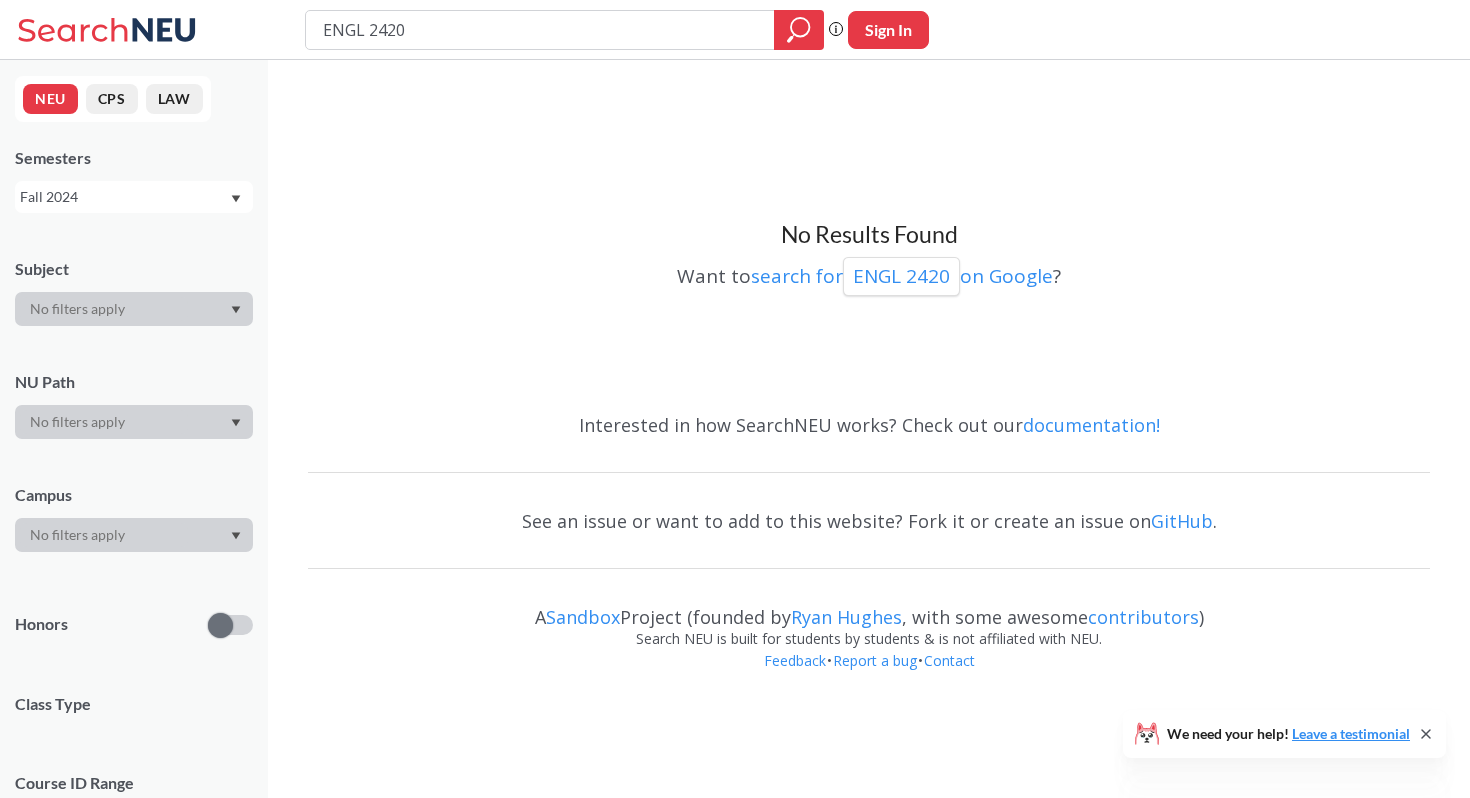 click on "Fall 2024" at bounding box center (124, 197) 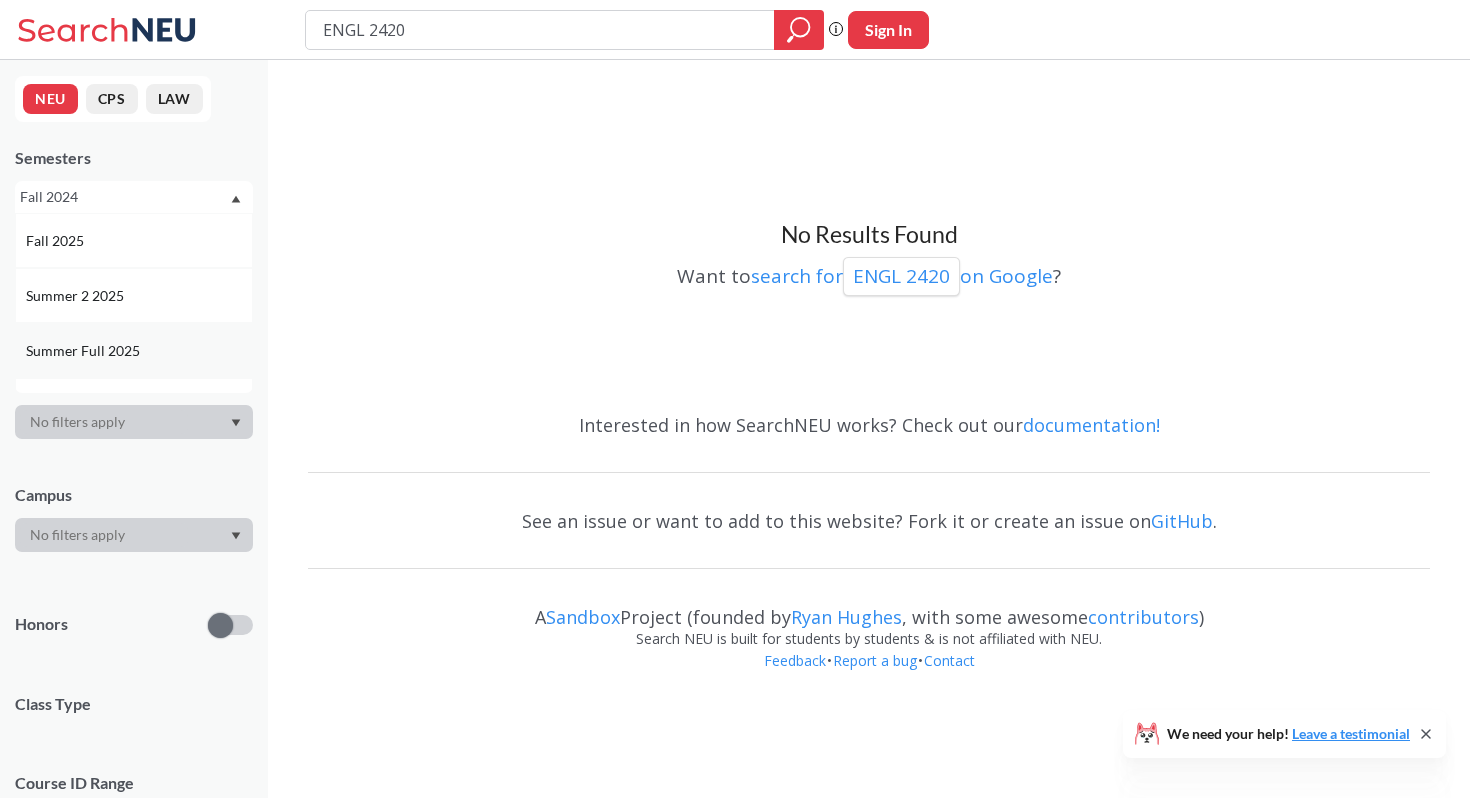 click on "Summer Full 2025" at bounding box center (139, 351) 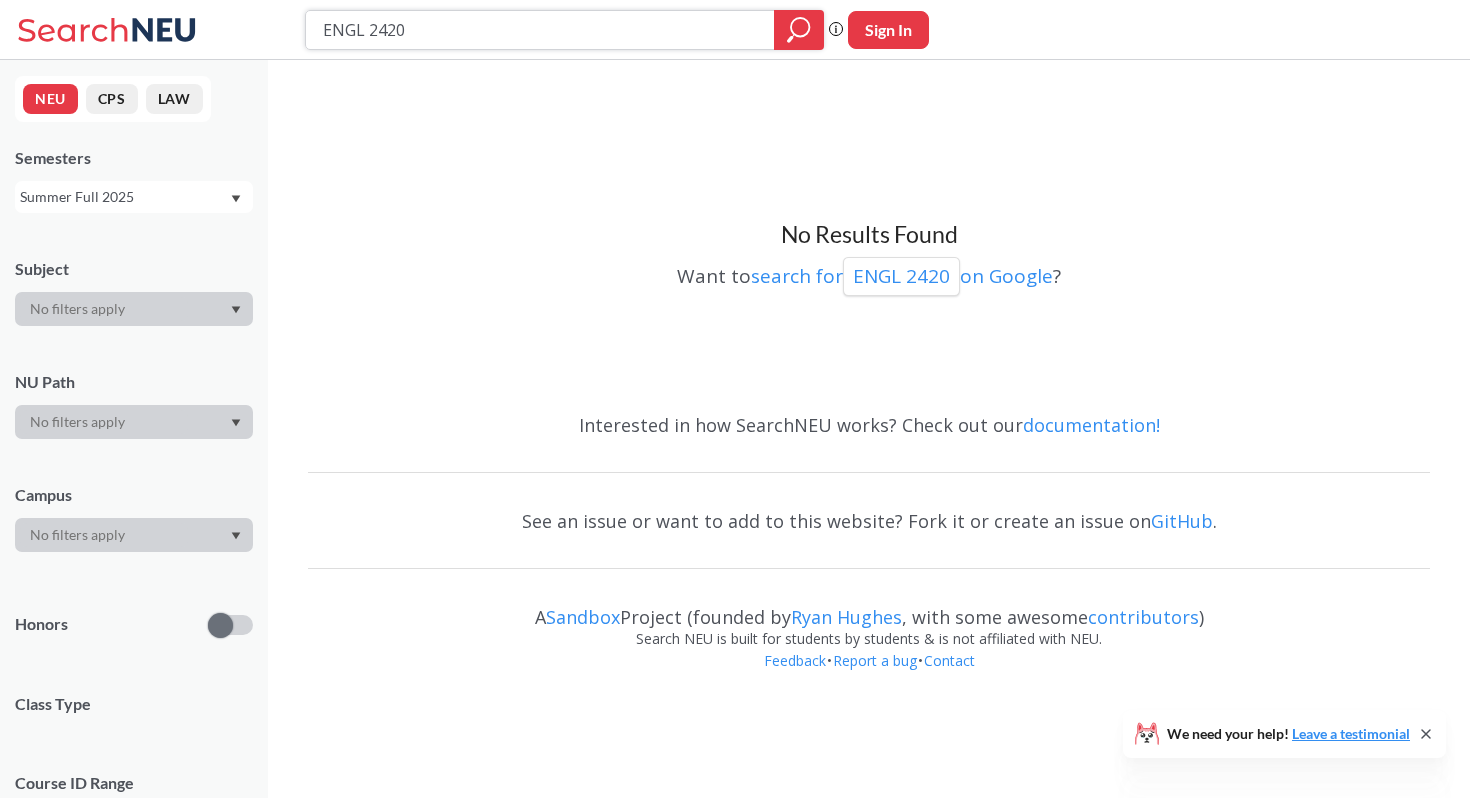click on "ENGL 2420" at bounding box center [540, 30] 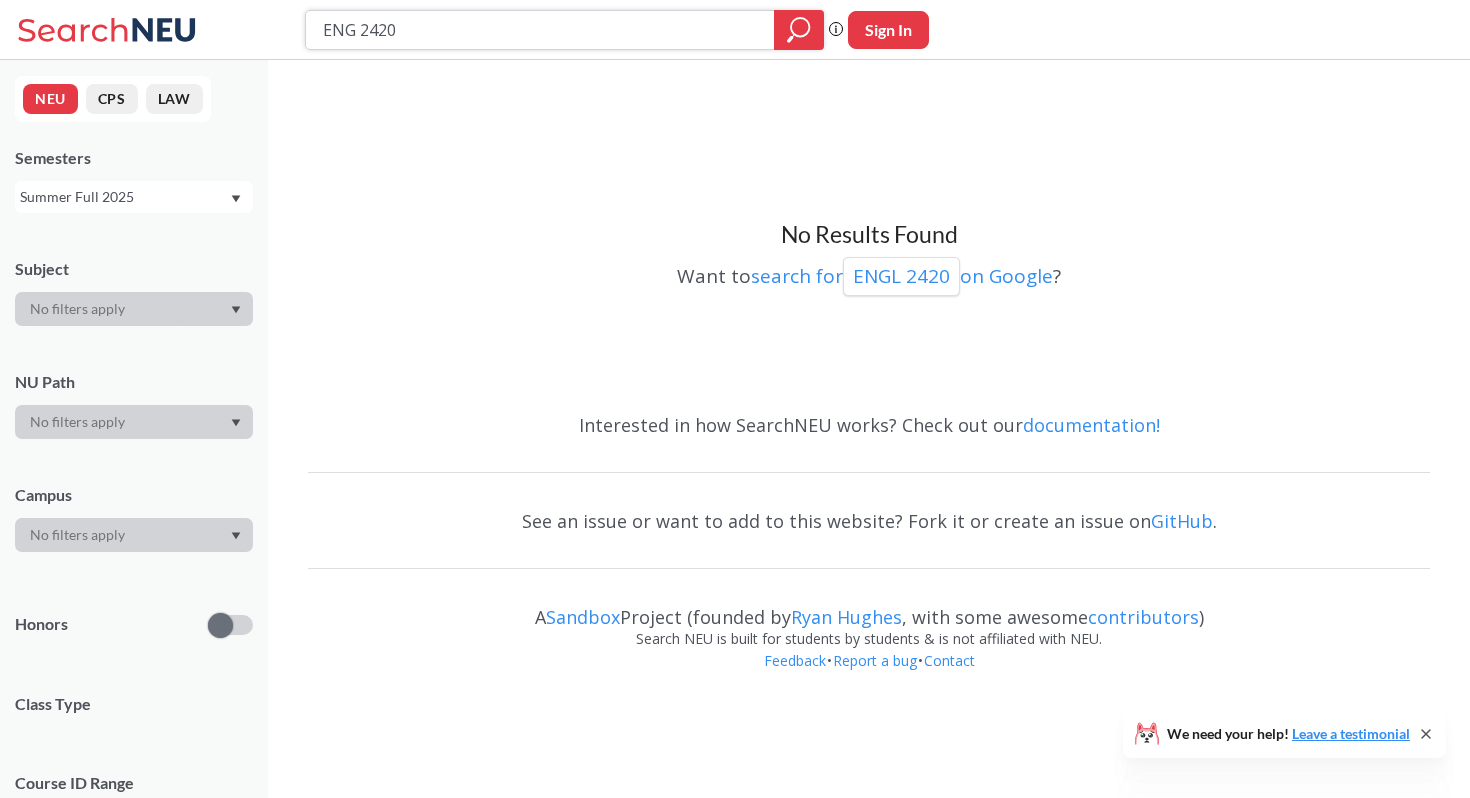 type on "ENGw 2420" 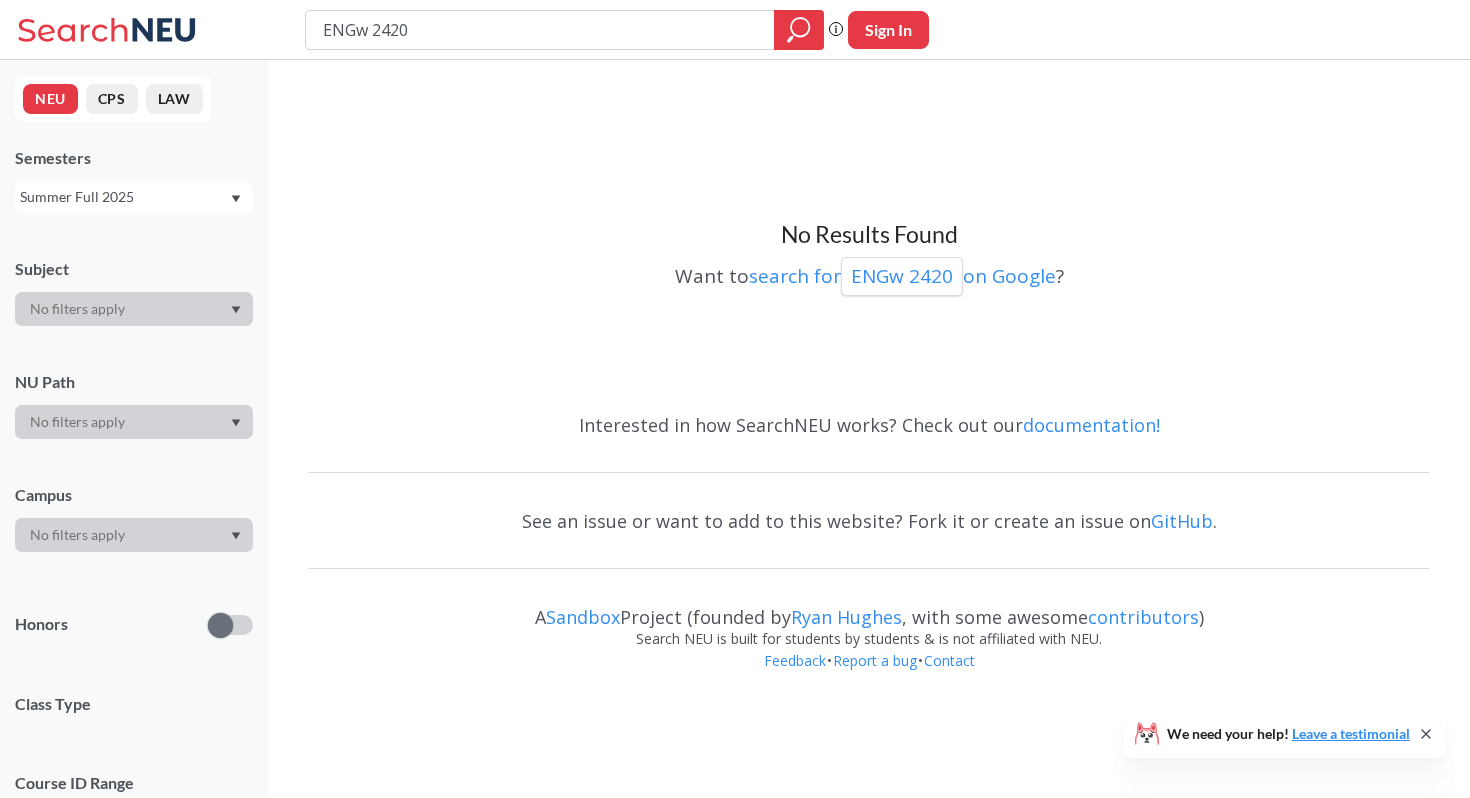 click on "ENGw 2420" at bounding box center (540, 30) 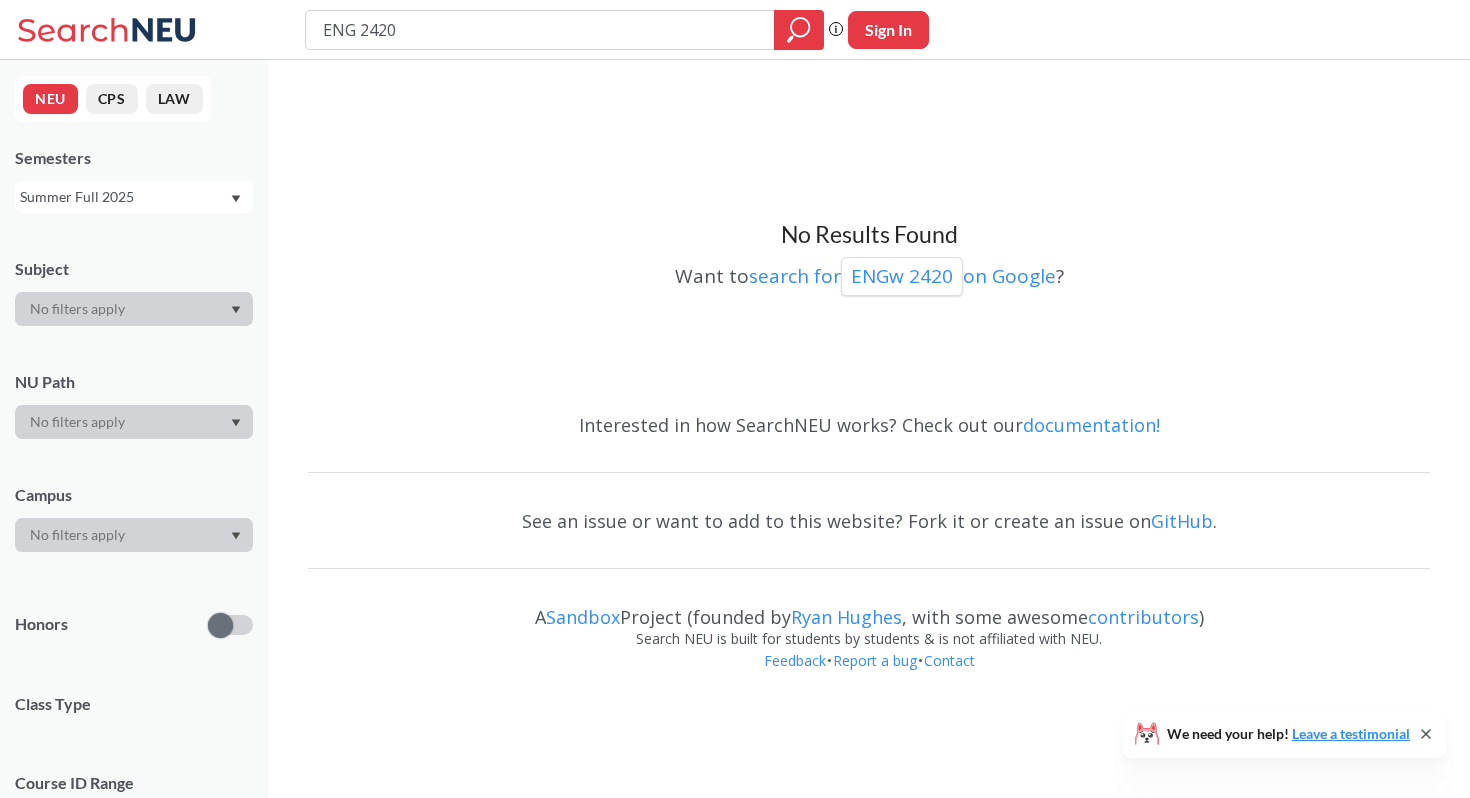 type on "ENGW 2420" 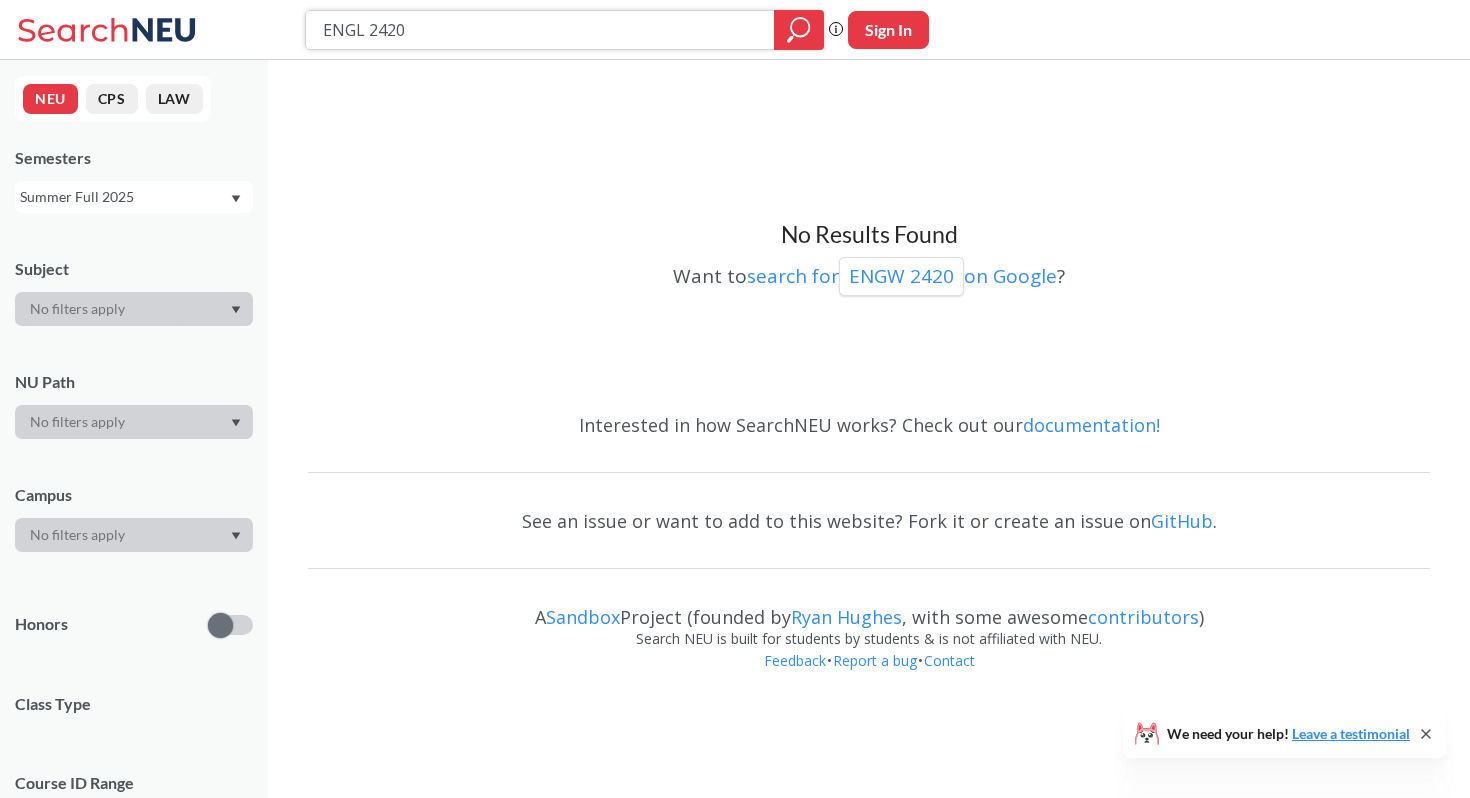 click on "ENGL 2420" at bounding box center (540, 30) 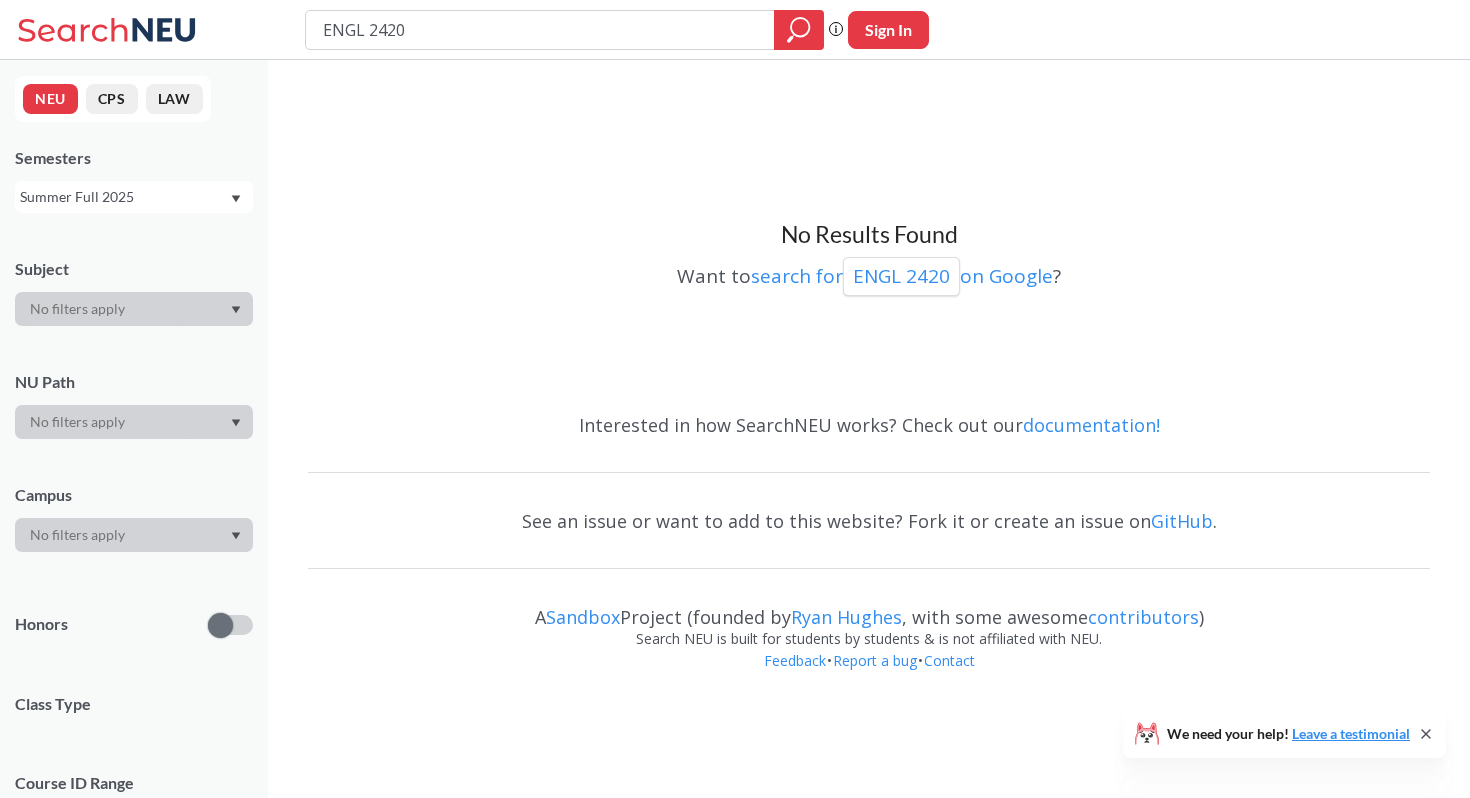 click on "Summer Full 2025" at bounding box center [124, 197] 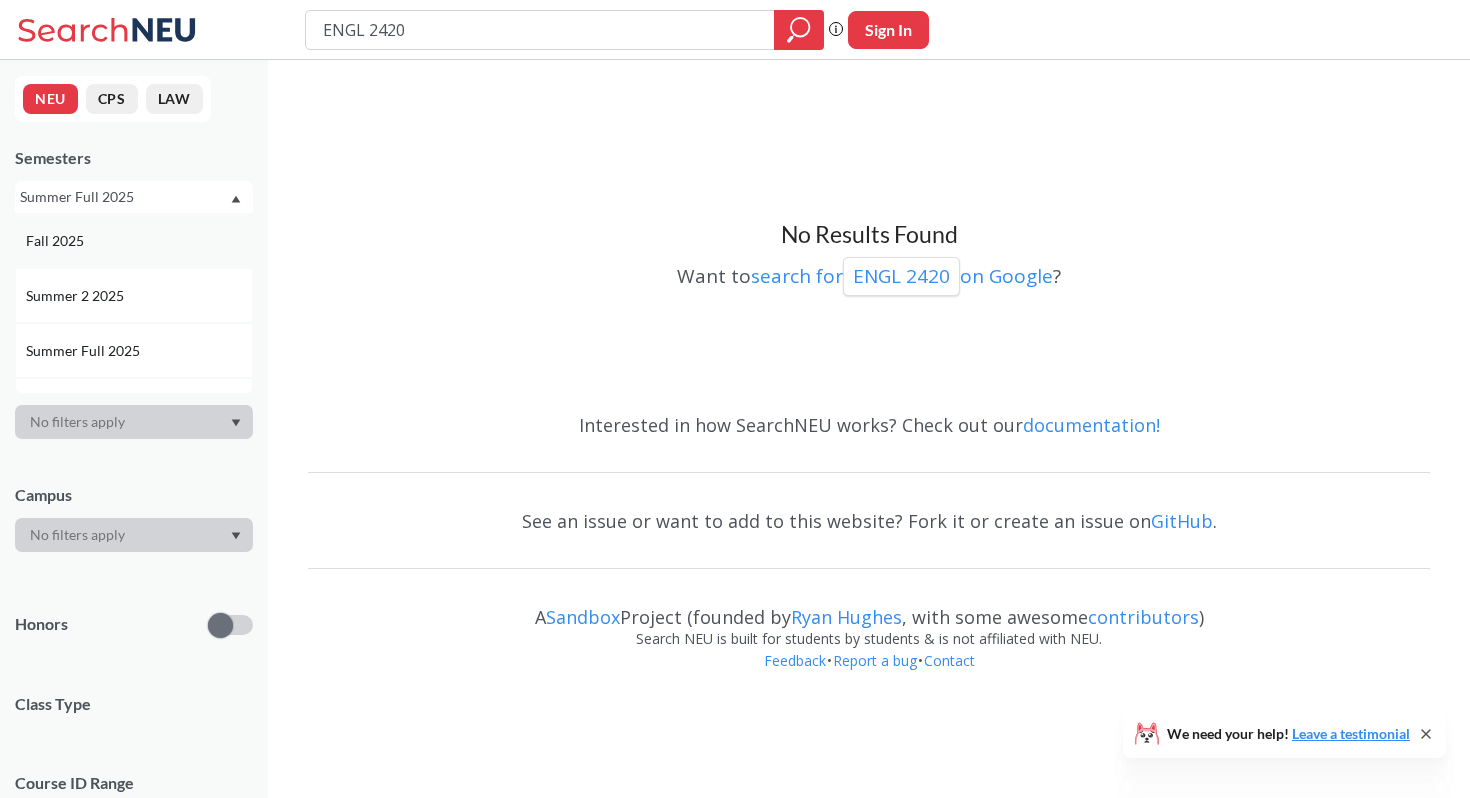 click on "Fall 2025" at bounding box center [134, 240] 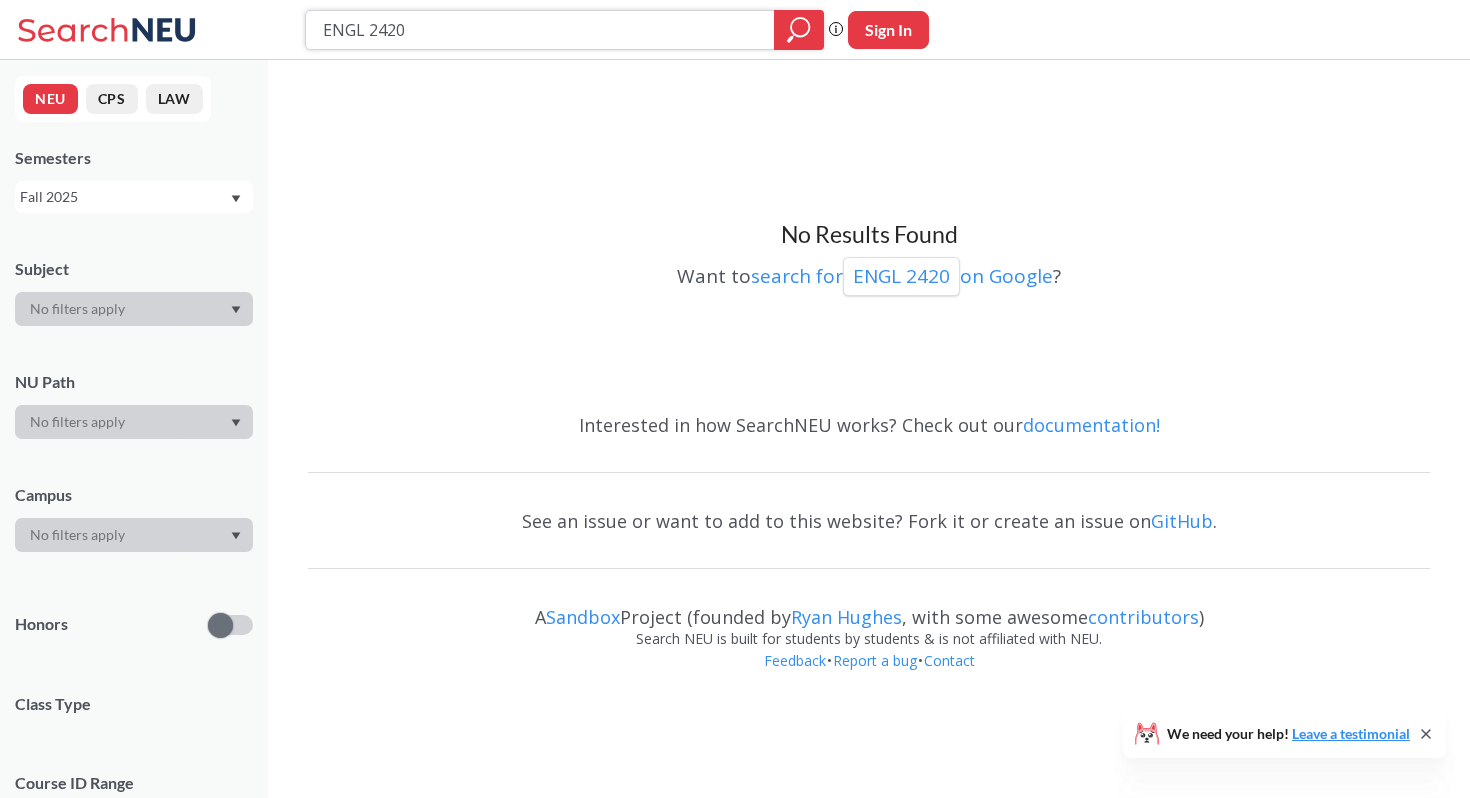 click on "ENGL 2420" at bounding box center [540, 30] 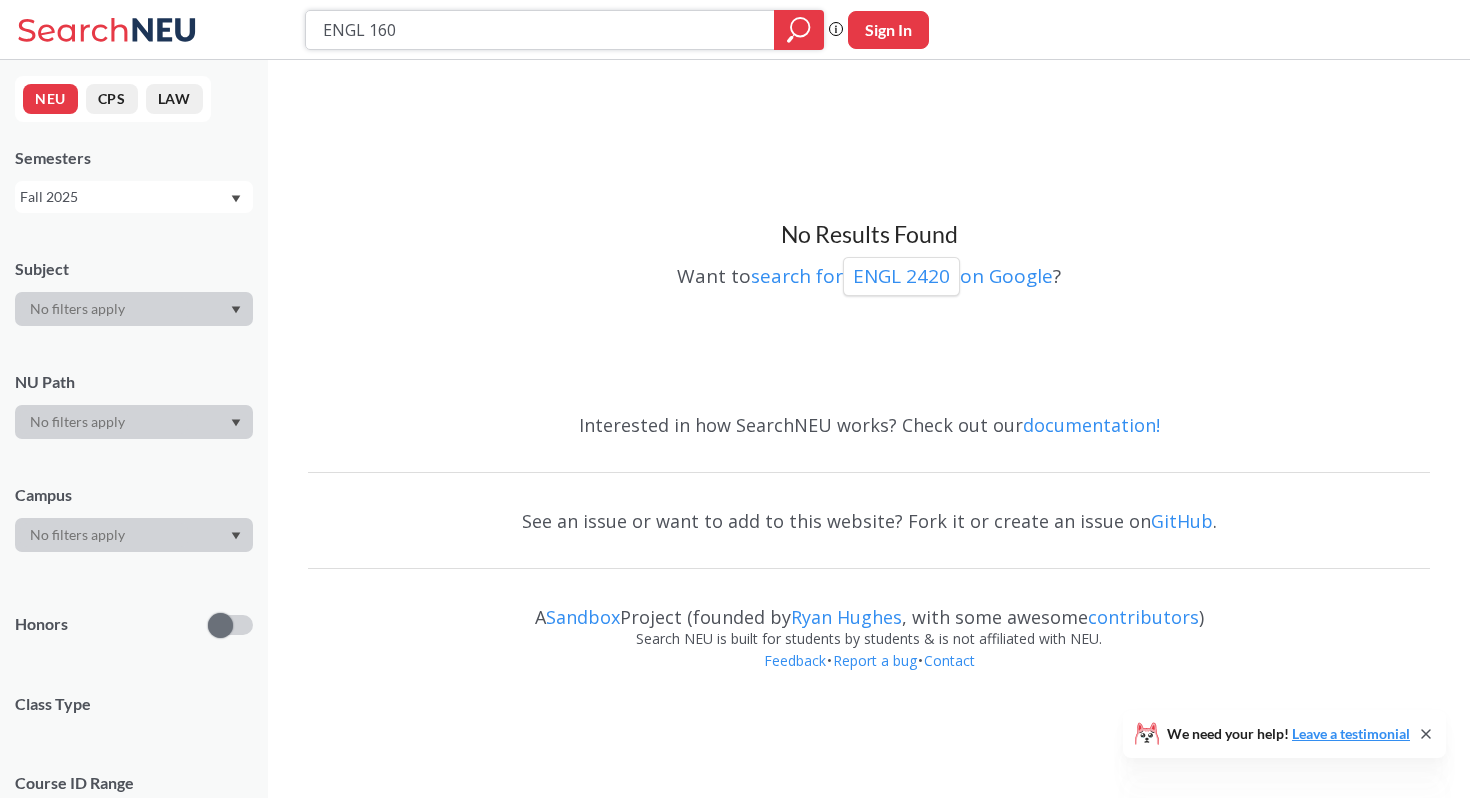 type on "ENGL 1600" 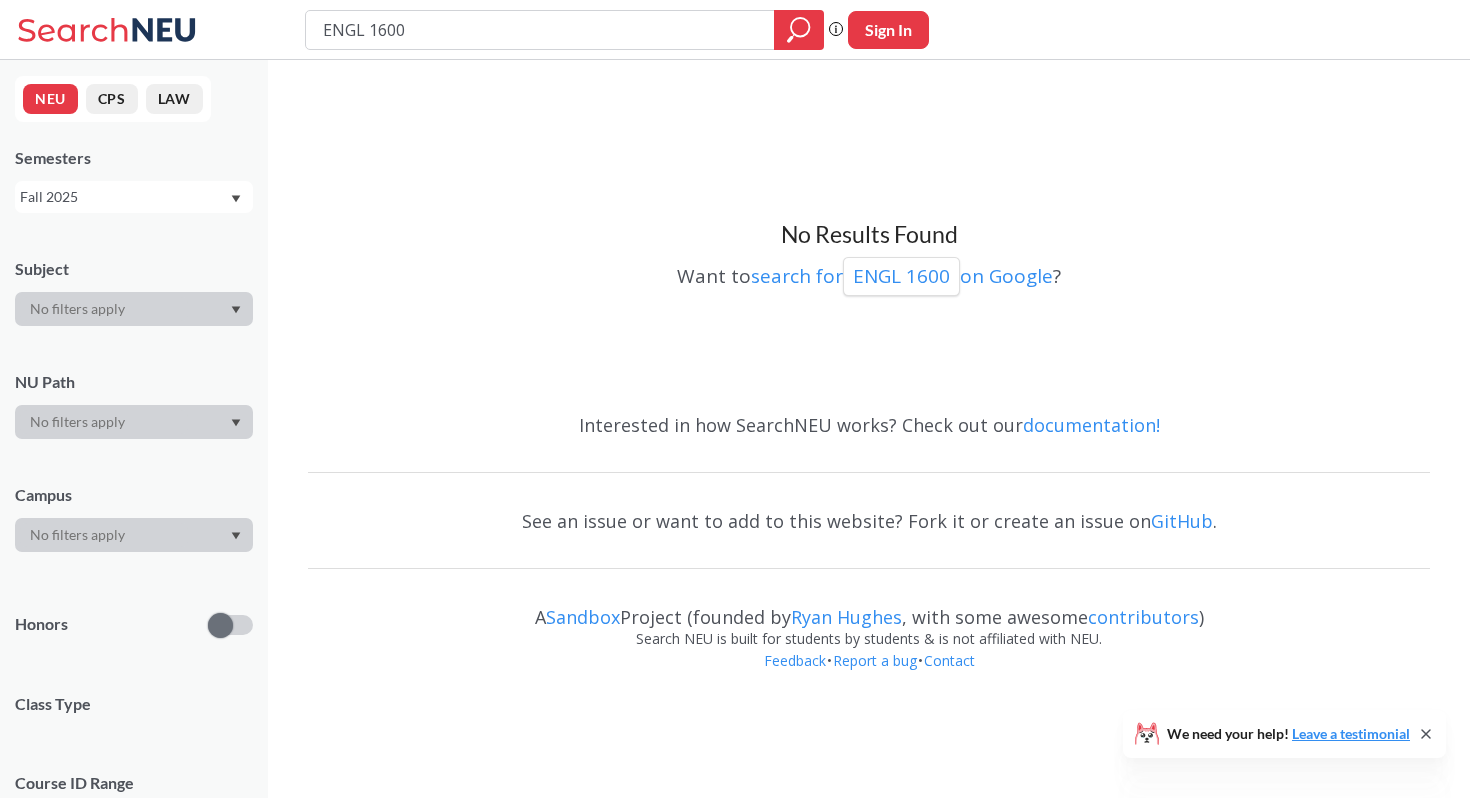 click on "Semesters Fall 2025" at bounding box center (134, 180) 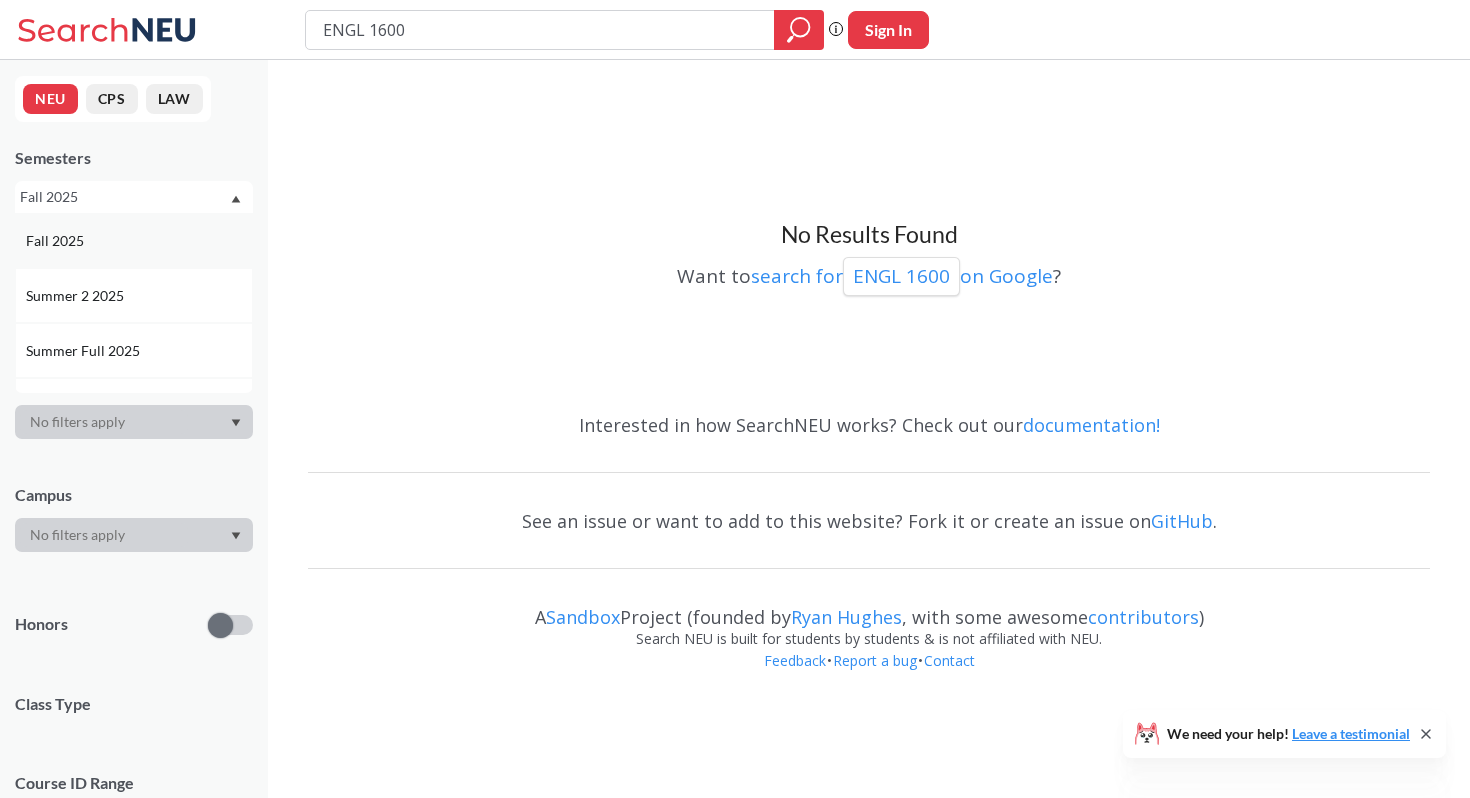 click on "Fall 2025" at bounding box center (139, 241) 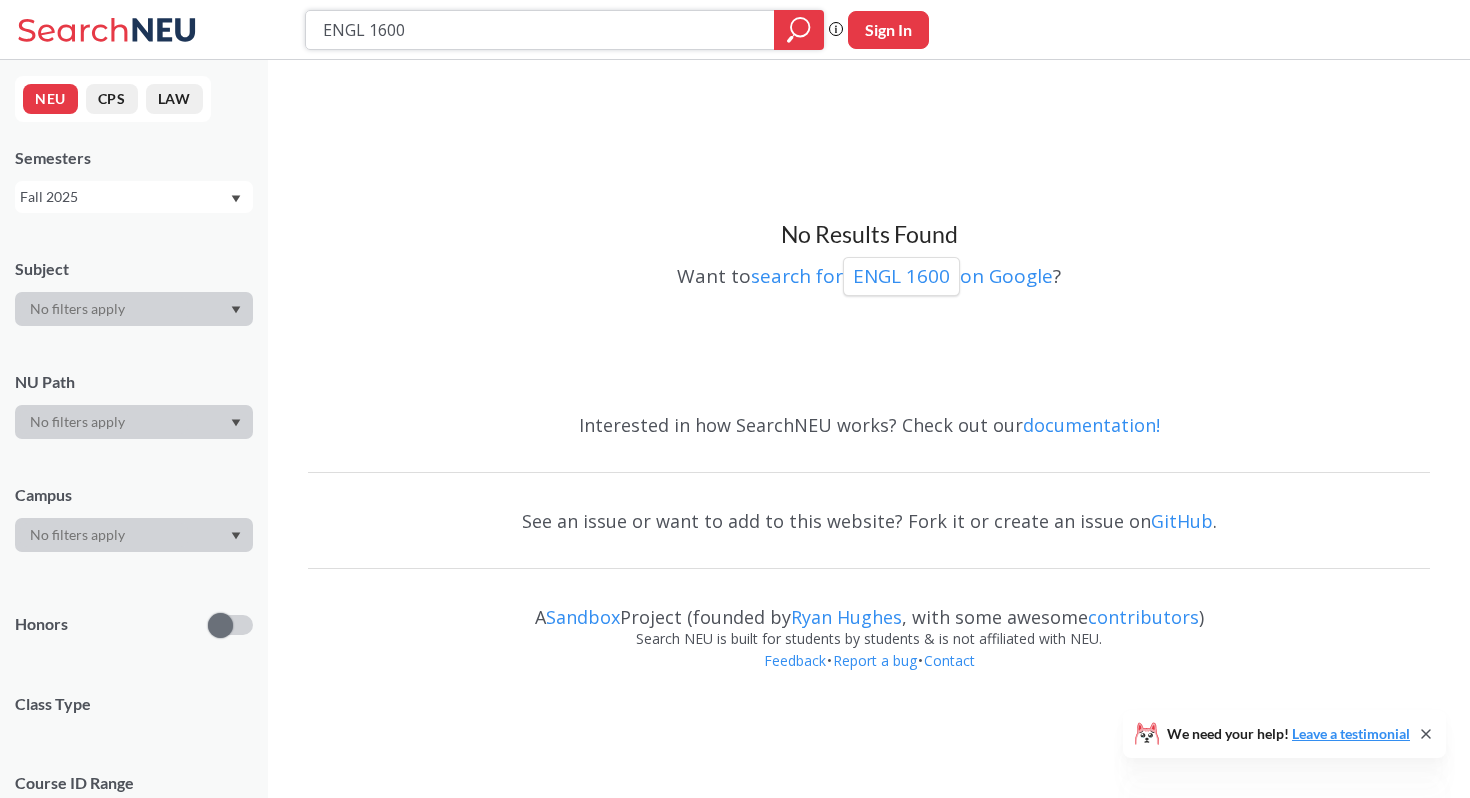 click 